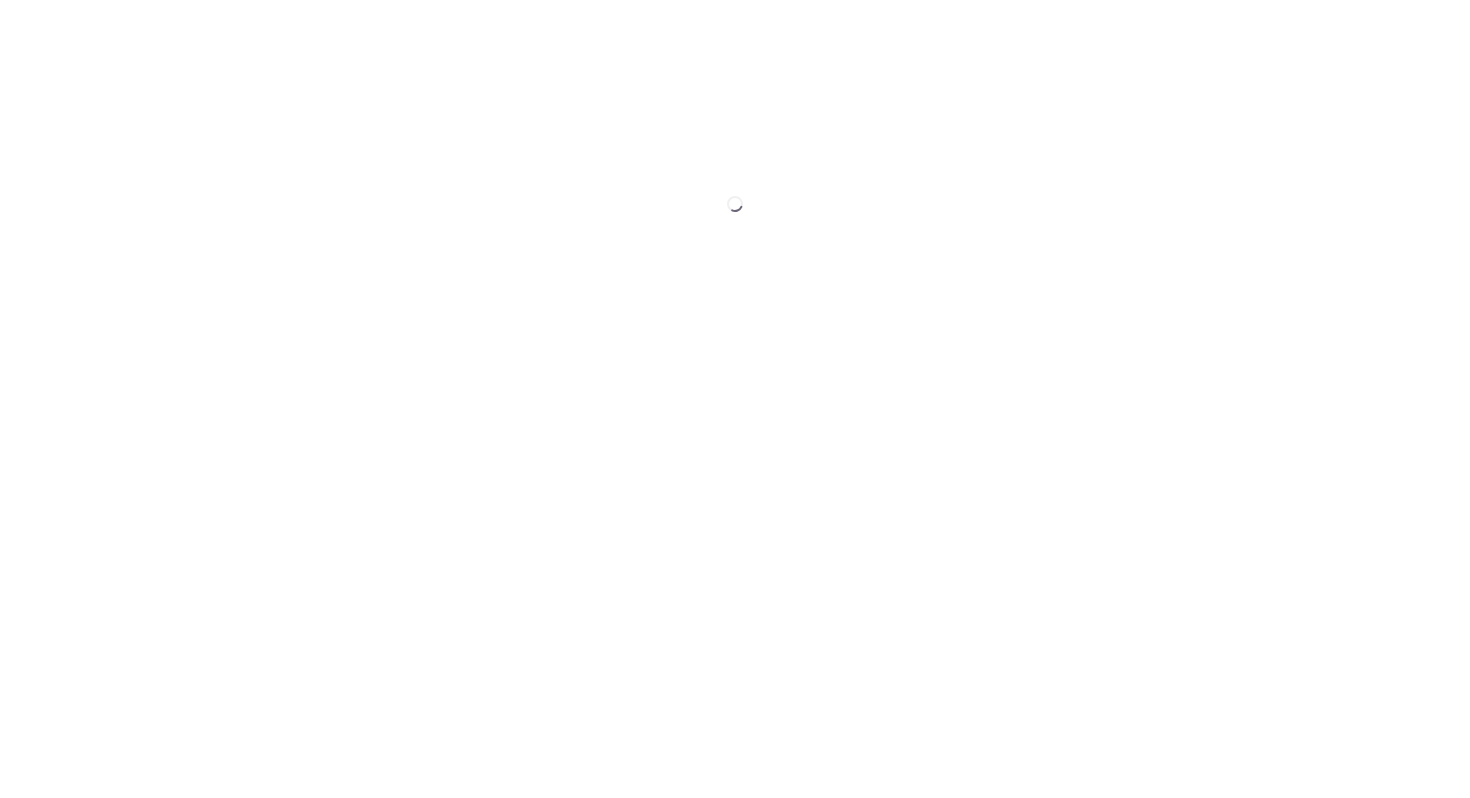 scroll, scrollTop: 0, scrollLeft: 0, axis: both 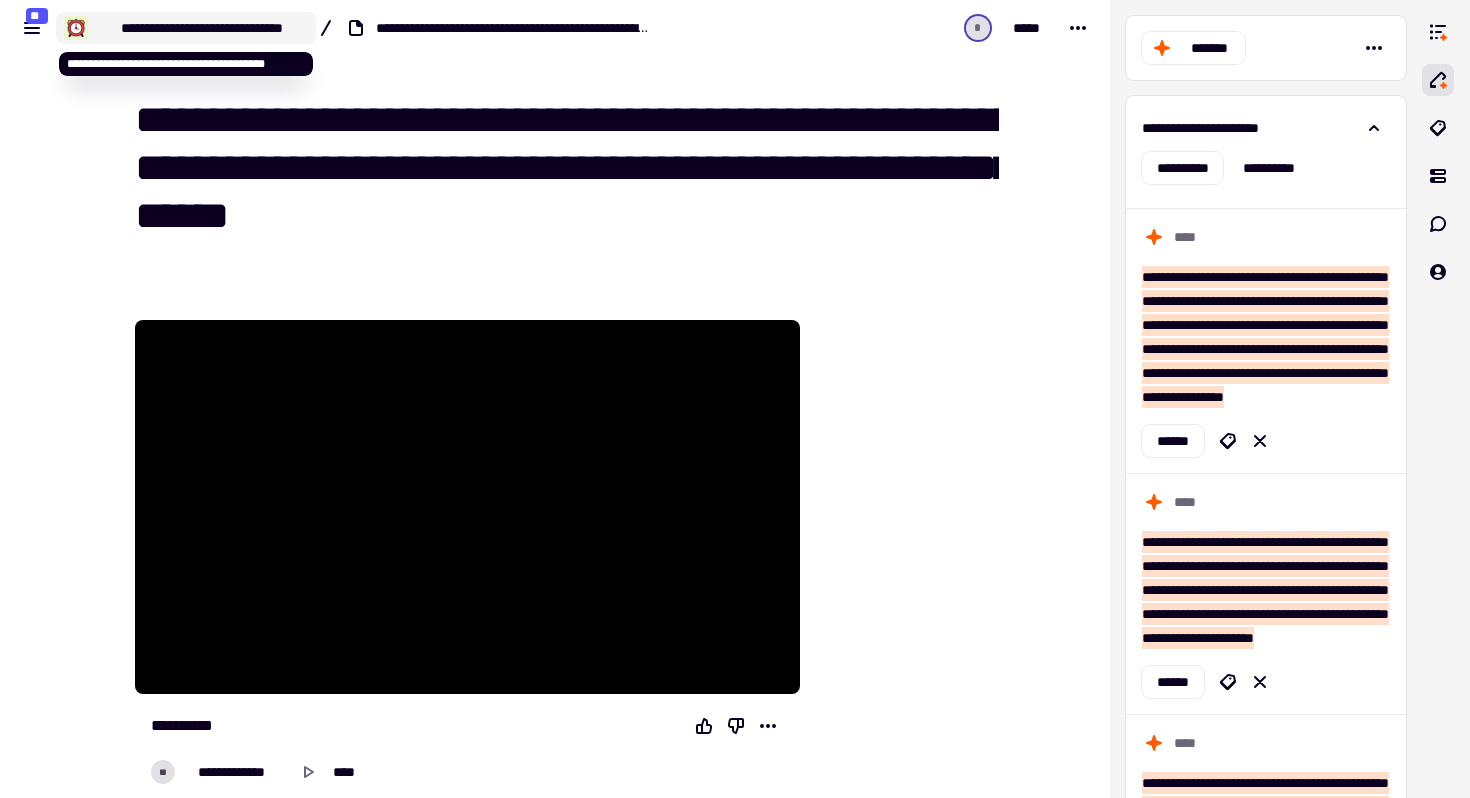 click on "**********" 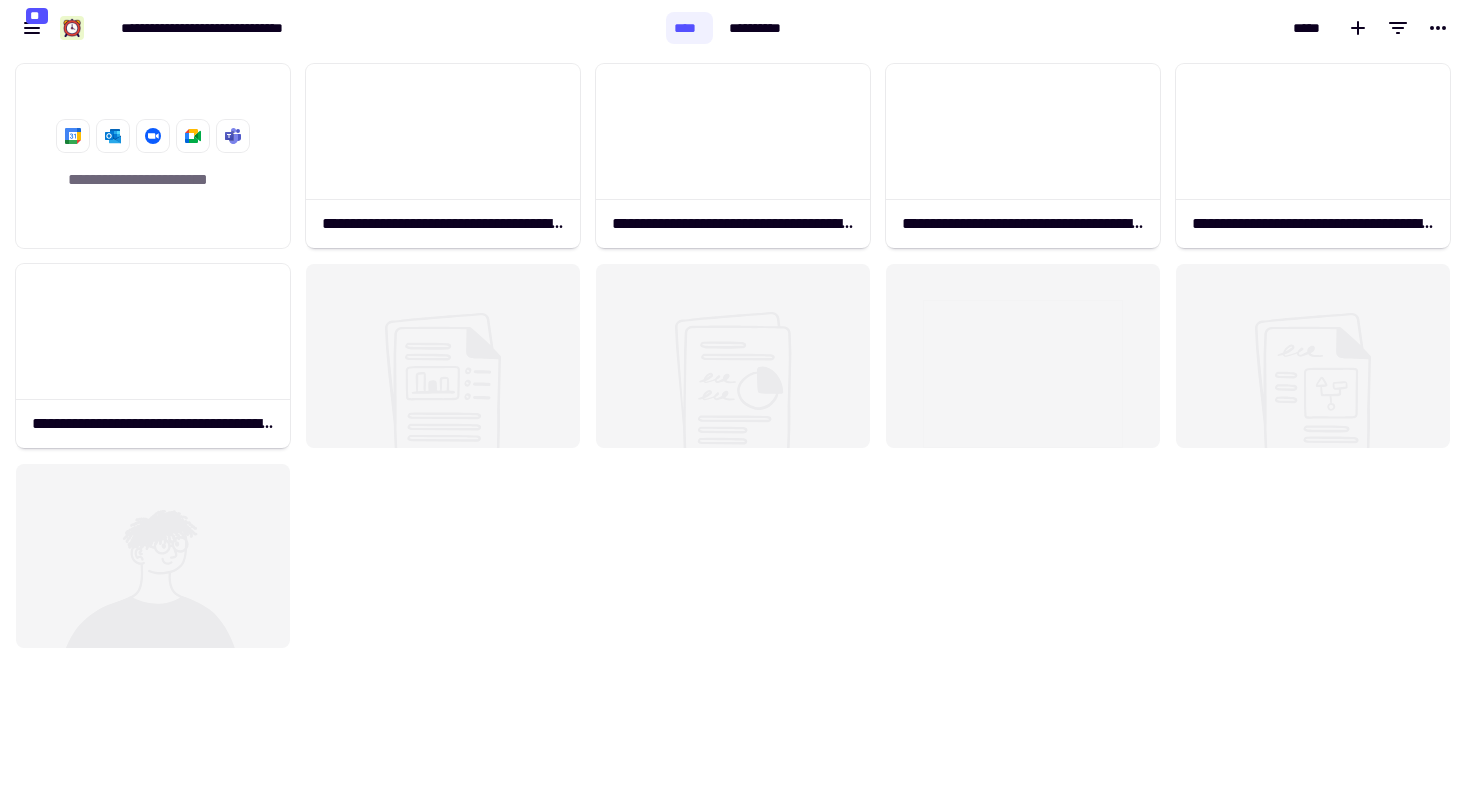 scroll, scrollTop: 1, scrollLeft: 1, axis: both 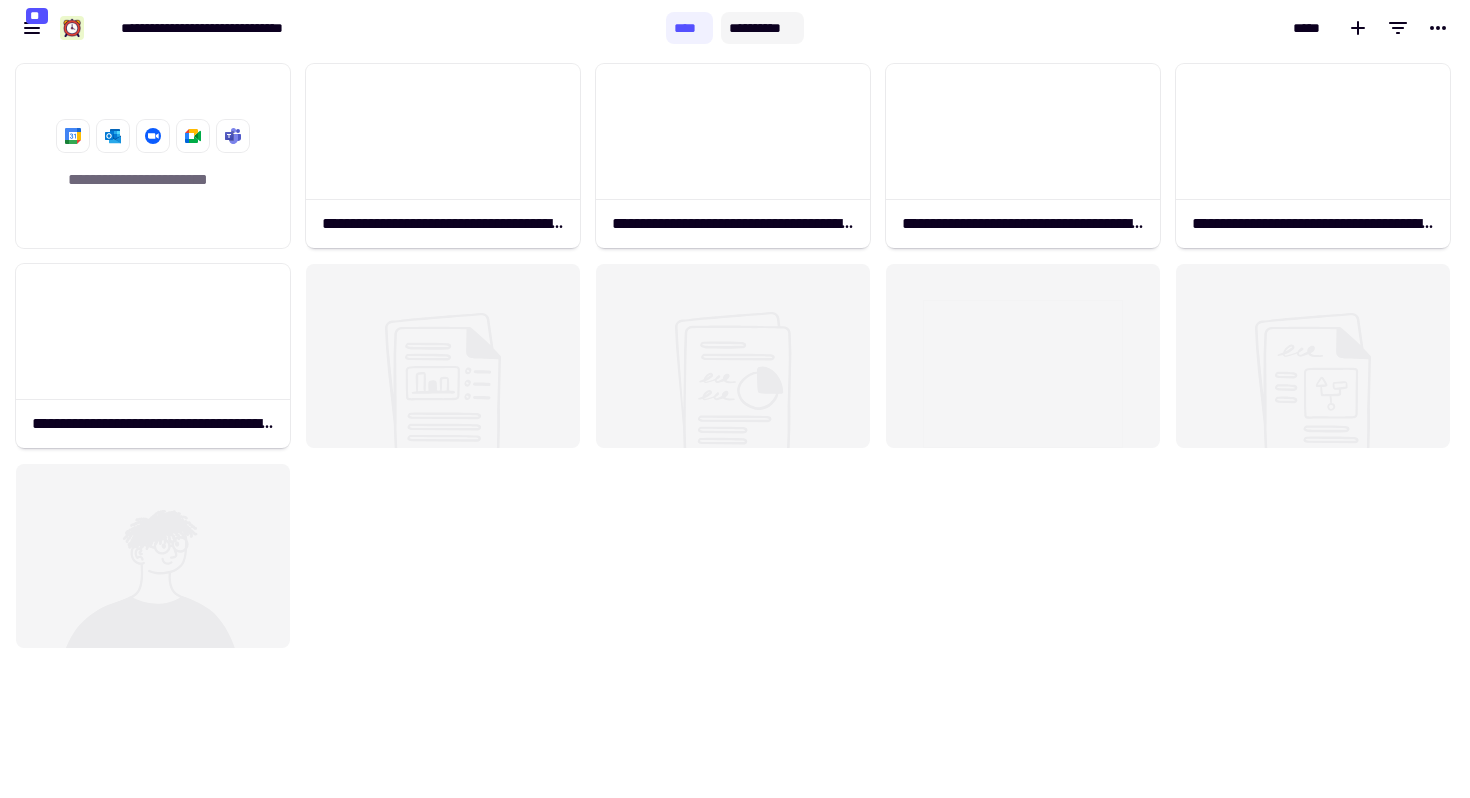click on "**********" 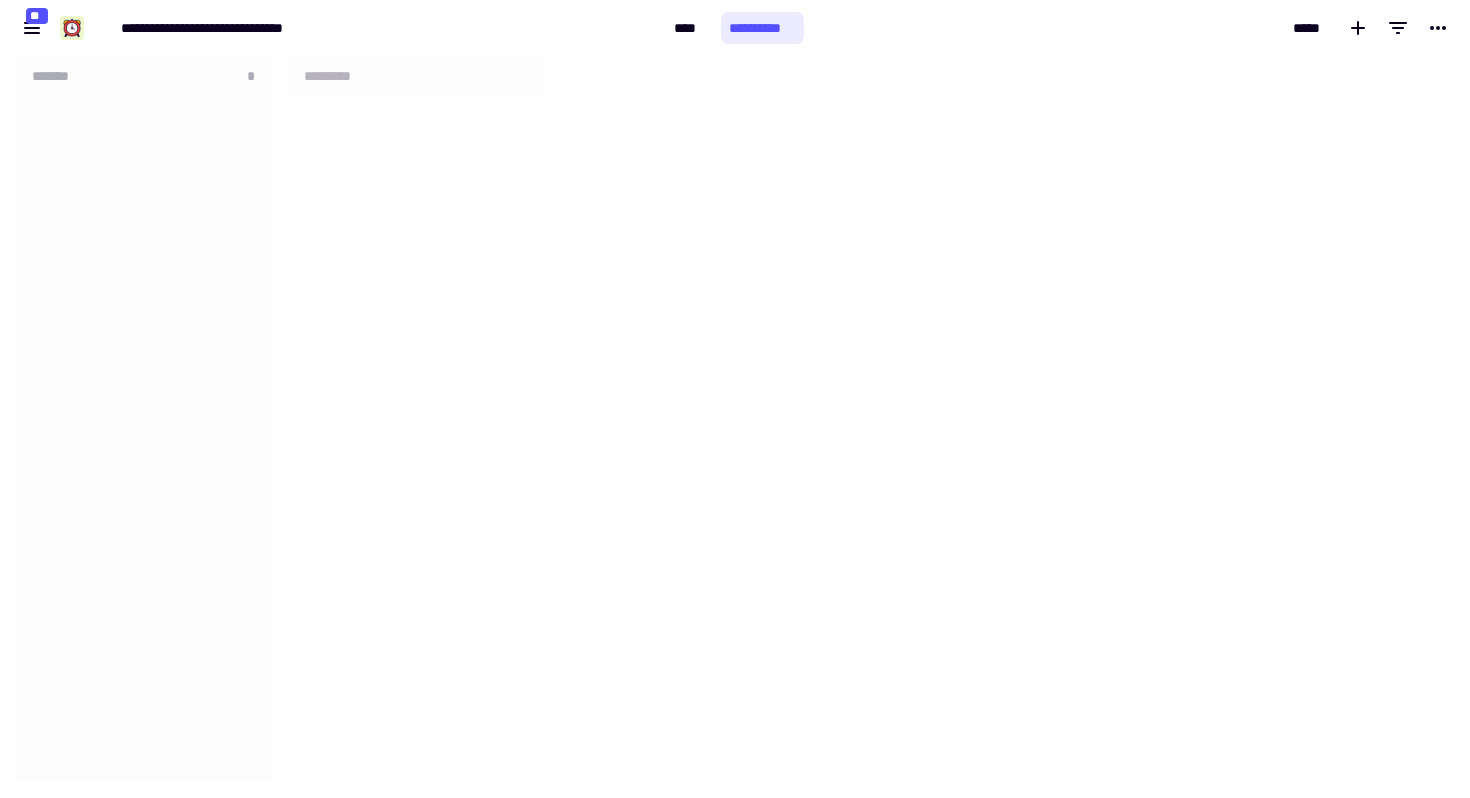 scroll, scrollTop: 1, scrollLeft: 1, axis: both 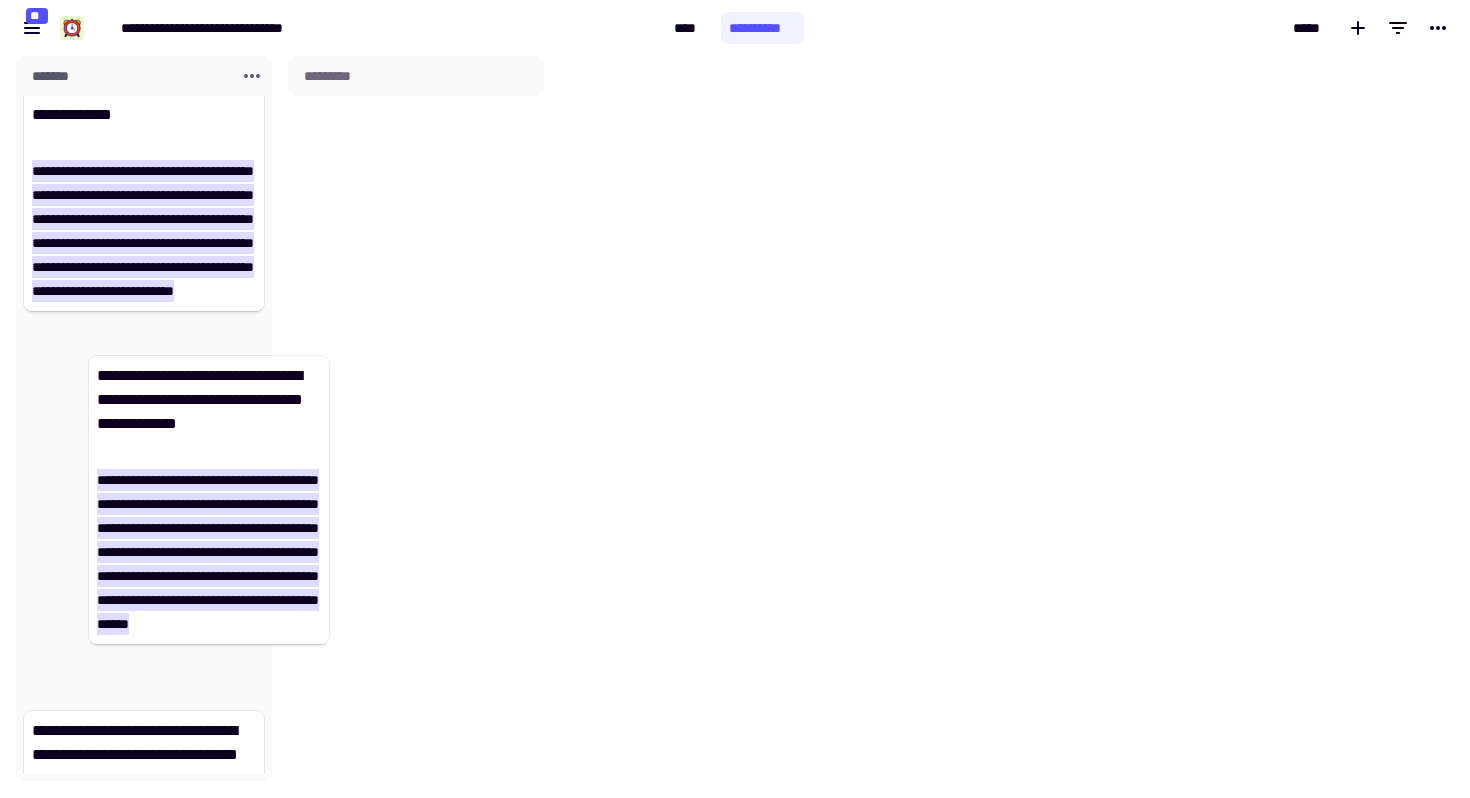 drag, startPoint x: 23, startPoint y: 488, endPoint x: 93, endPoint y: 472, distance: 71.80529 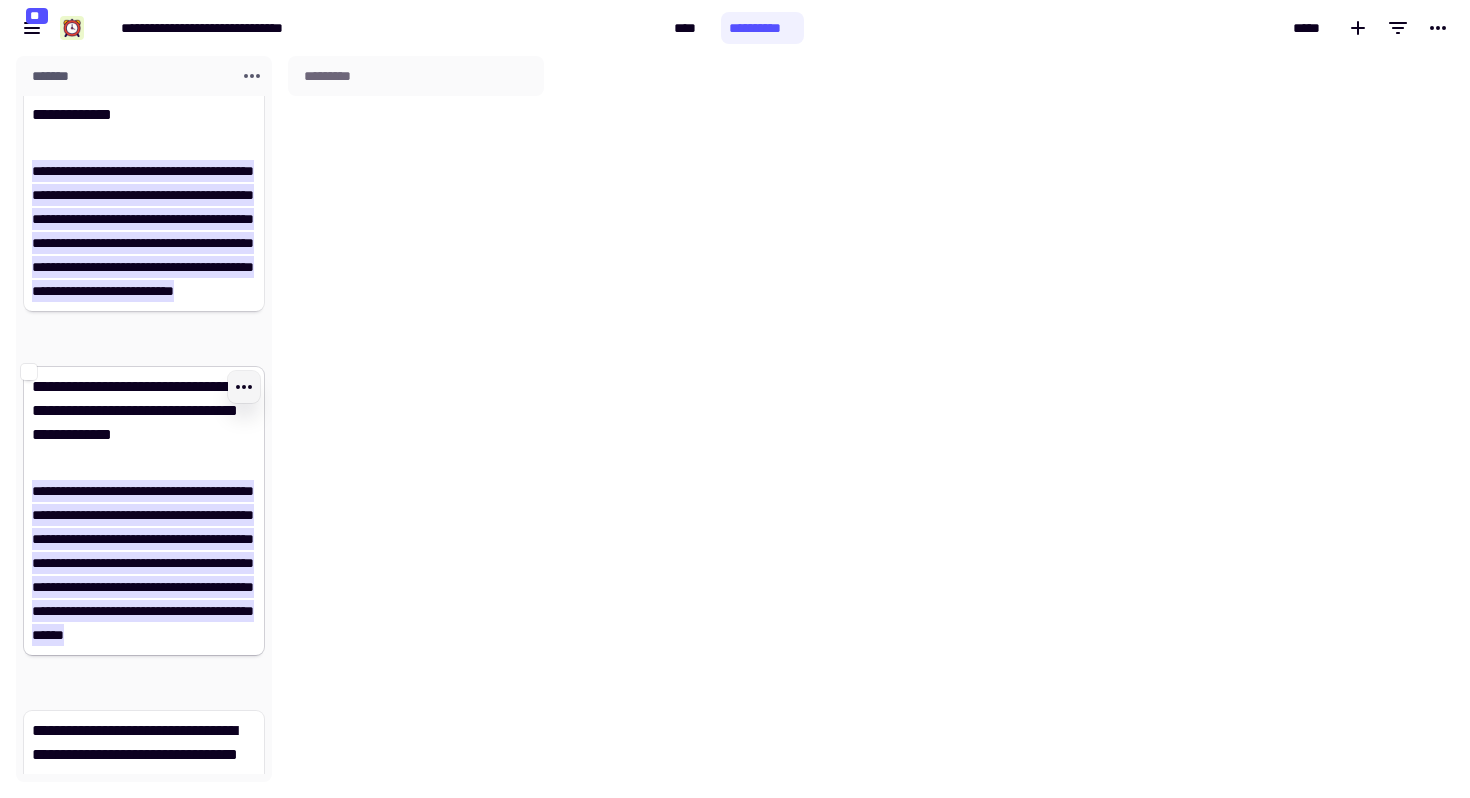 click 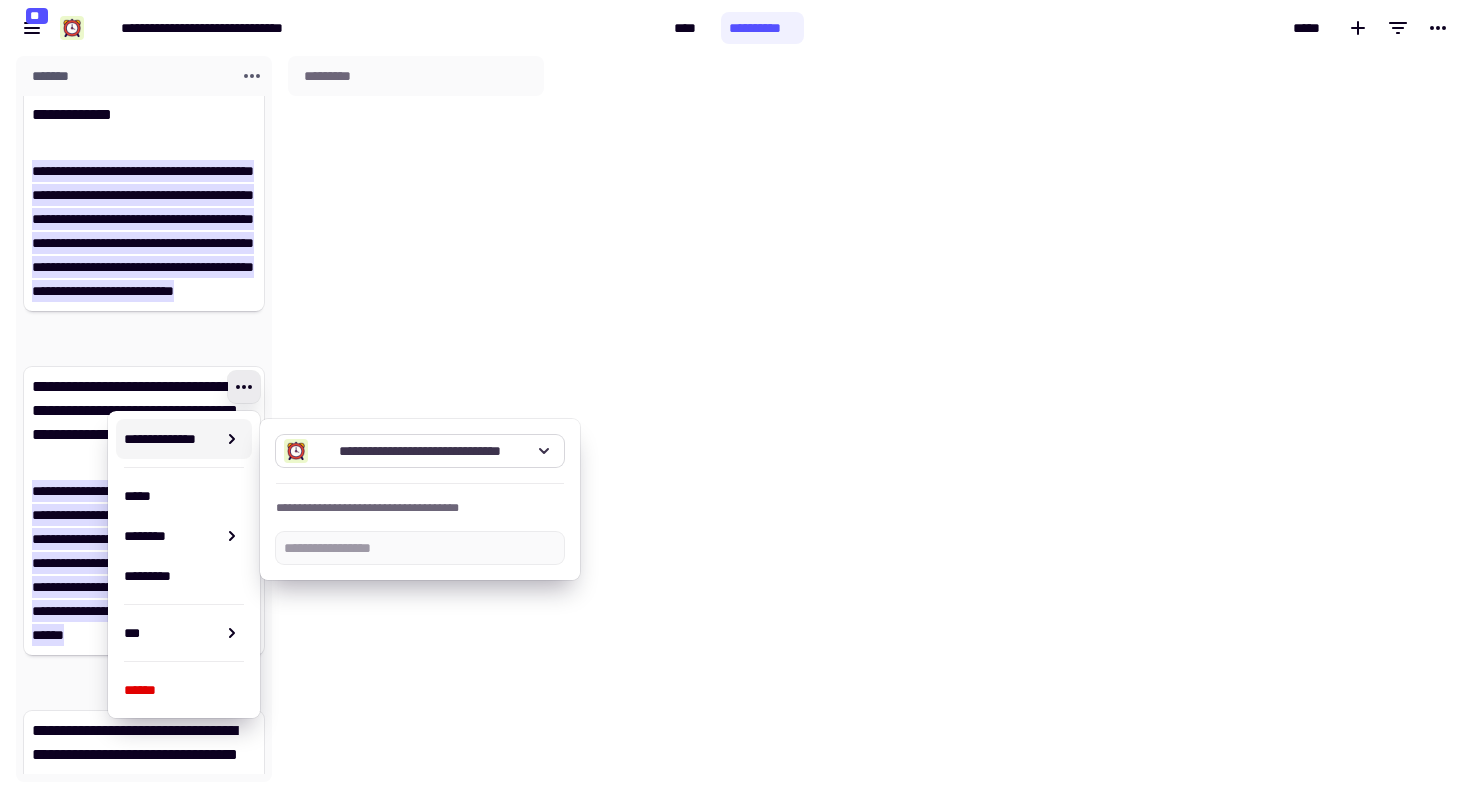 click on "**********" 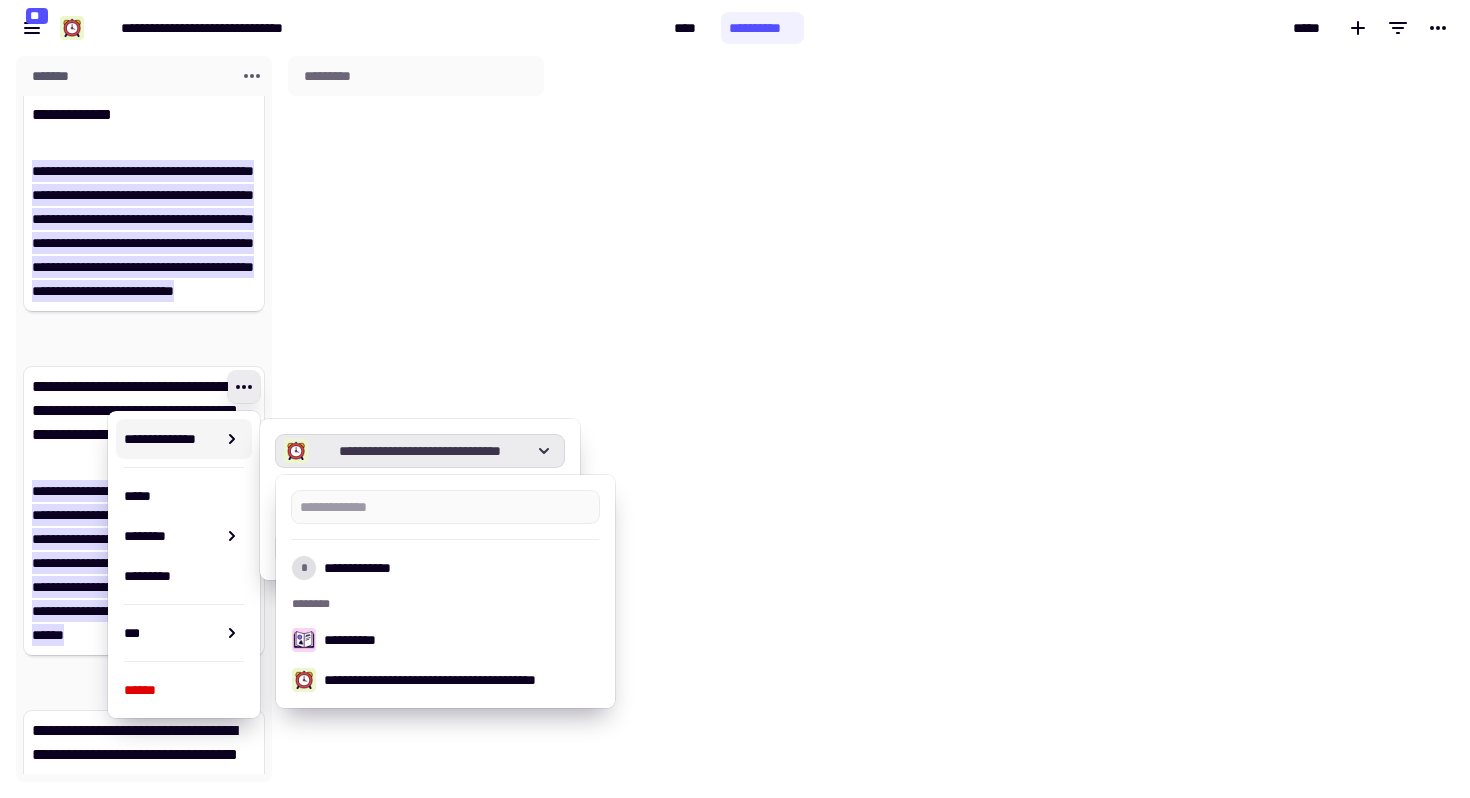 click on "**********" 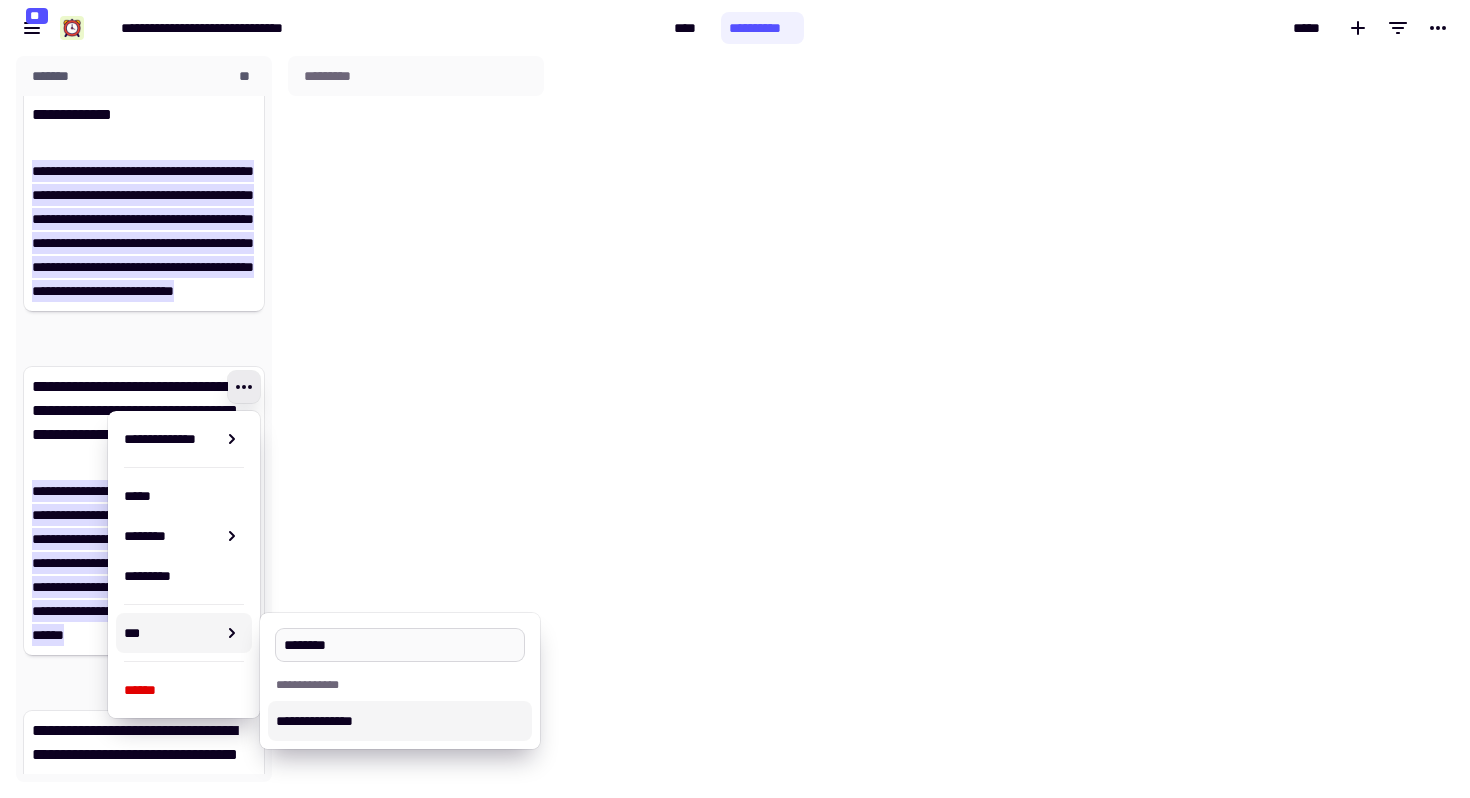 type on "*********" 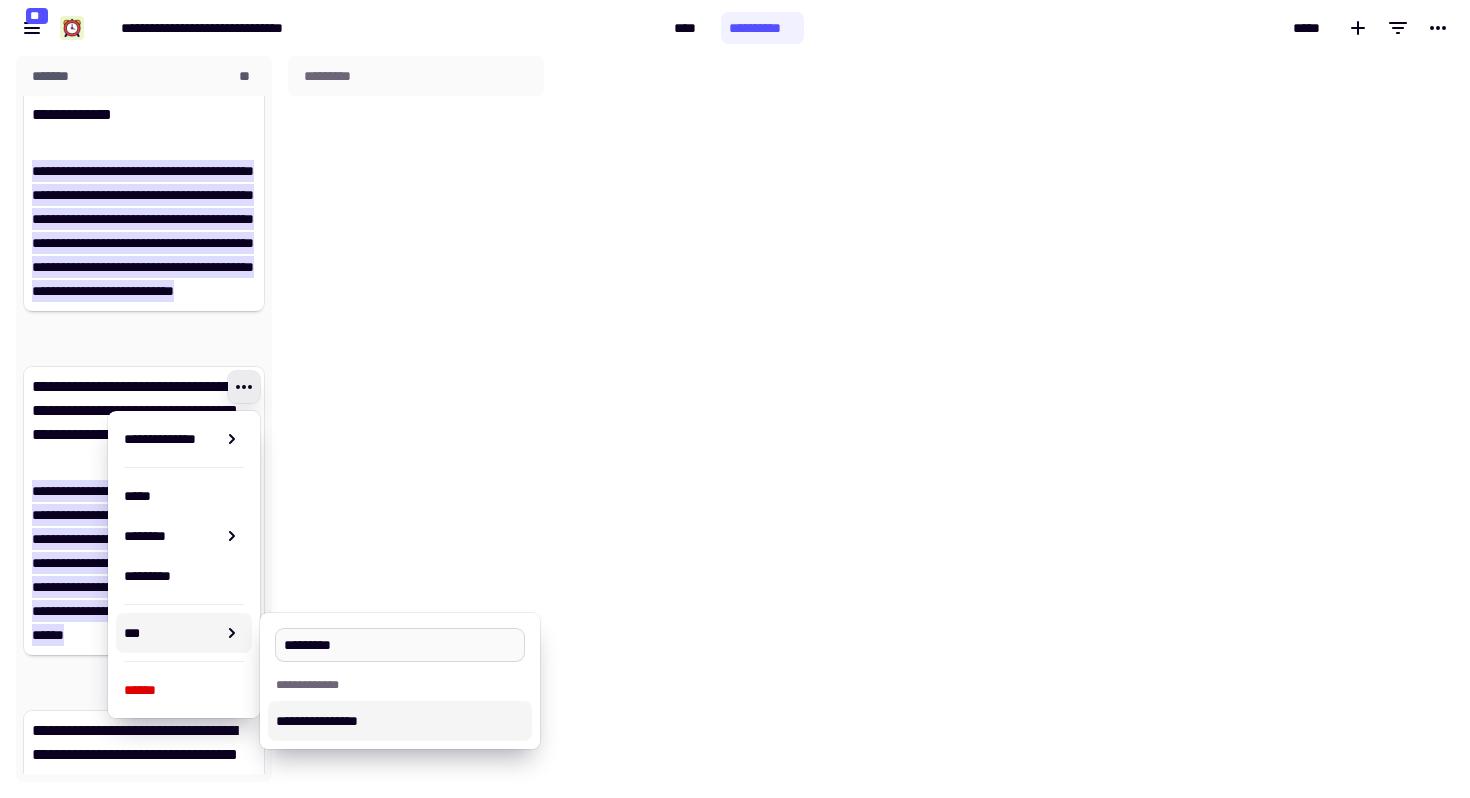 type 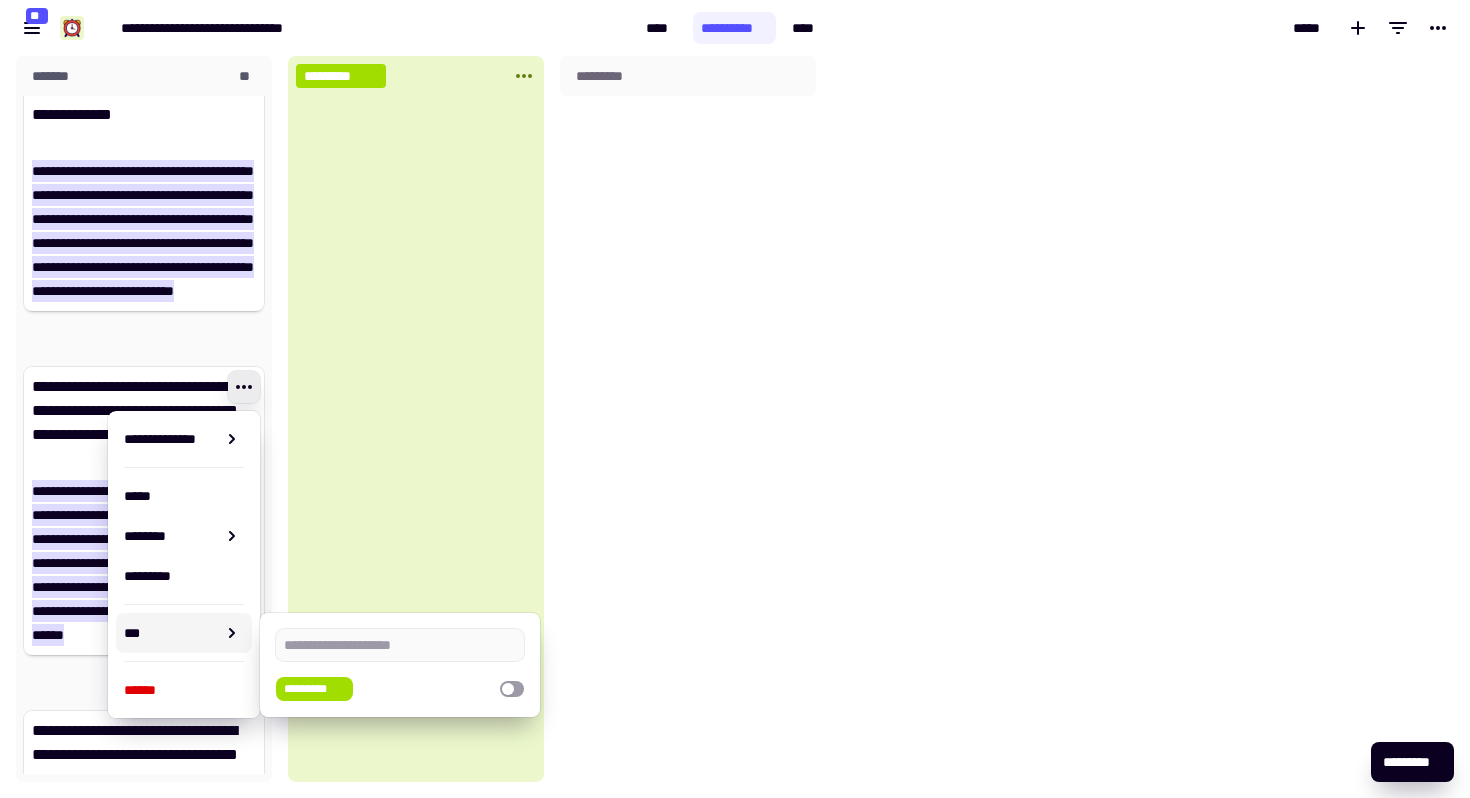 scroll, scrollTop: 1, scrollLeft: 1, axis: both 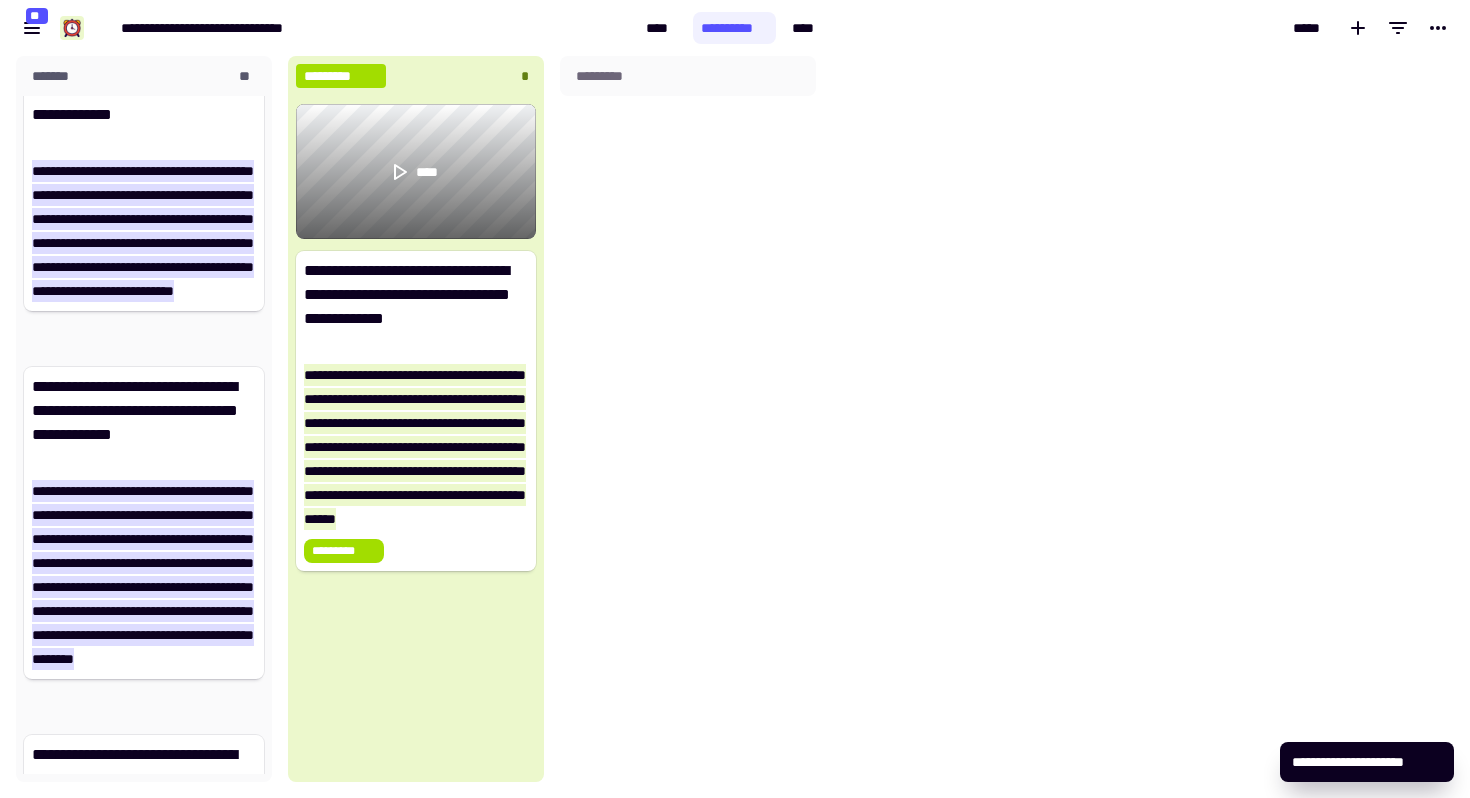 click on "*********" 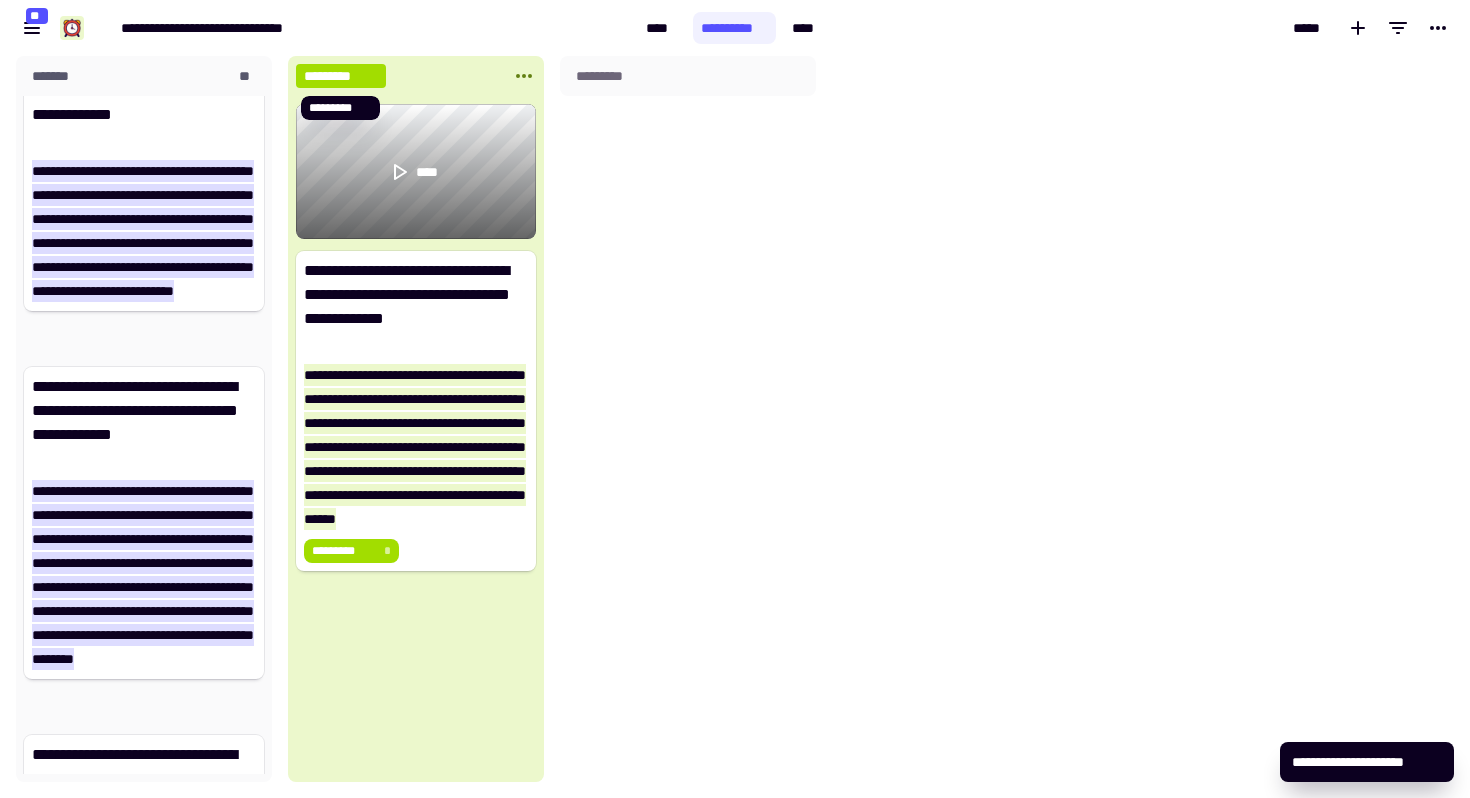 click on "*********" 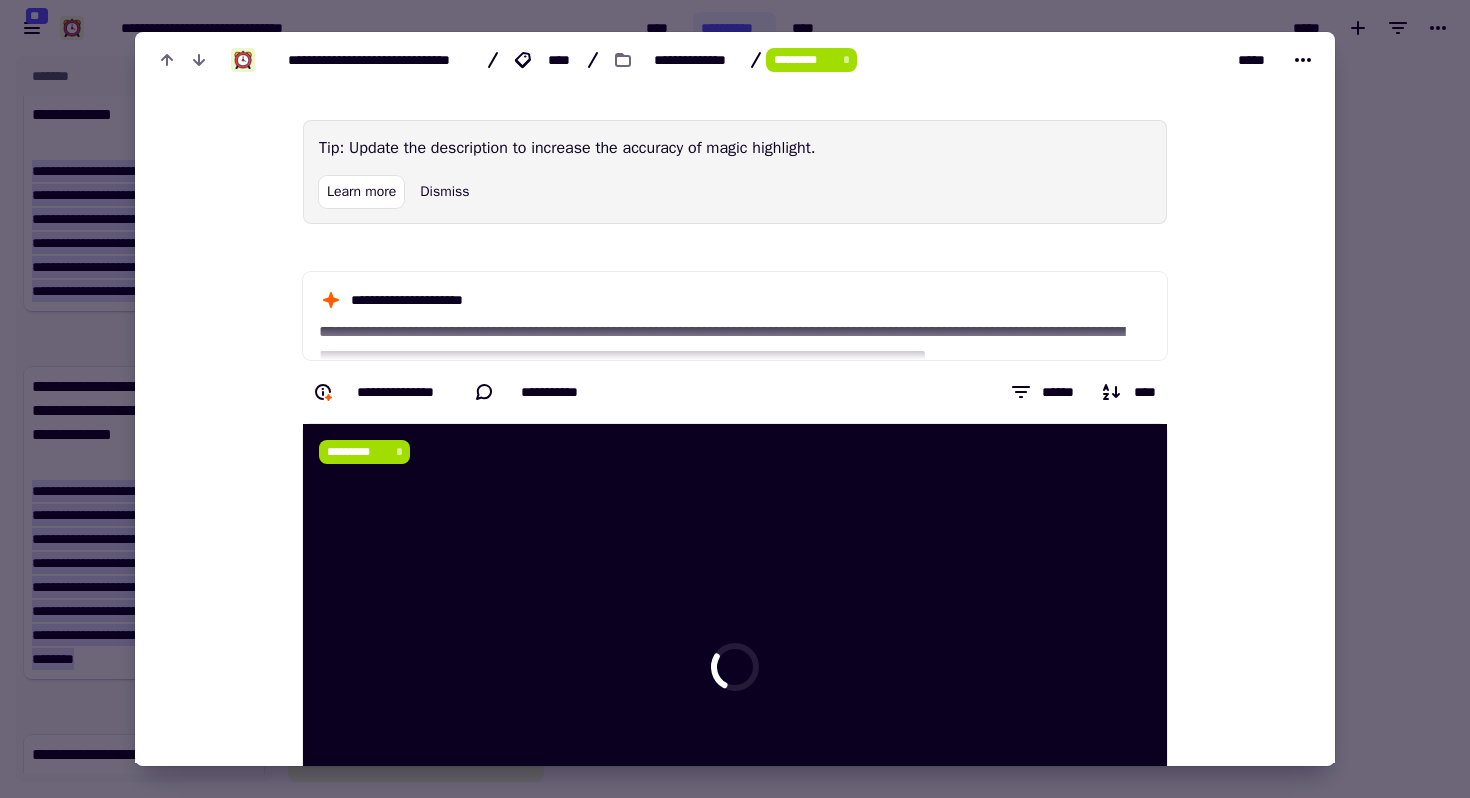 click on "********* *" at bounding box center (811, 60) 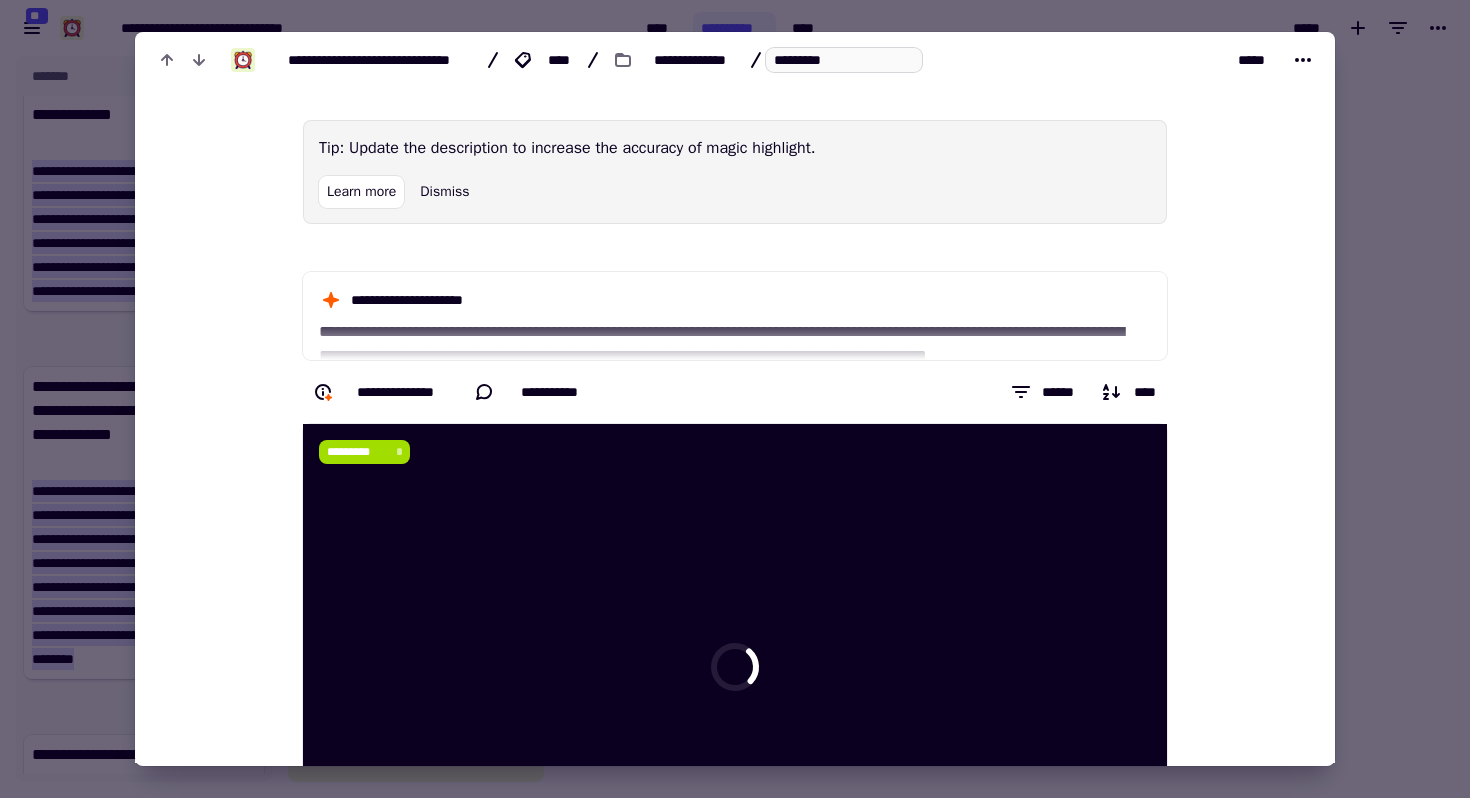 click on "*********" at bounding box center [844, 60] 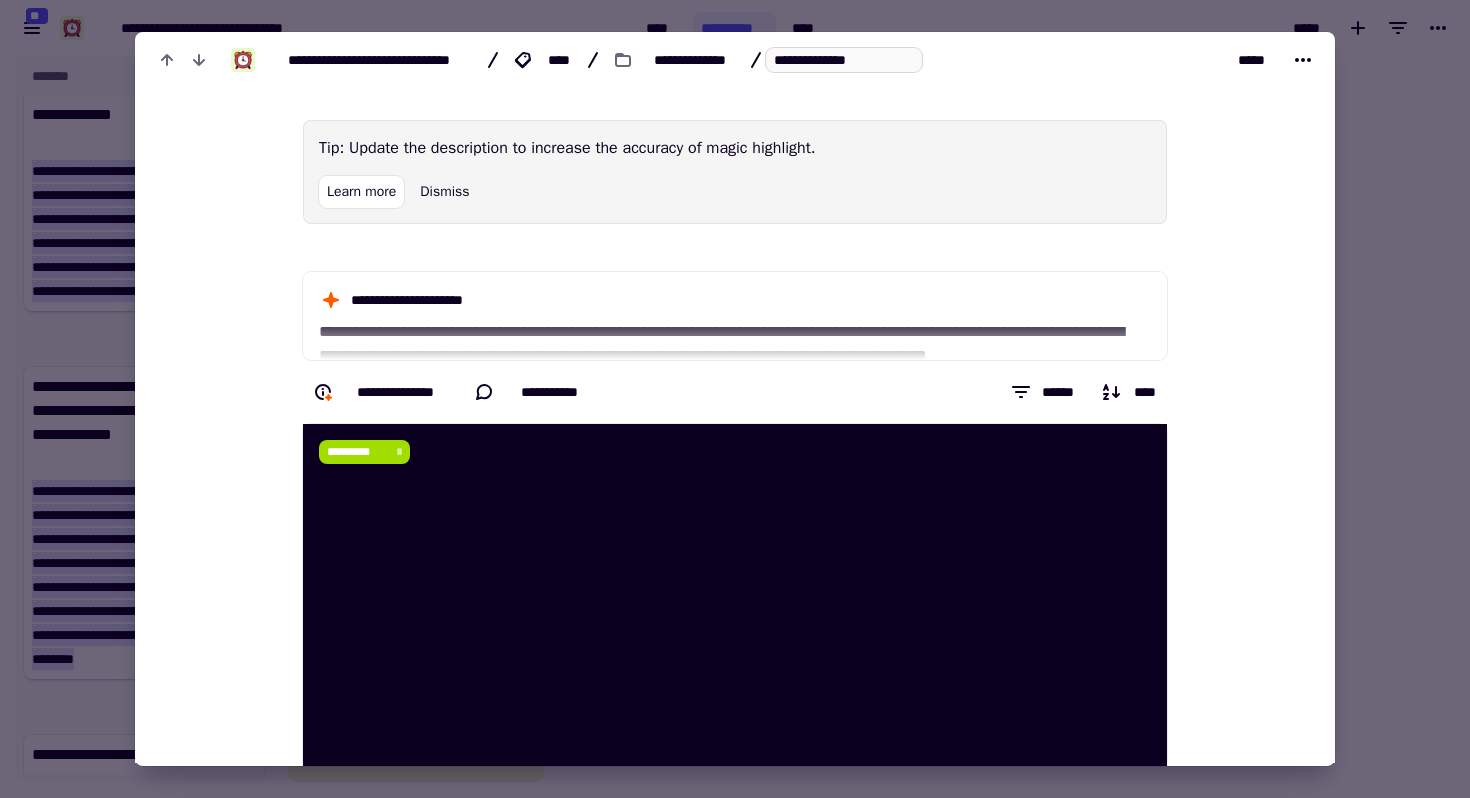 type on "**********" 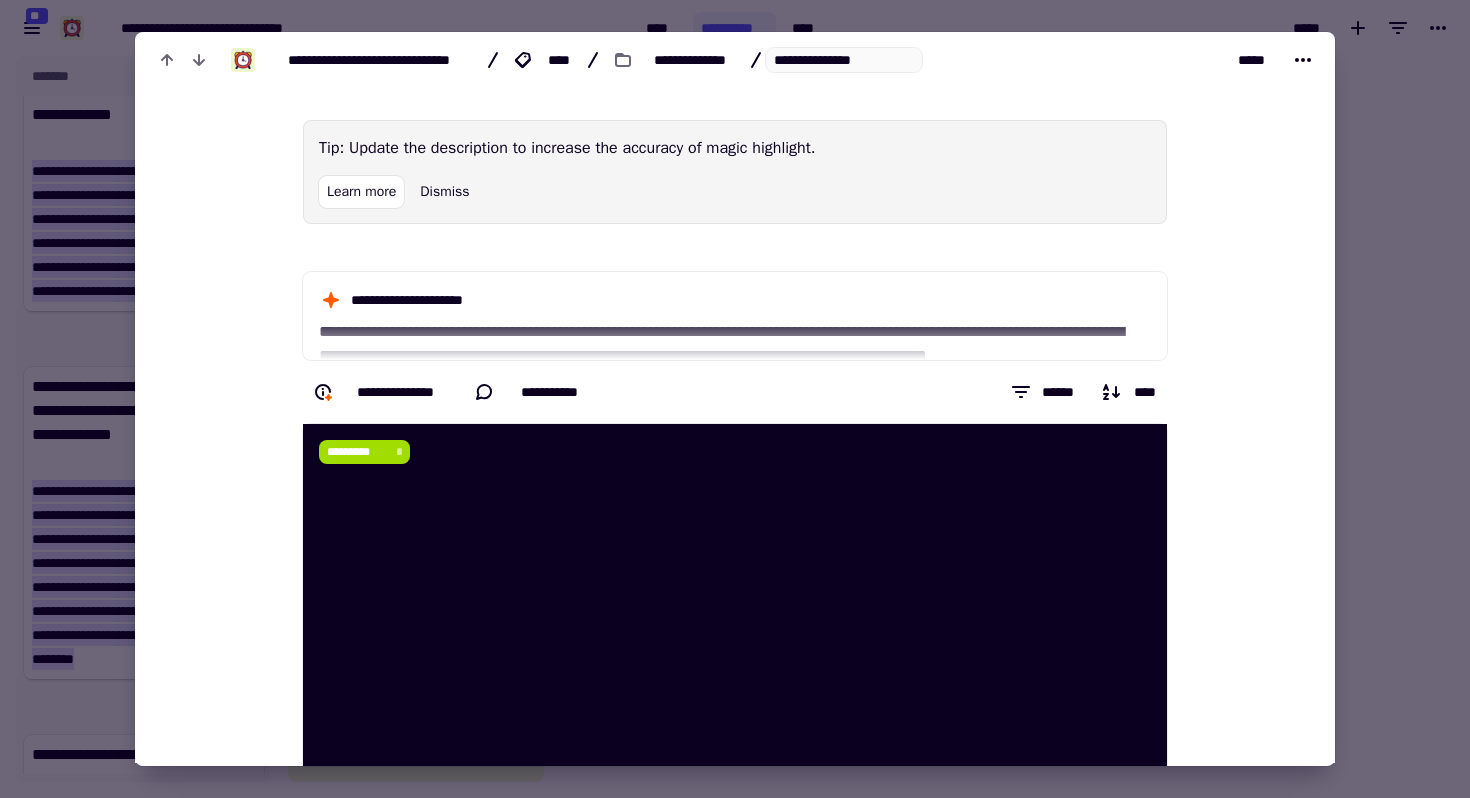 click at bounding box center (735, 399) 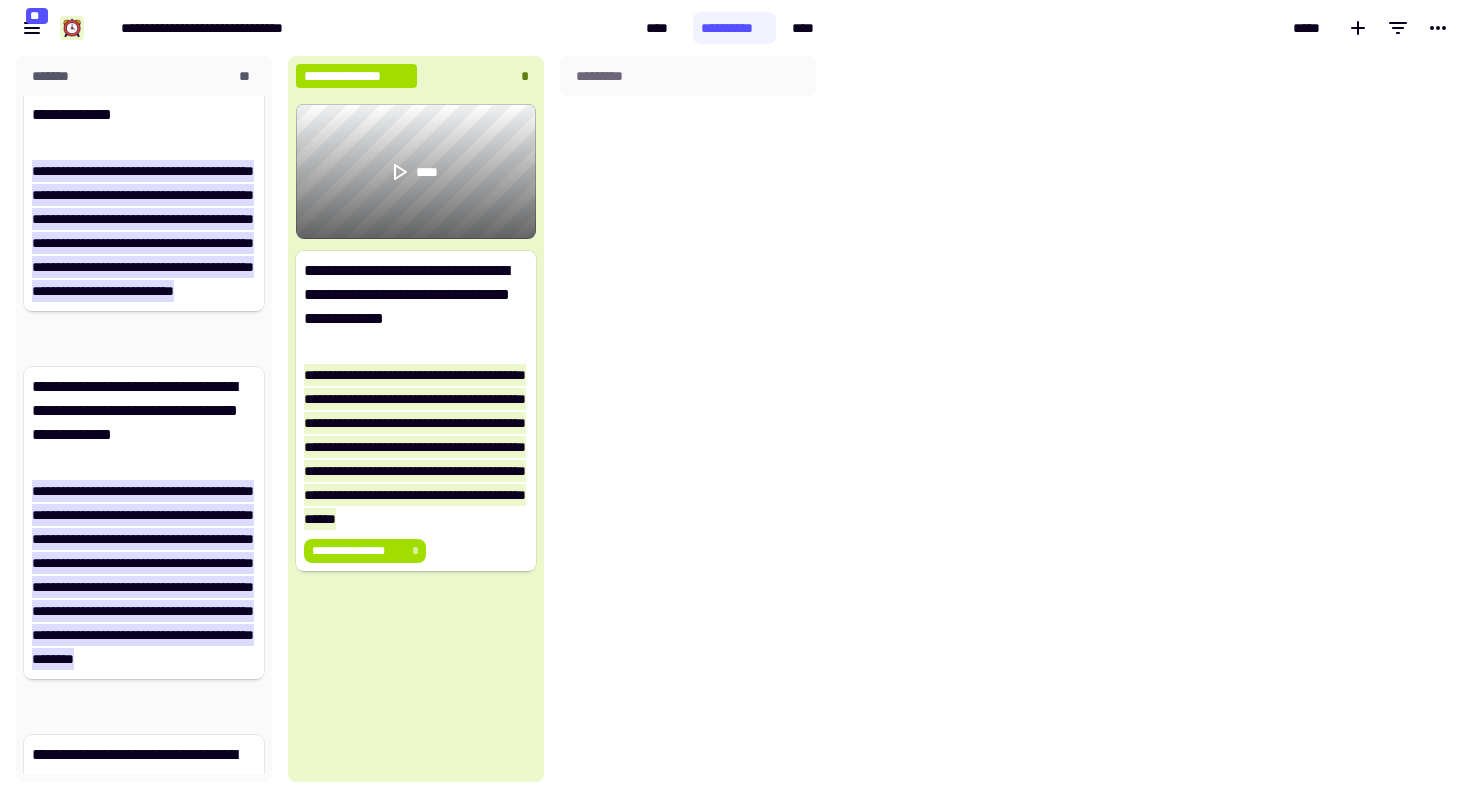 scroll, scrollTop: 1015, scrollLeft: 0, axis: vertical 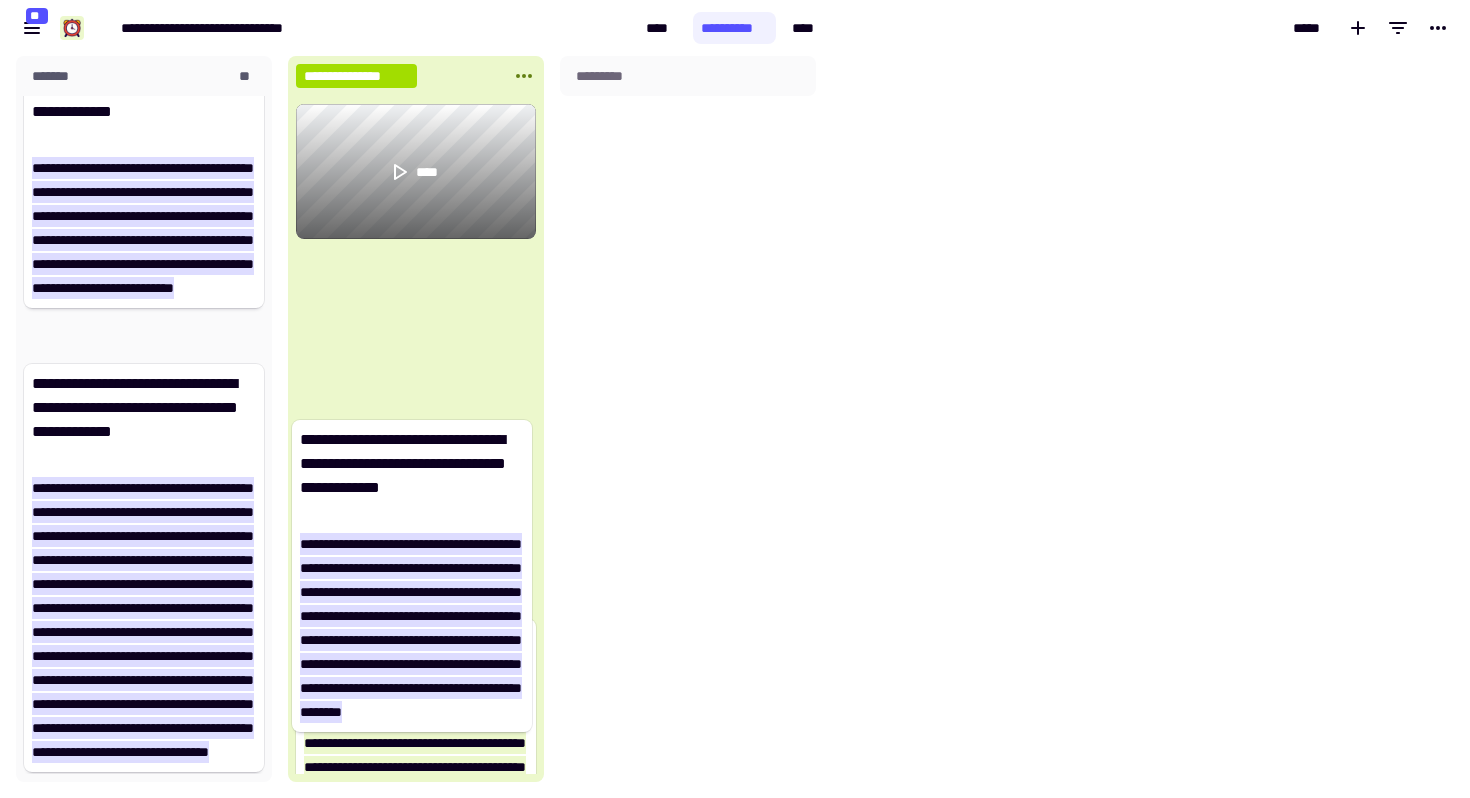 drag, startPoint x: 126, startPoint y: 400, endPoint x: 354, endPoint y: 449, distance: 233.20592 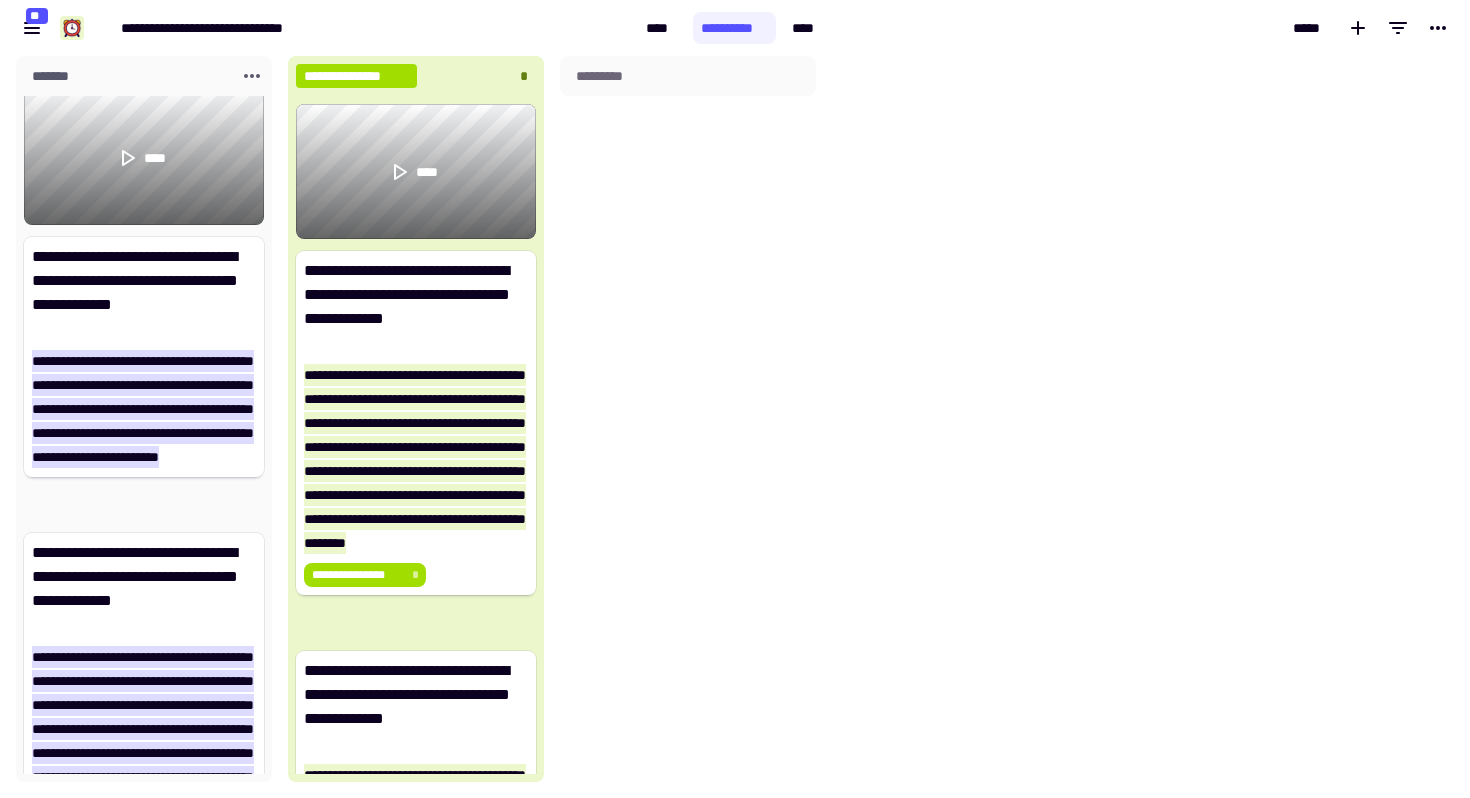 scroll, scrollTop: 54, scrollLeft: 0, axis: vertical 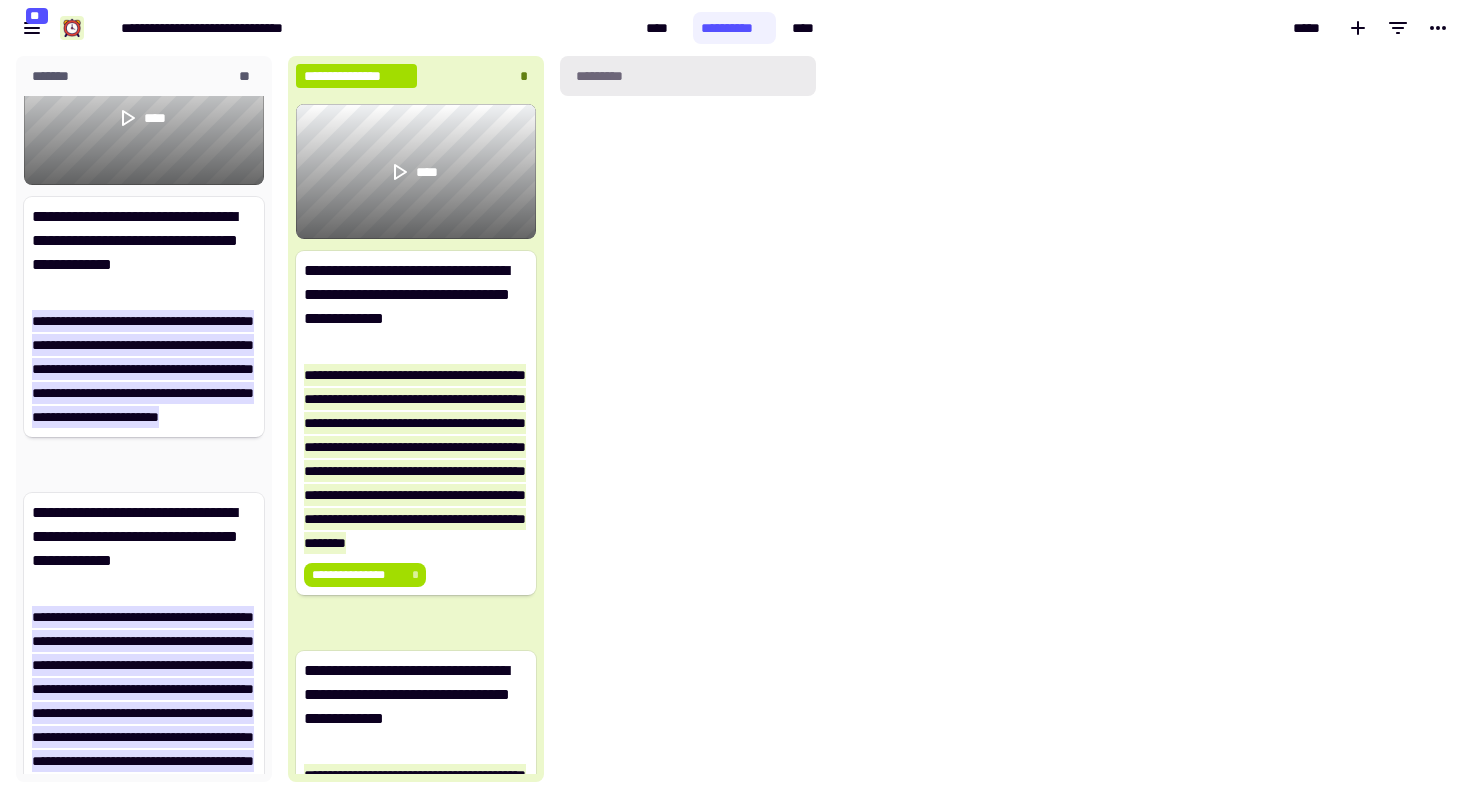 click on "*********" 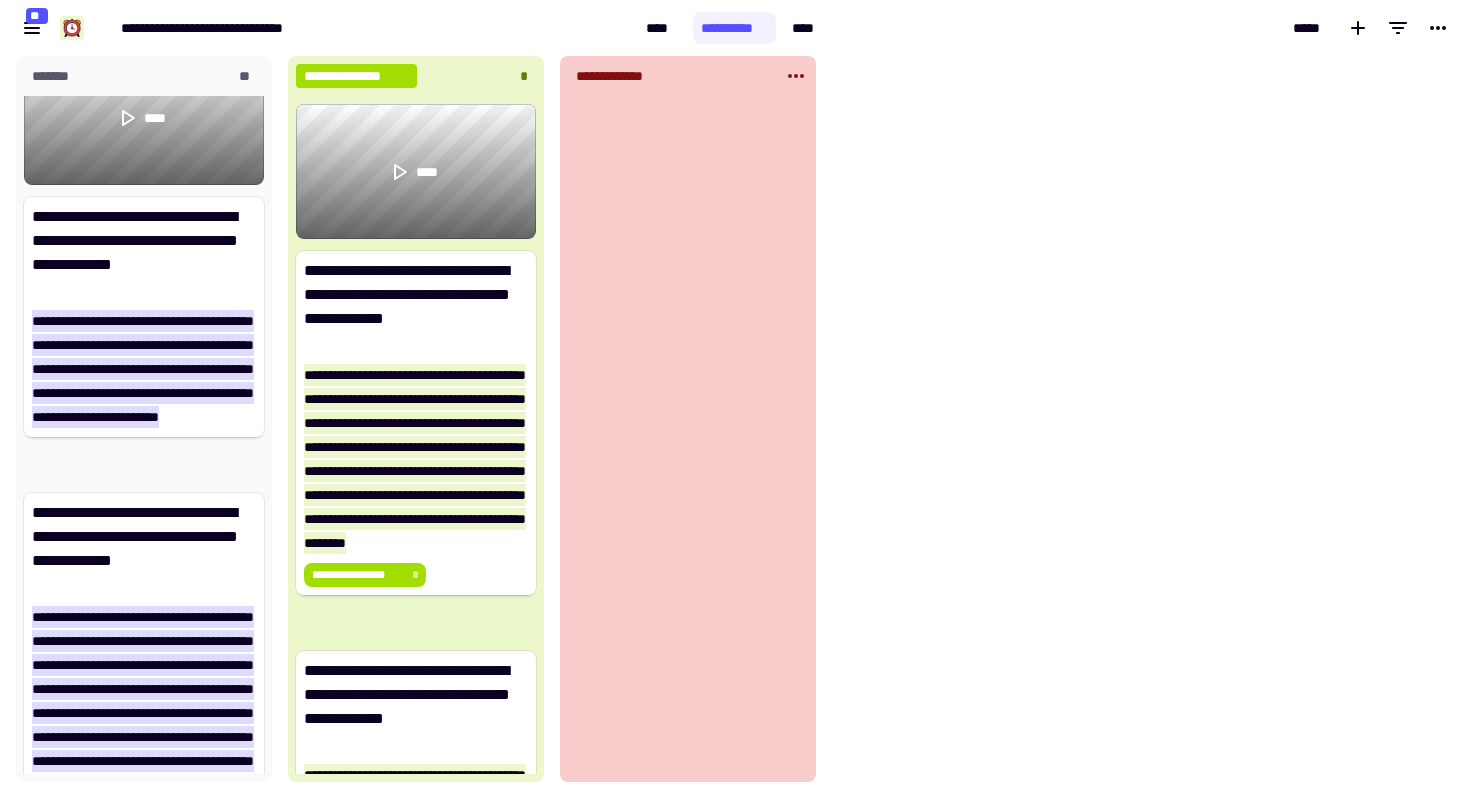 type on "**********" 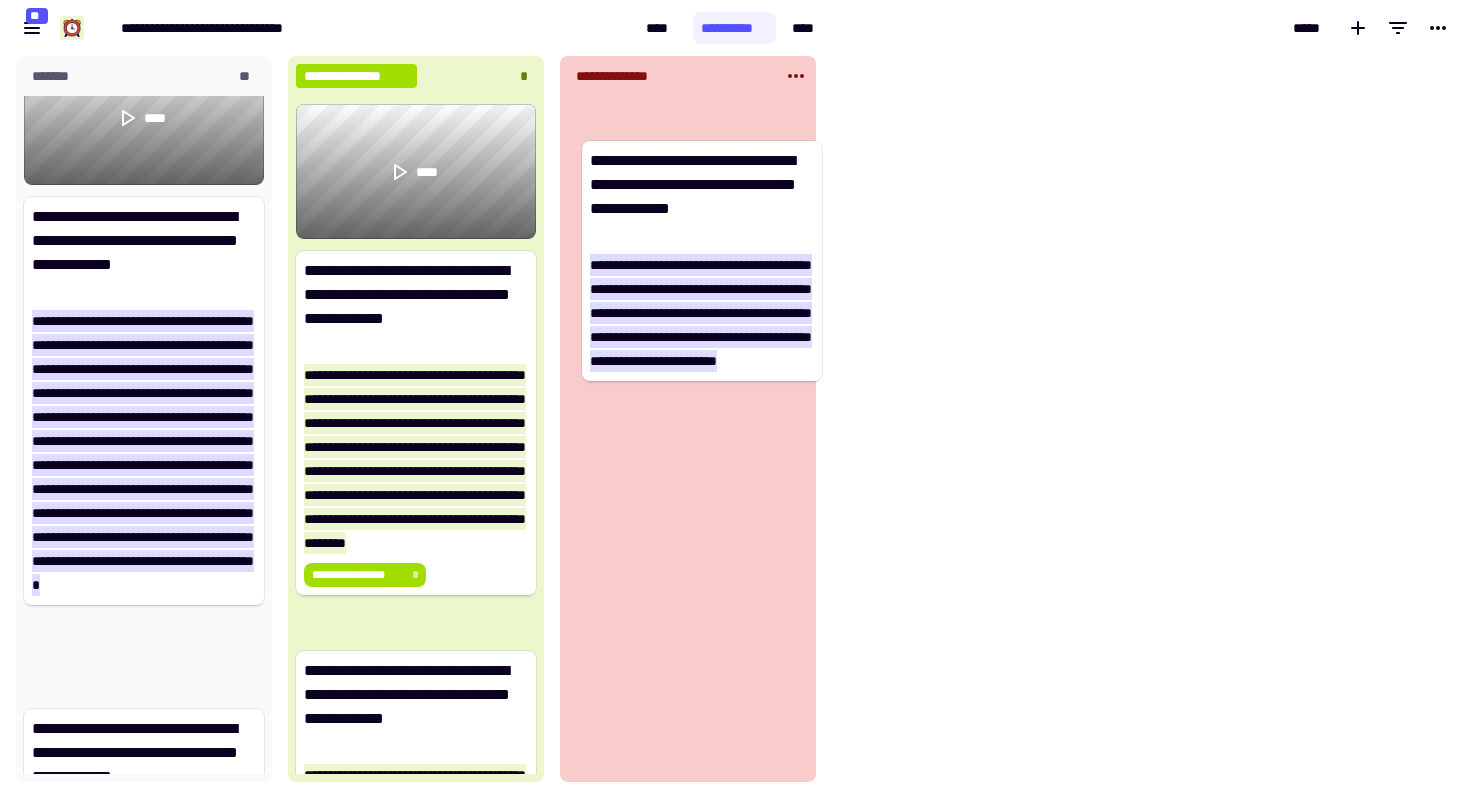 drag, startPoint x: 144, startPoint y: 276, endPoint x: 767, endPoint y: 213, distance: 626.1773 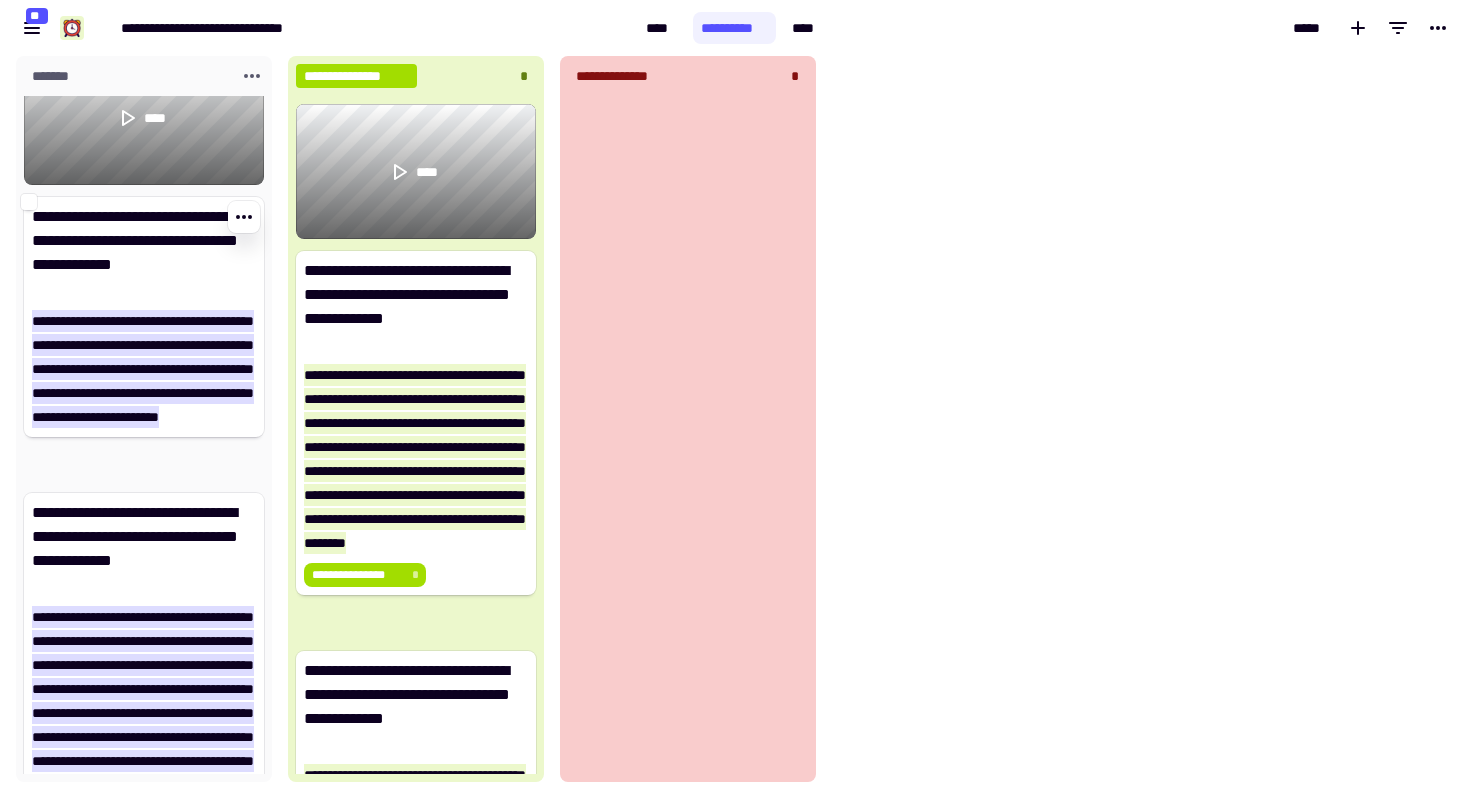 scroll, scrollTop: 53, scrollLeft: 0, axis: vertical 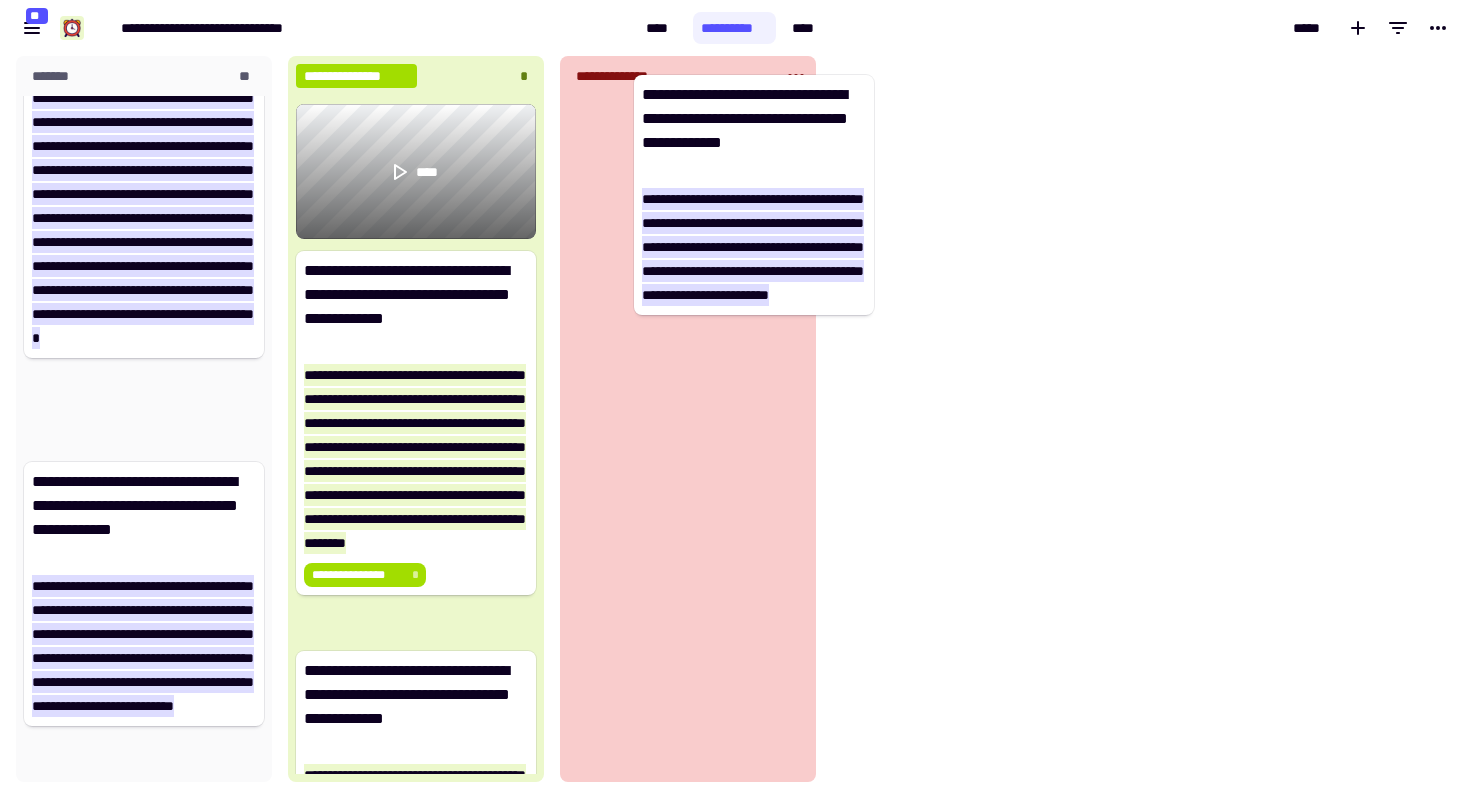 drag, startPoint x: 115, startPoint y: 243, endPoint x: 732, endPoint y: 121, distance: 628.9459 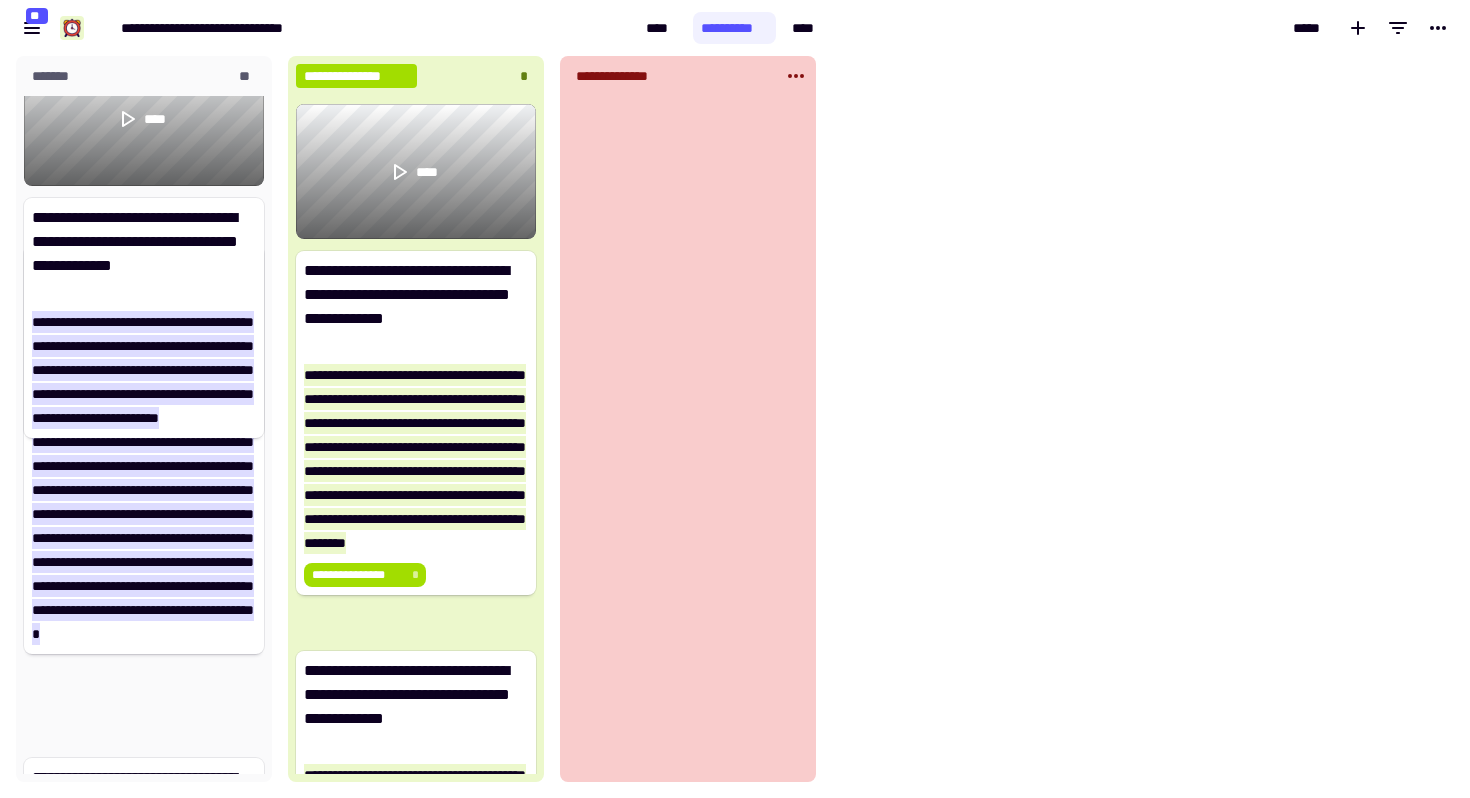 click on "**********" 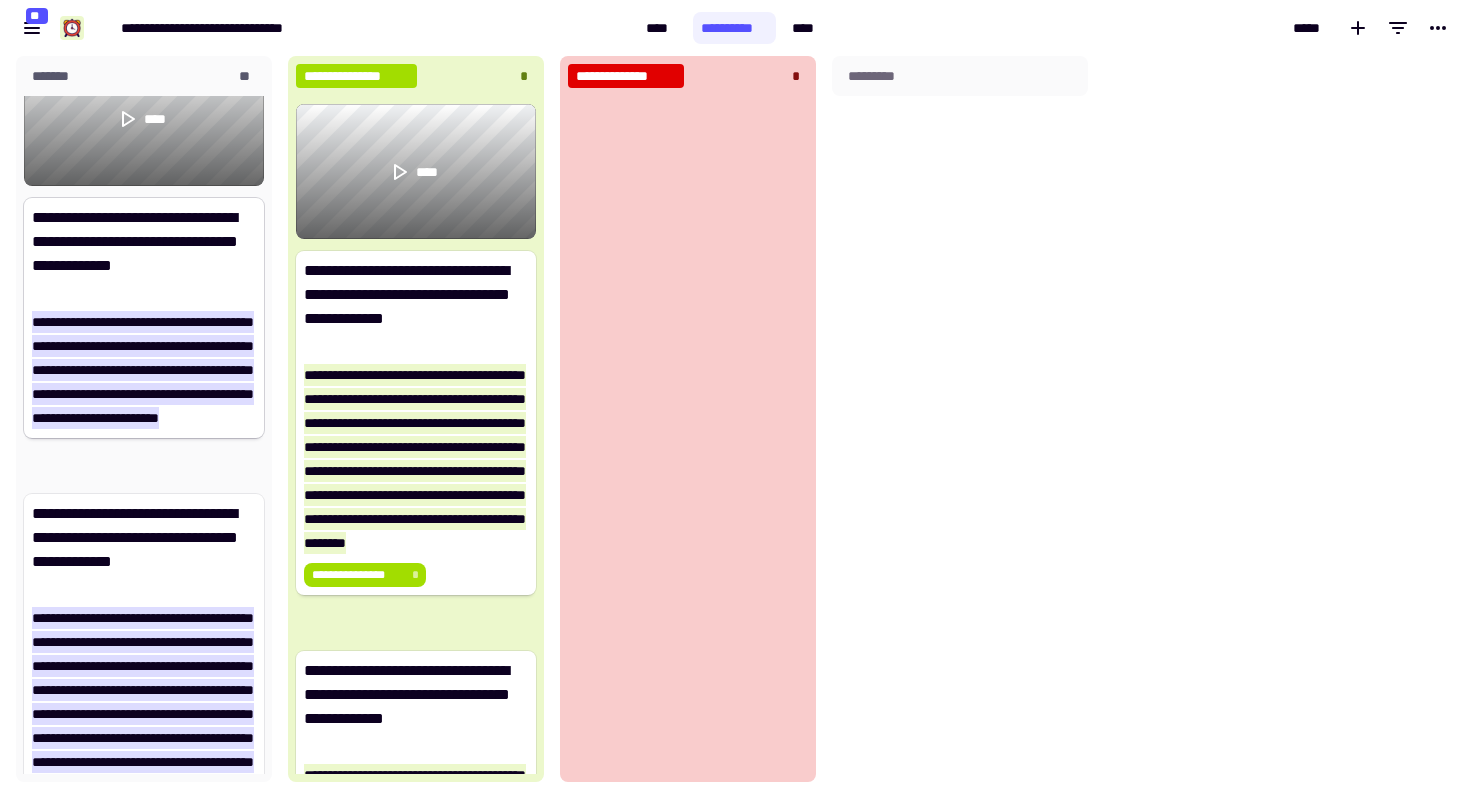 scroll, scrollTop: 1, scrollLeft: 1, axis: both 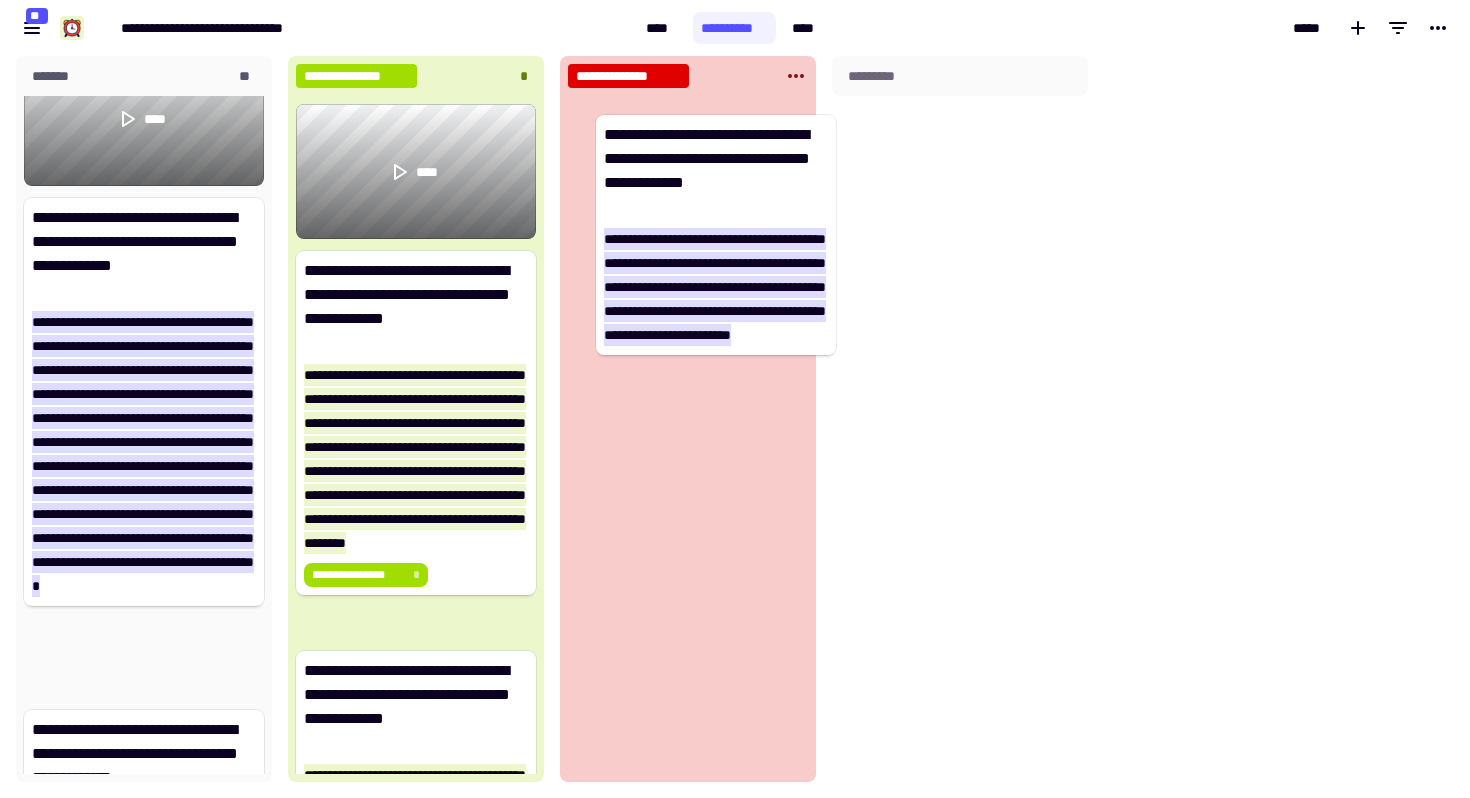 drag, startPoint x: 106, startPoint y: 305, endPoint x: 694, endPoint y: 223, distance: 593.6901 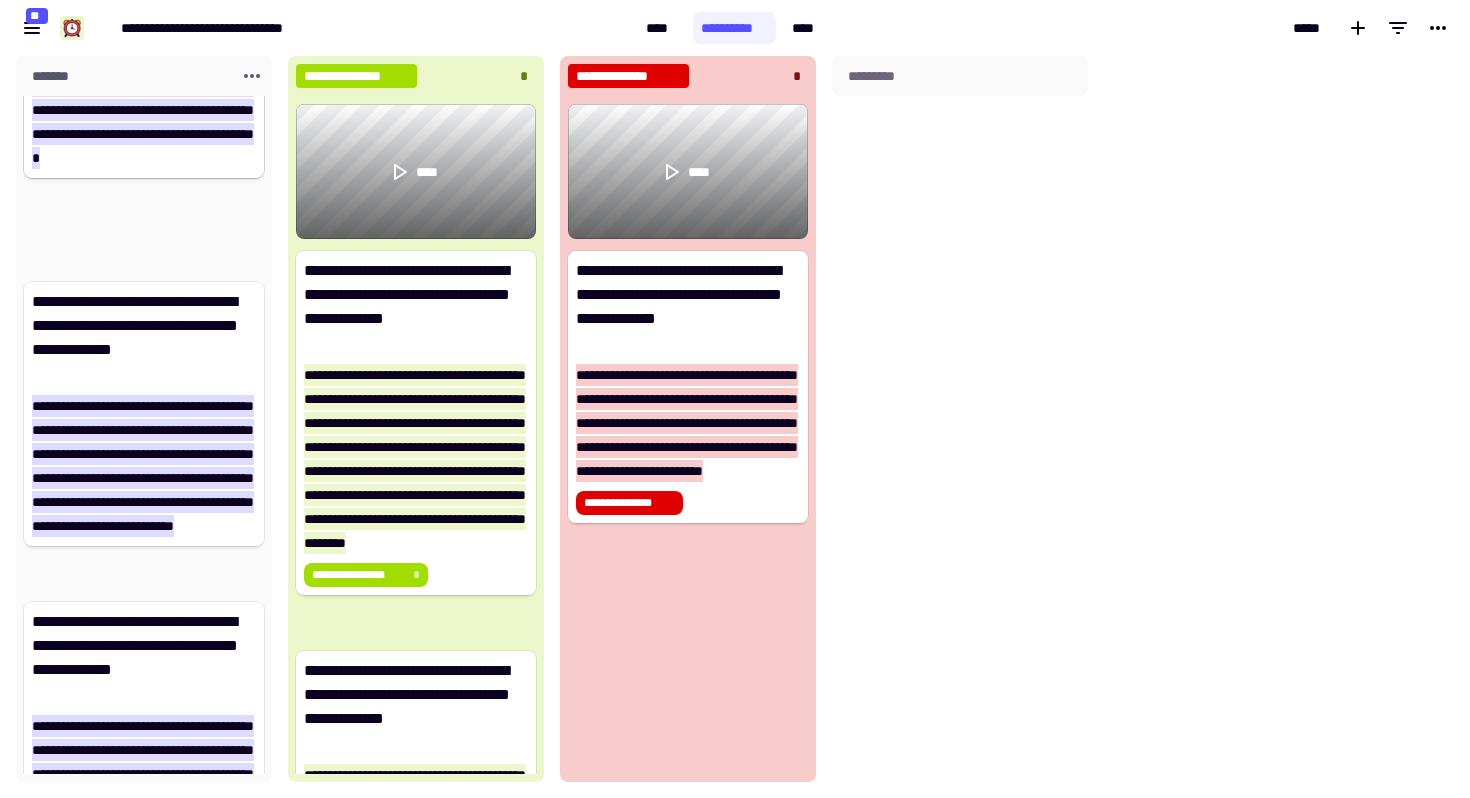 scroll, scrollTop: 503, scrollLeft: 0, axis: vertical 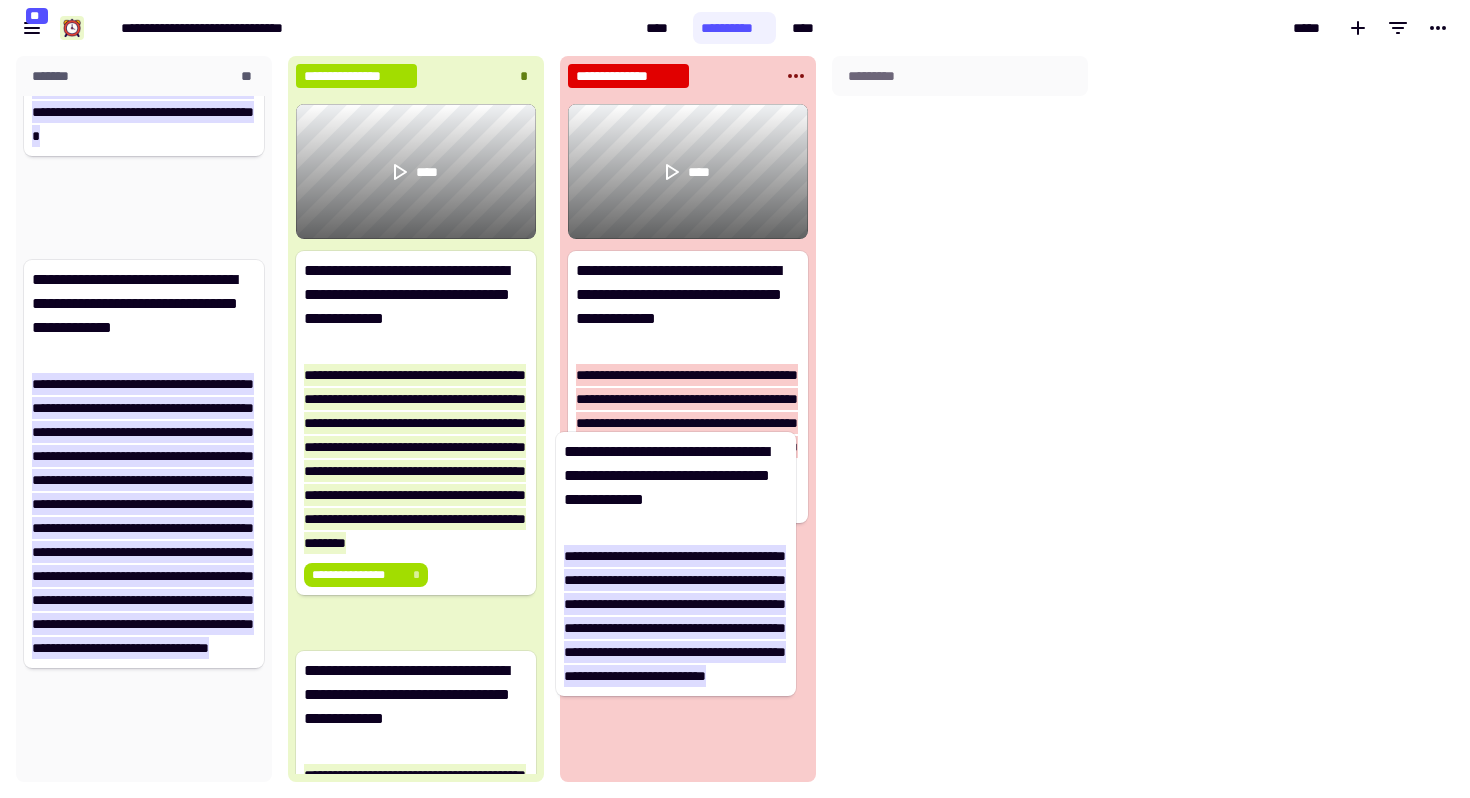drag, startPoint x: 170, startPoint y: 349, endPoint x: 737, endPoint y: 513, distance: 590.24146 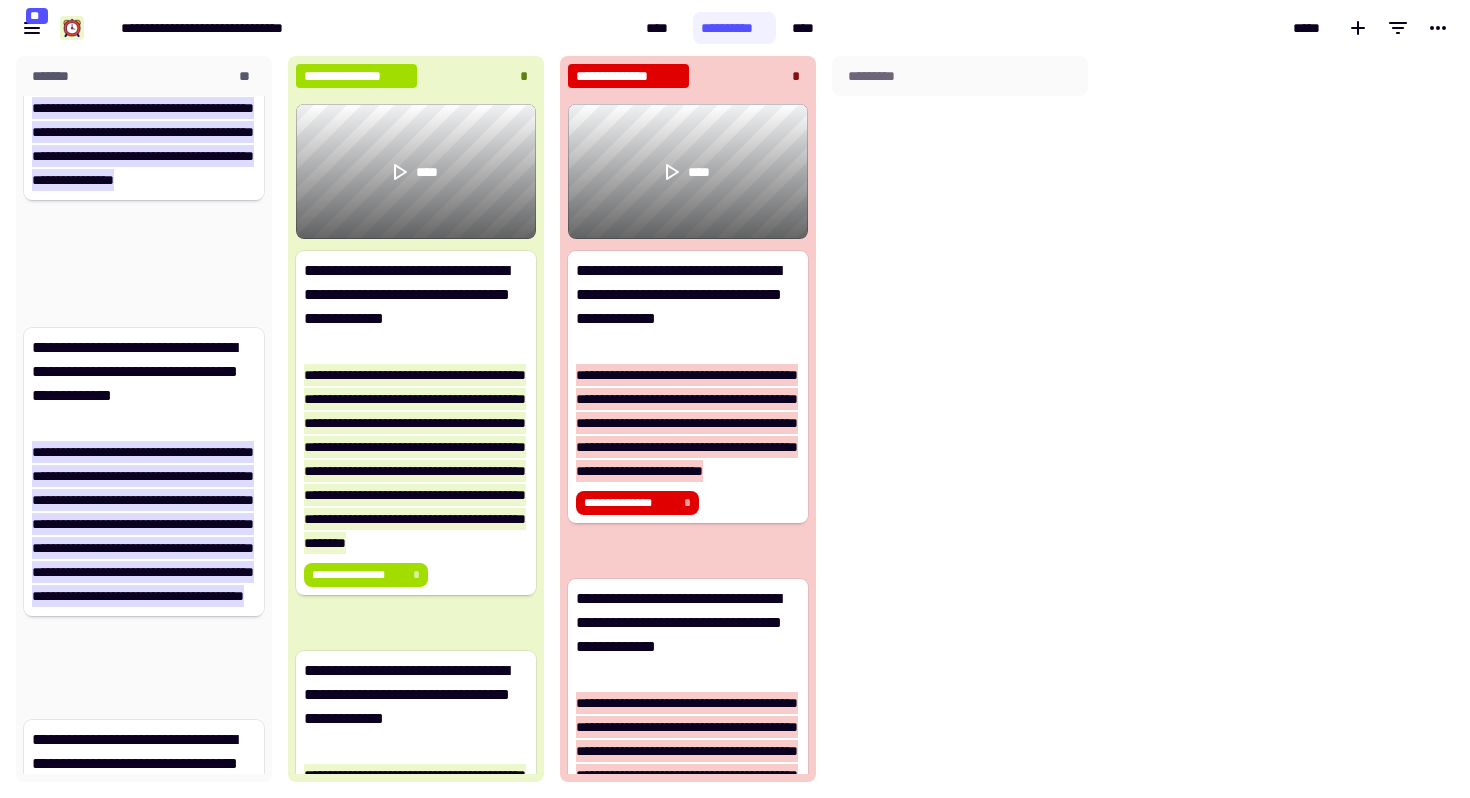 scroll, scrollTop: 1482, scrollLeft: 0, axis: vertical 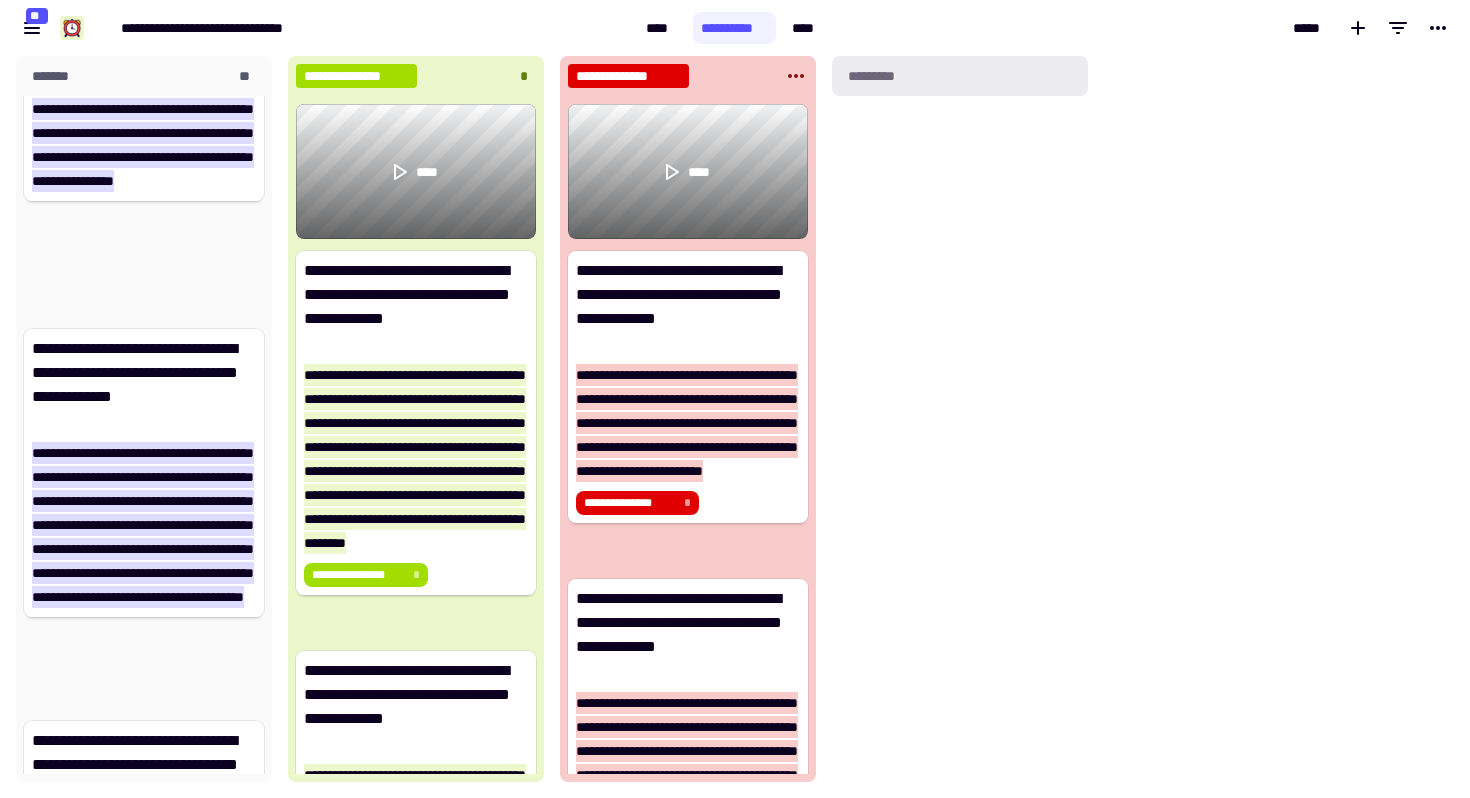 click on "*********" 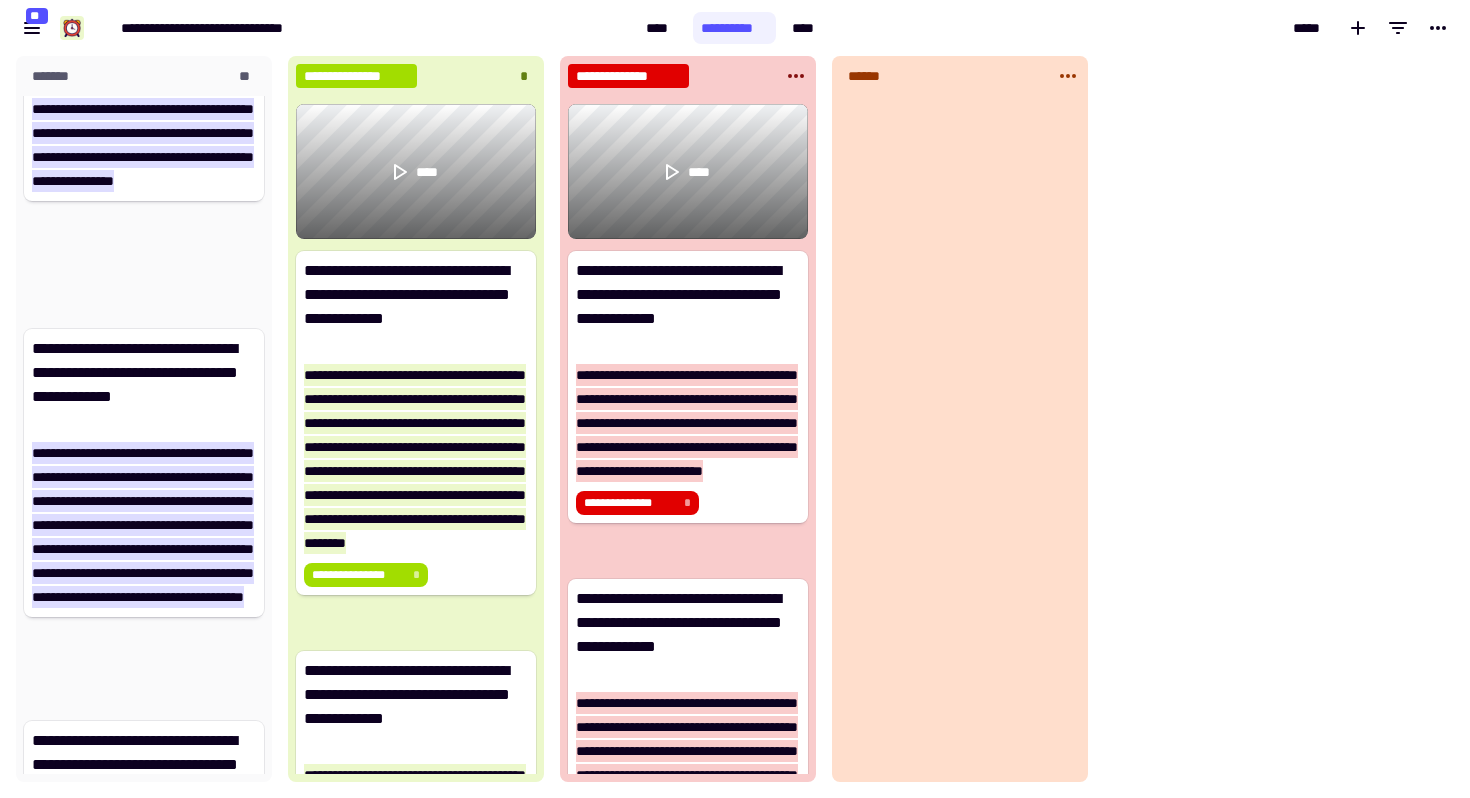 type on "*******" 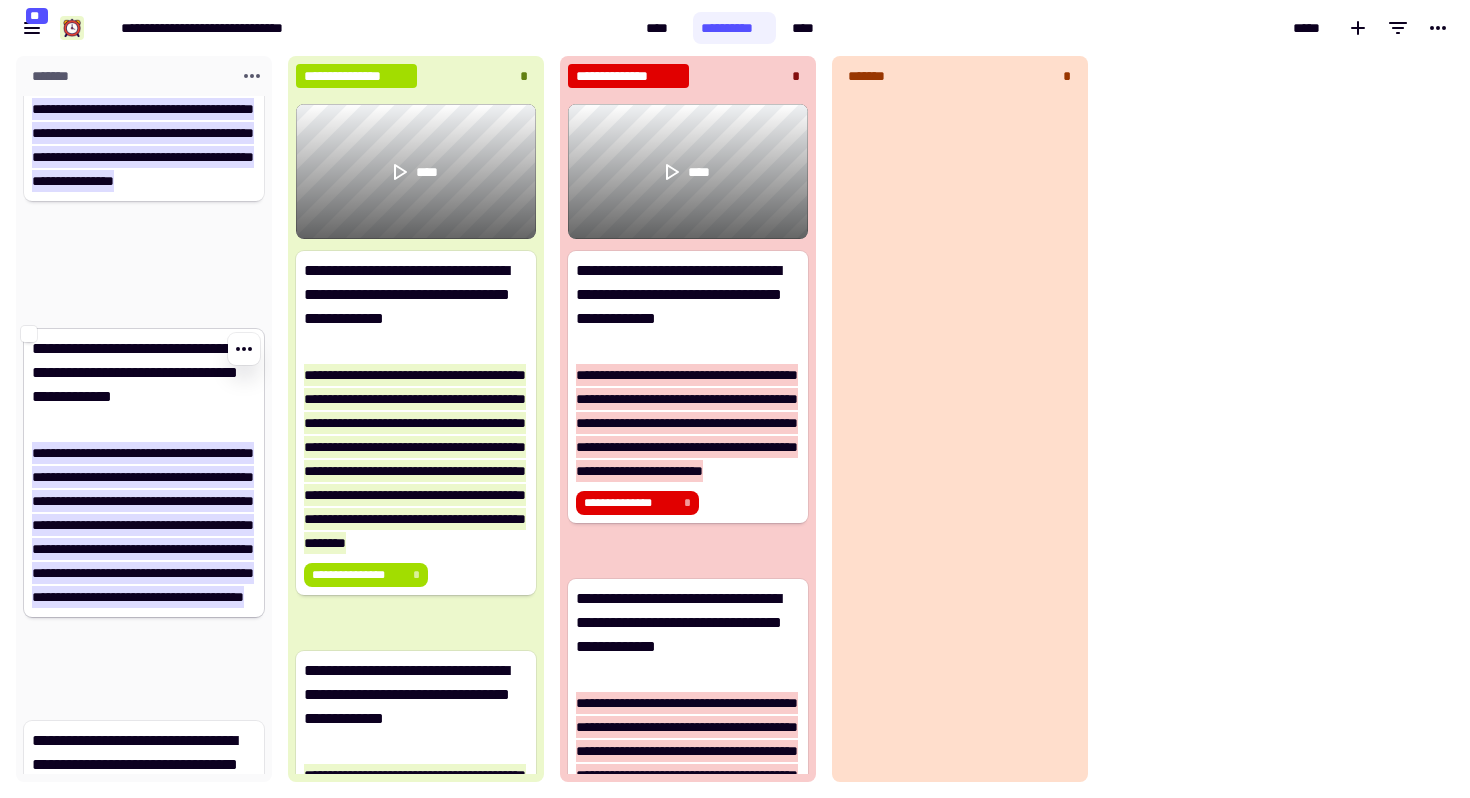 click on "**********" 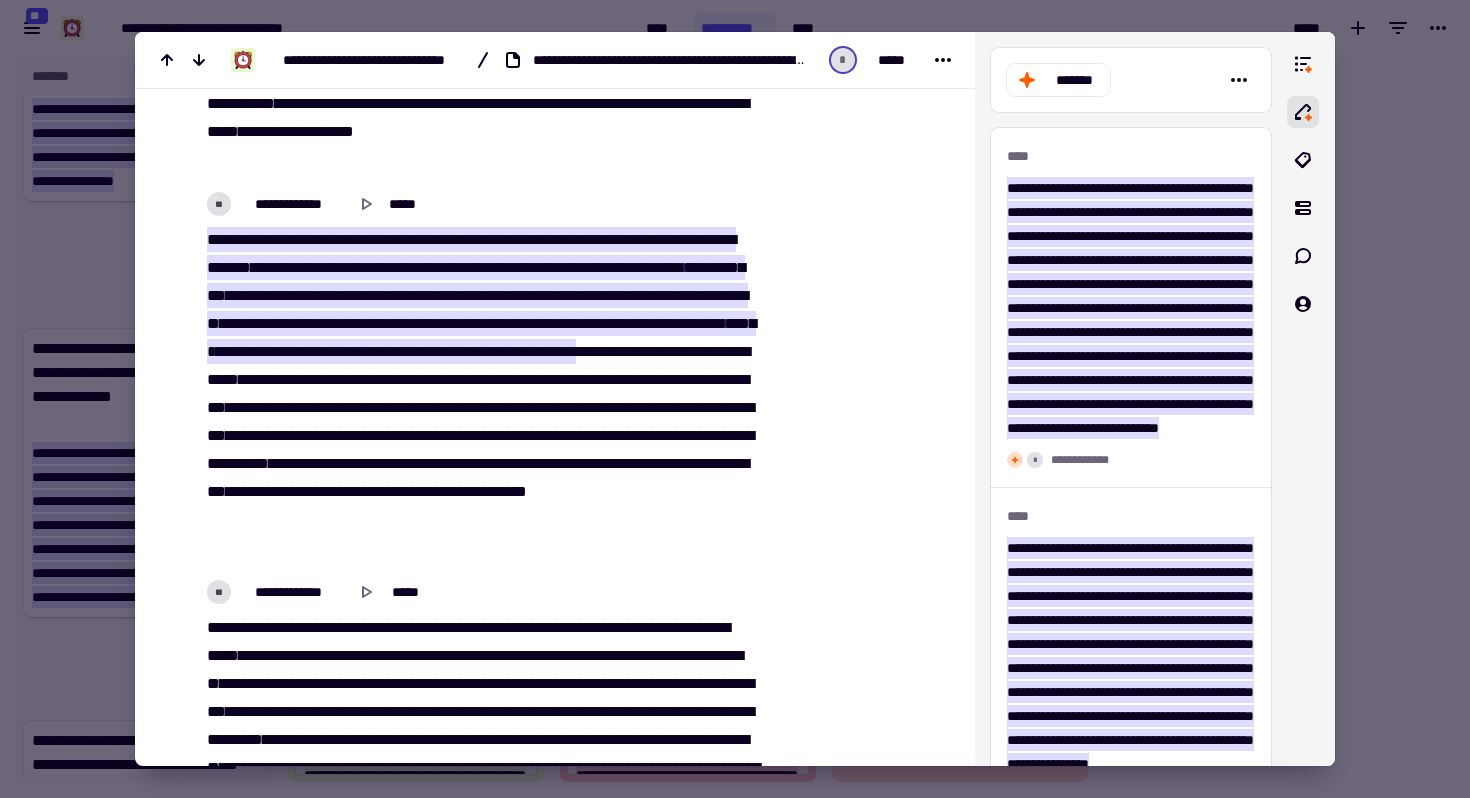 scroll, scrollTop: 11994, scrollLeft: 0, axis: vertical 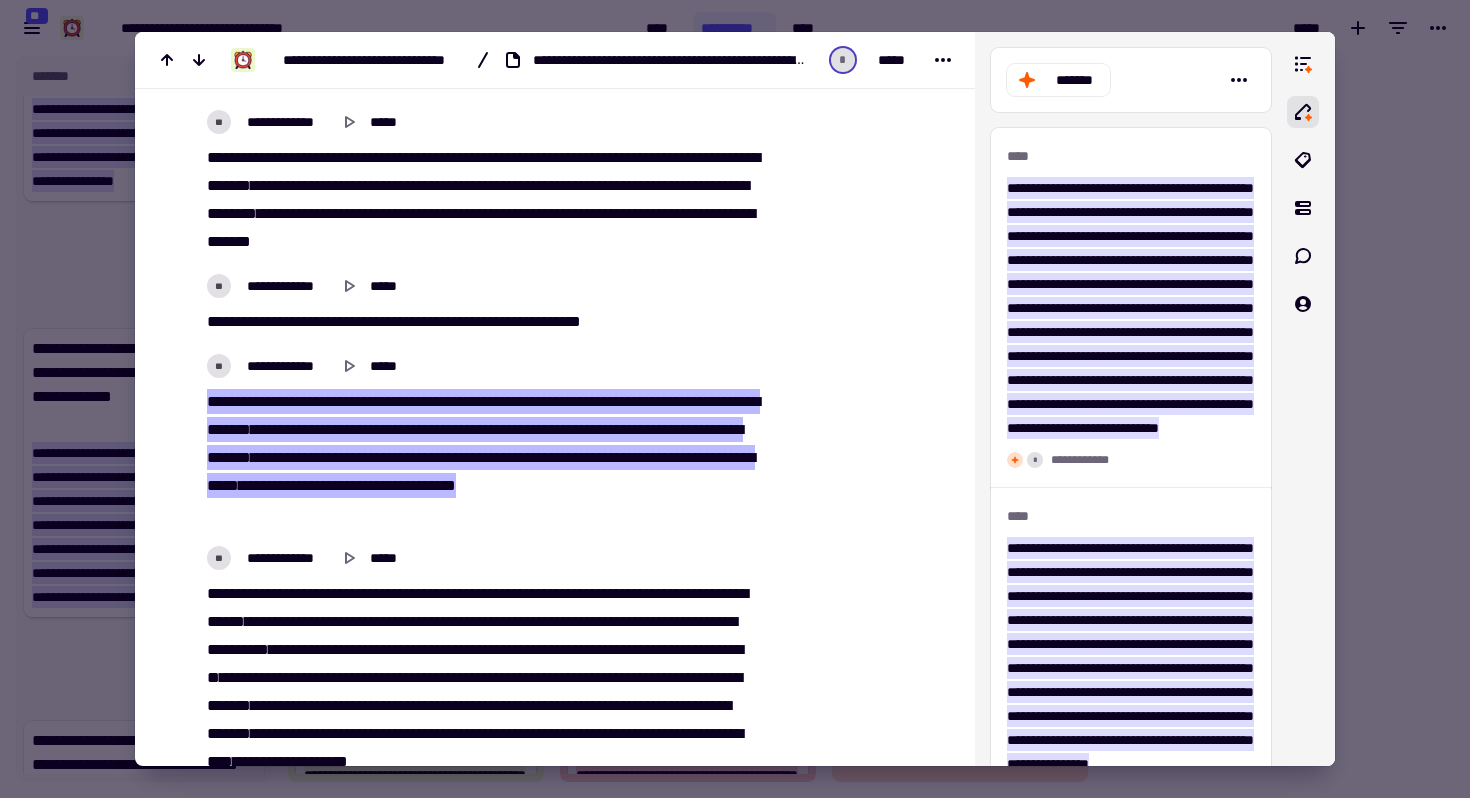click at bounding box center (735, 399) 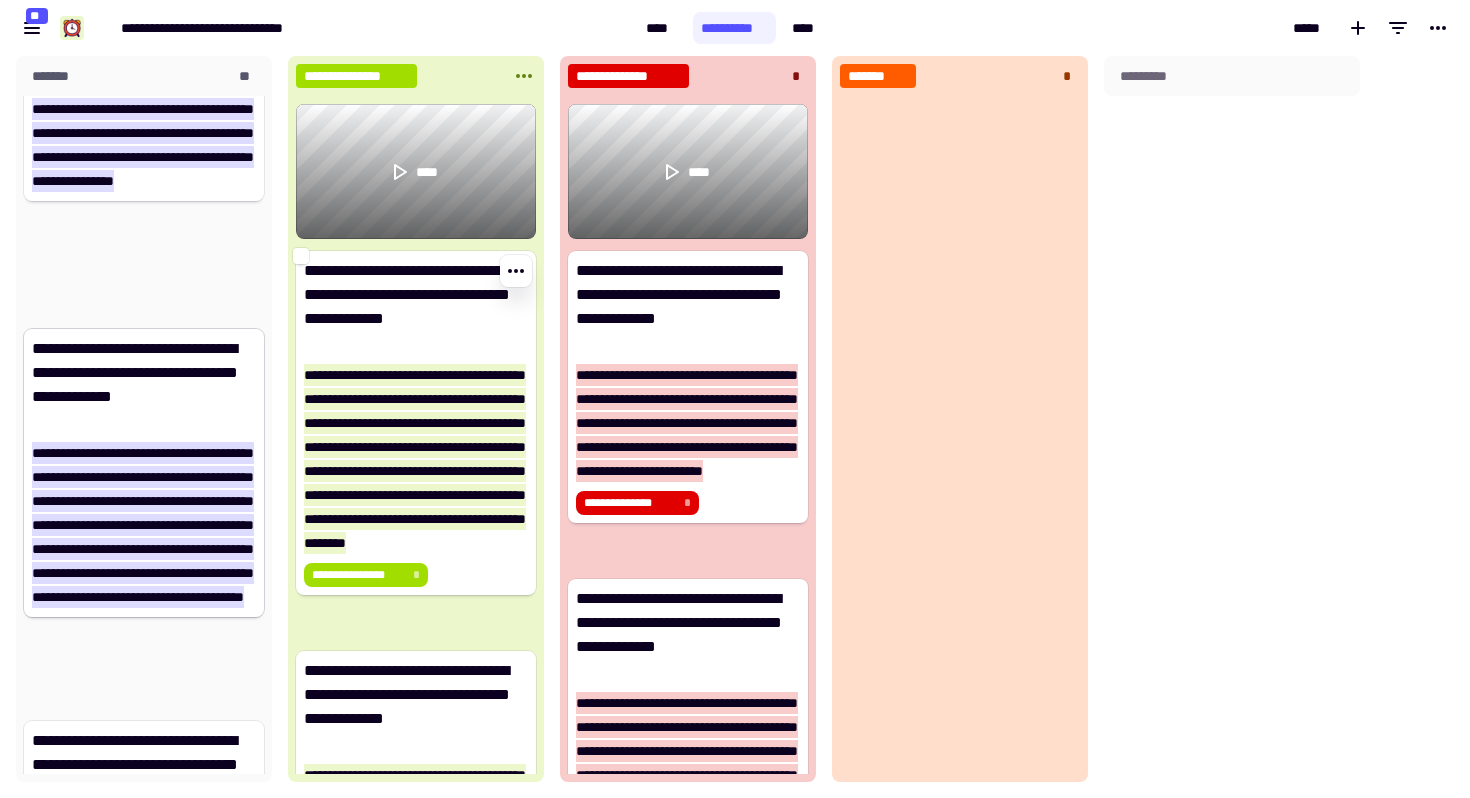 scroll, scrollTop: 1, scrollLeft: 1, axis: both 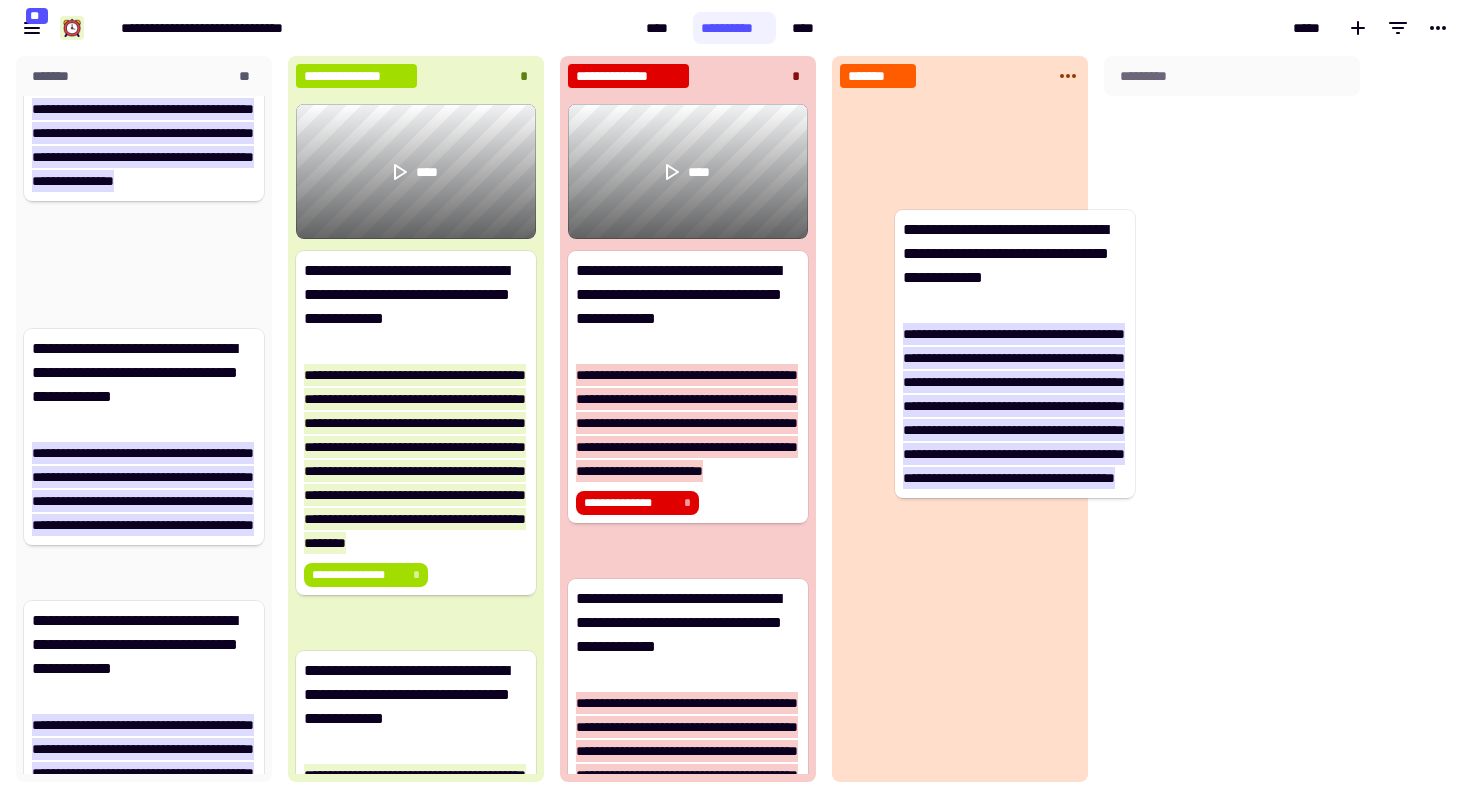drag, startPoint x: 146, startPoint y: 357, endPoint x: 996, endPoint y: 243, distance: 857.61066 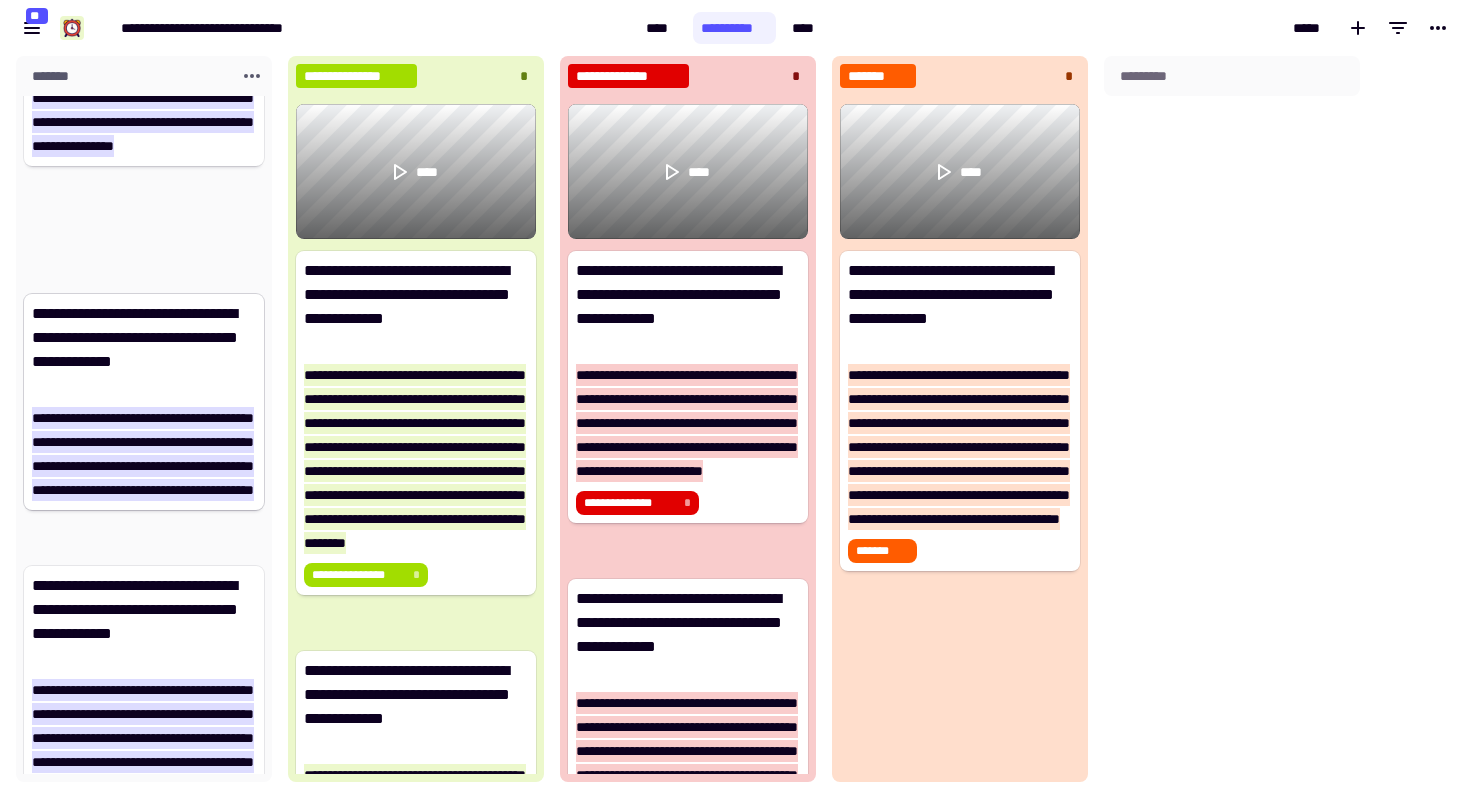 scroll, scrollTop: 1535, scrollLeft: 0, axis: vertical 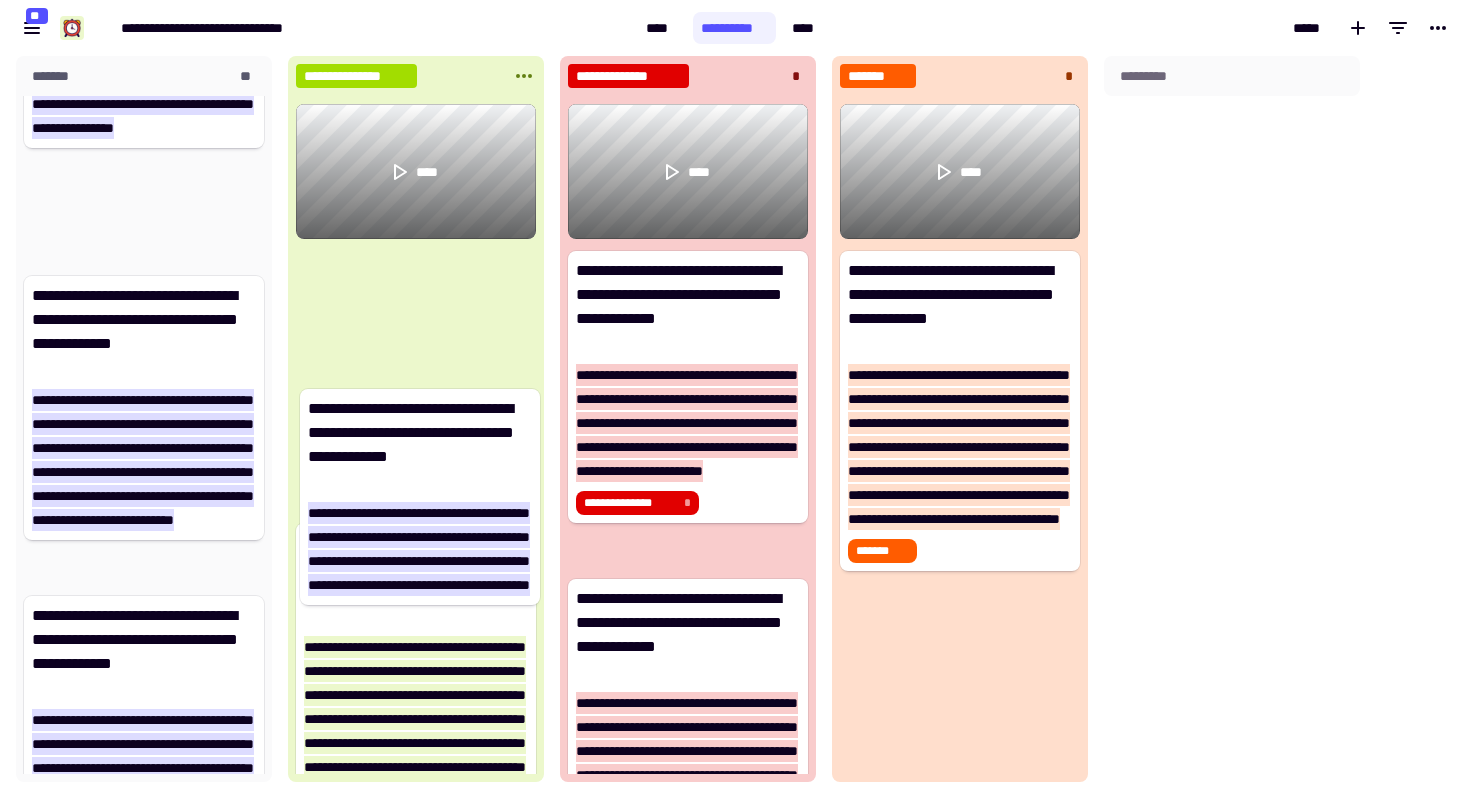 drag, startPoint x: 93, startPoint y: 359, endPoint x: 380, endPoint y: 472, distance: 308.4445 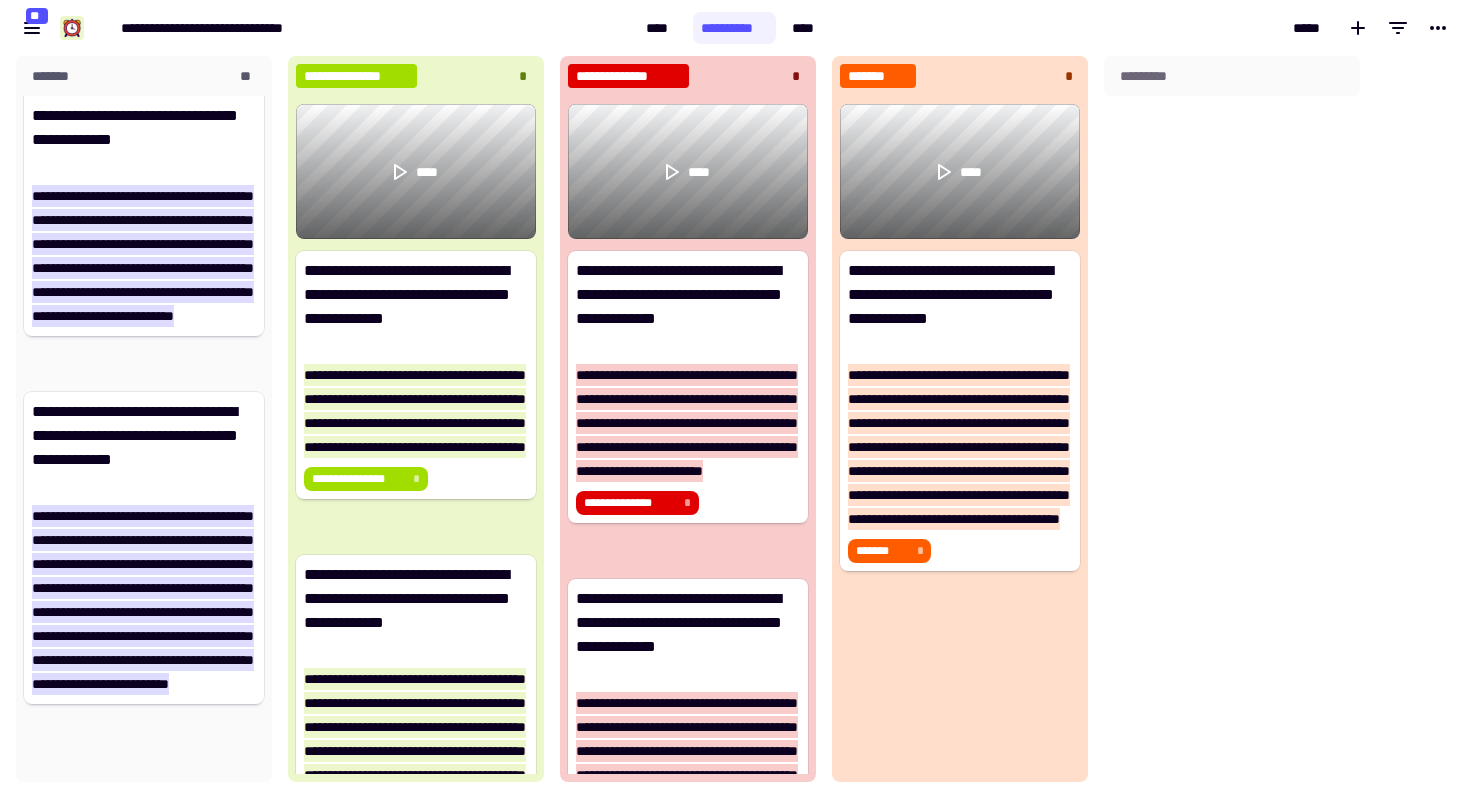 scroll, scrollTop: 1743, scrollLeft: 0, axis: vertical 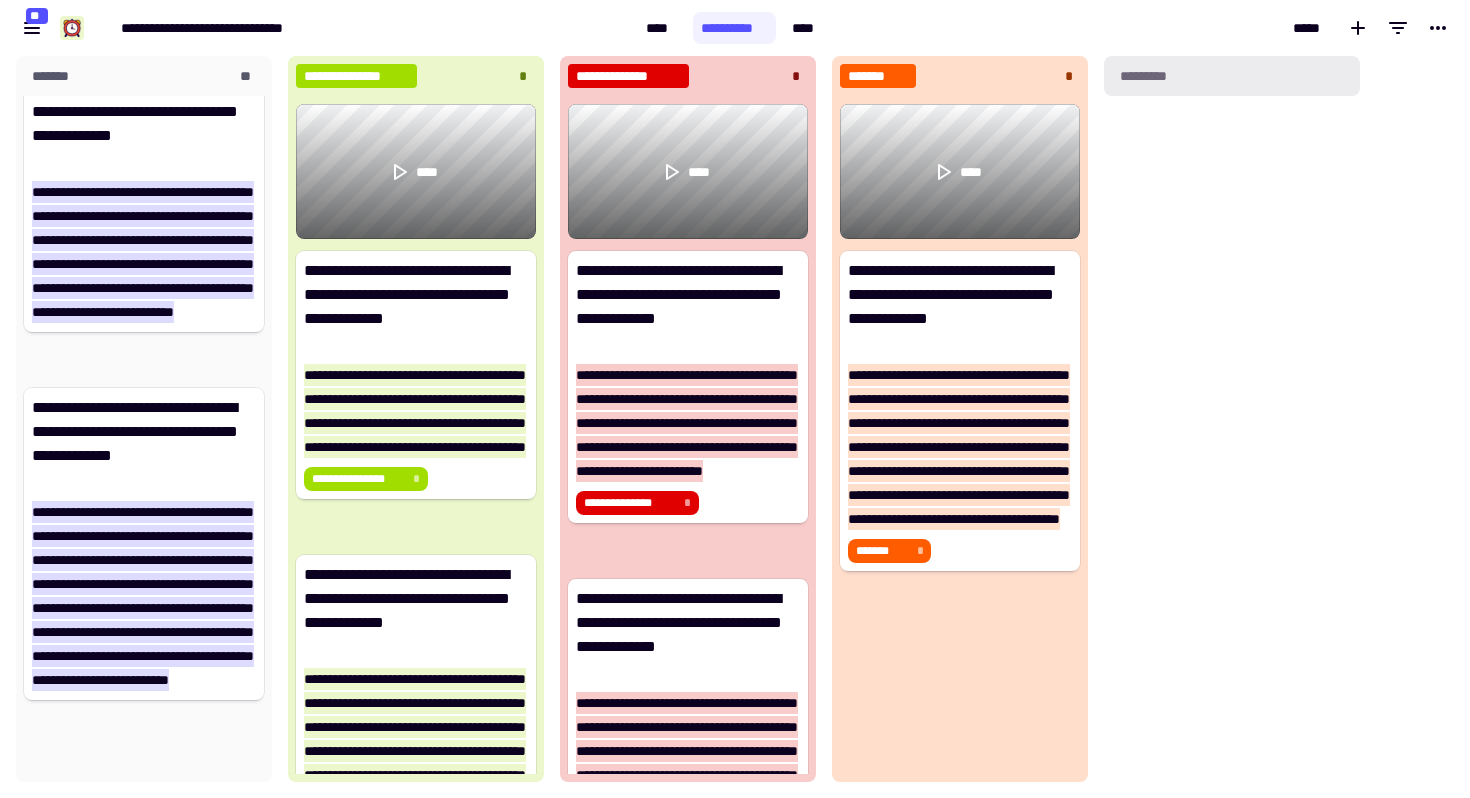 click on "*********" 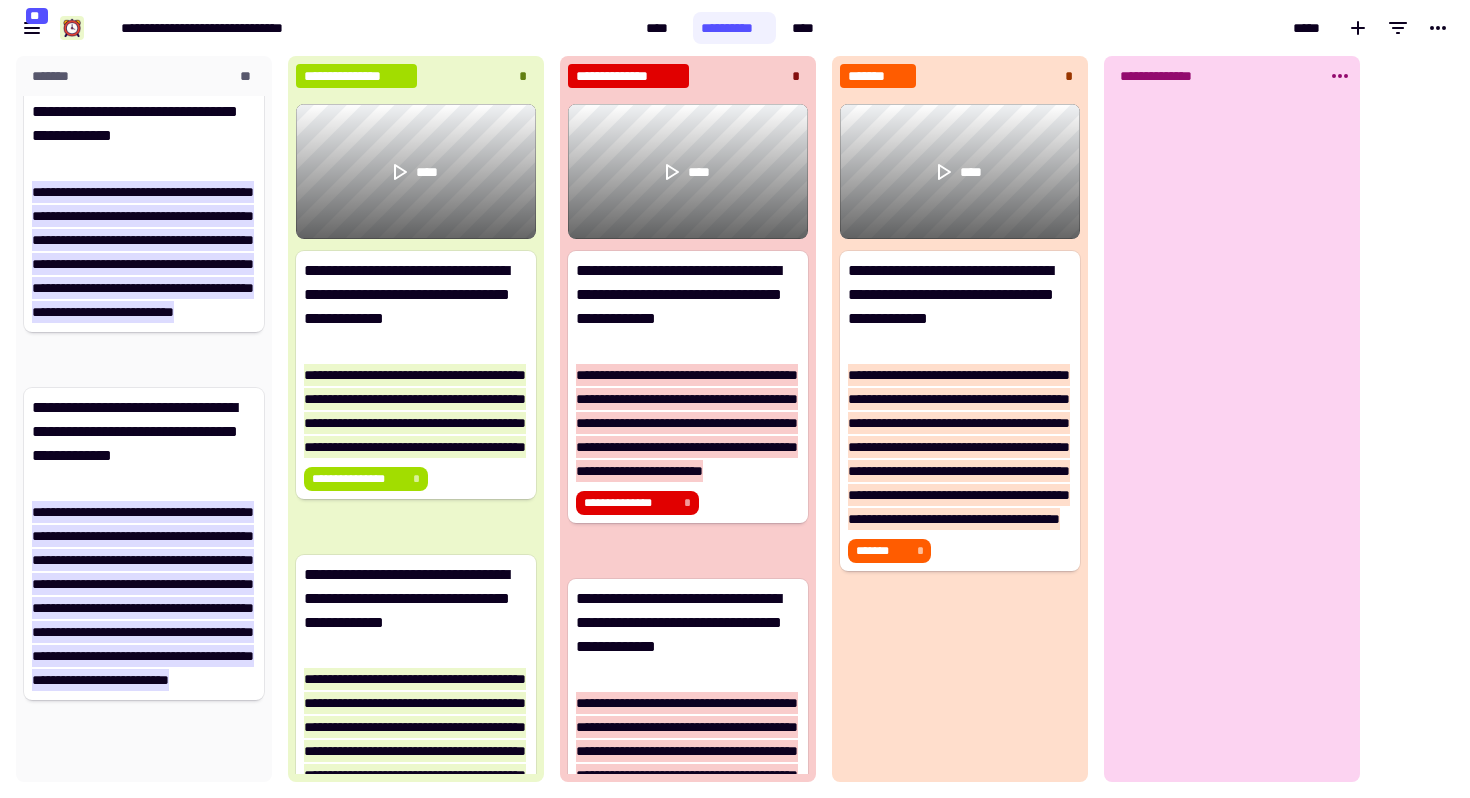 type on "**********" 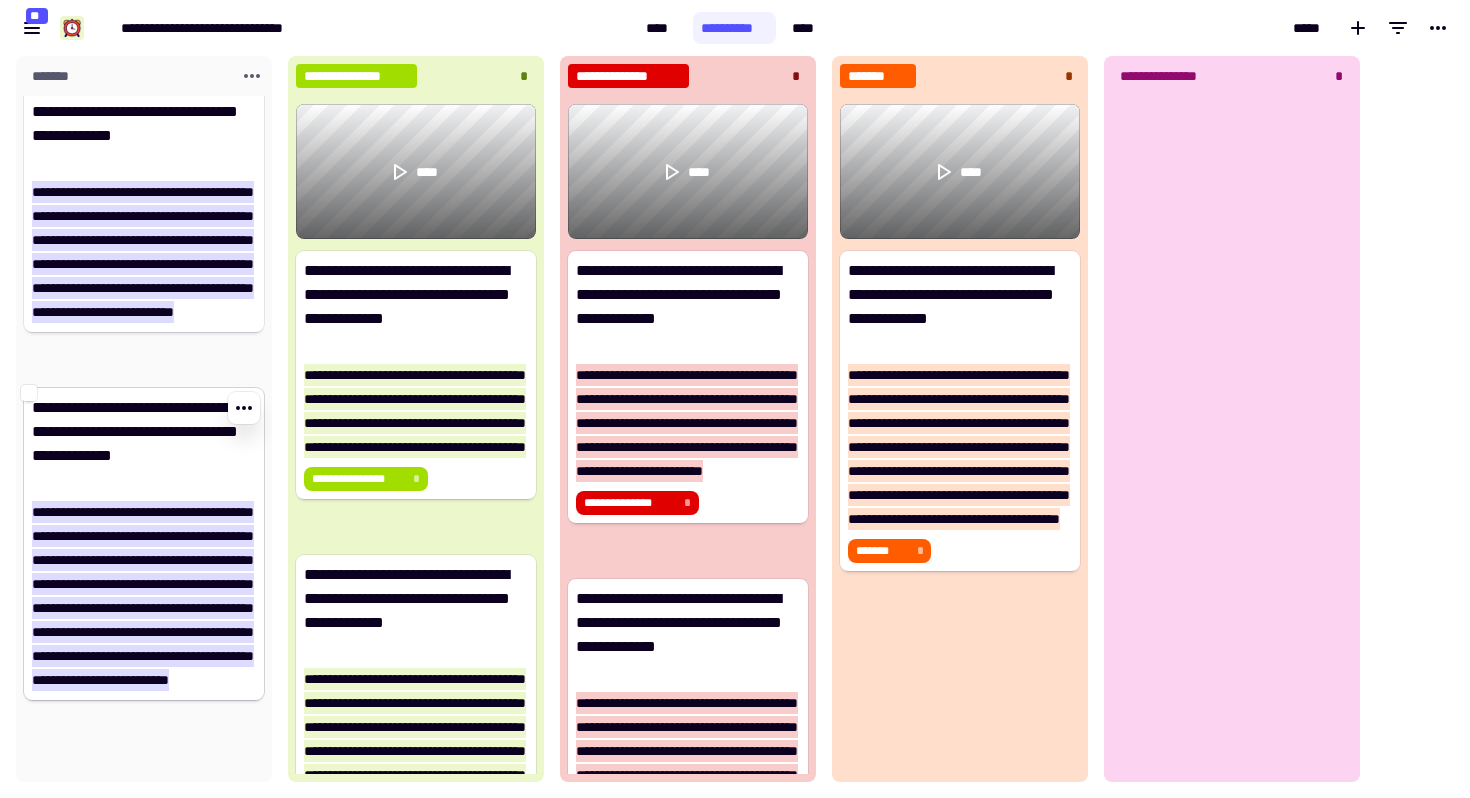 click on "**********" 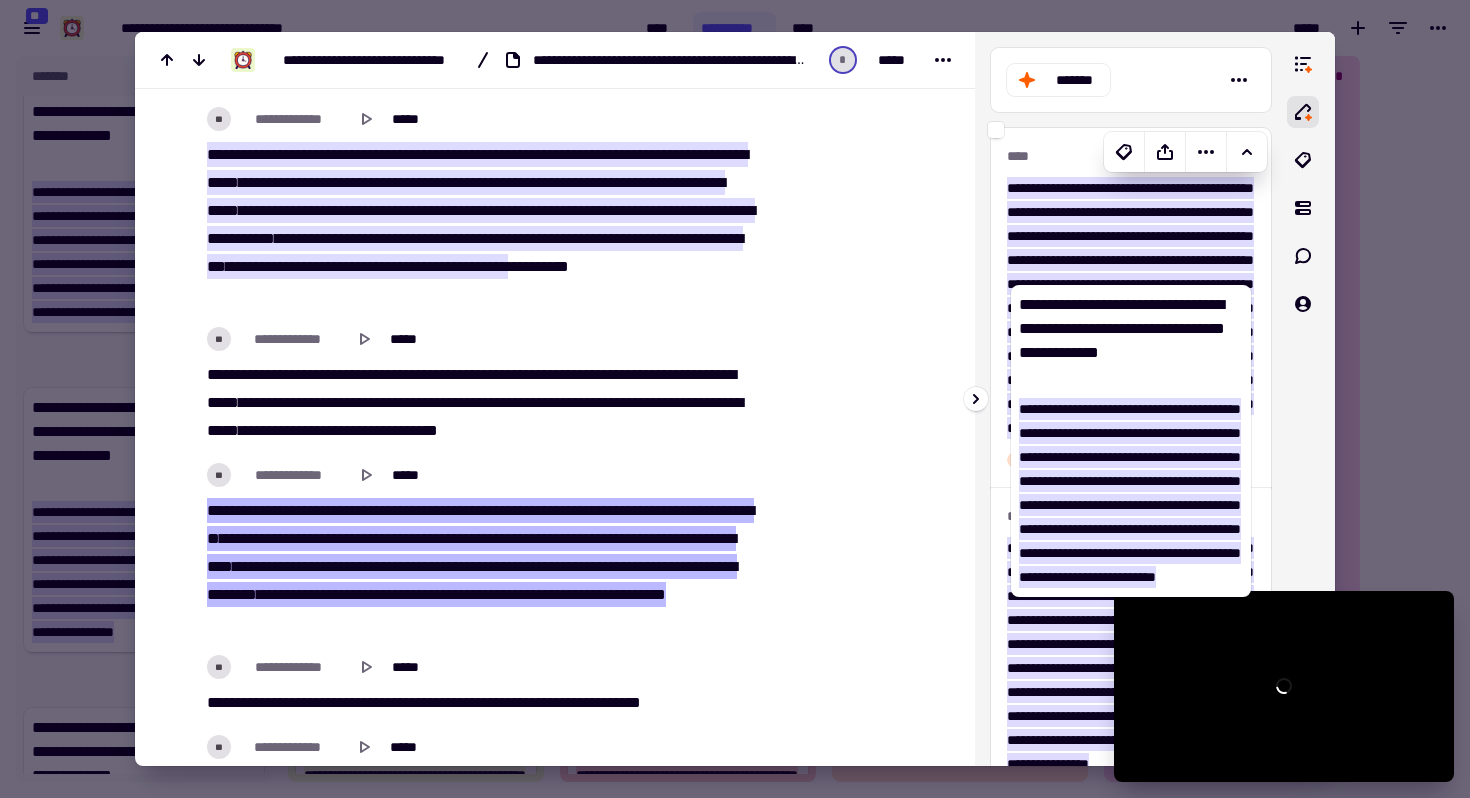 scroll, scrollTop: 11014, scrollLeft: 0, axis: vertical 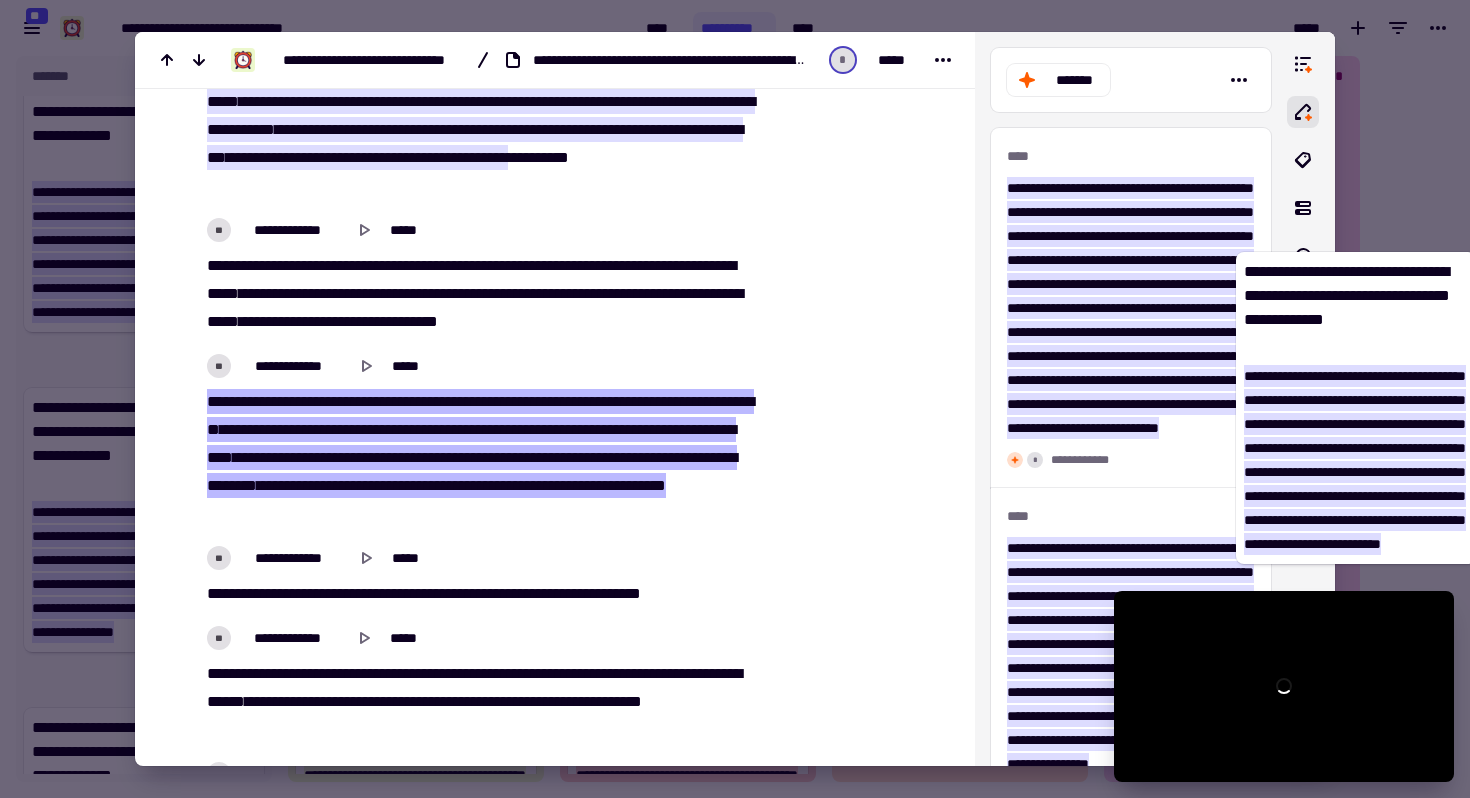 drag, startPoint x: 167, startPoint y: 441, endPoint x: 1380, endPoint y: 304, distance: 1220.712 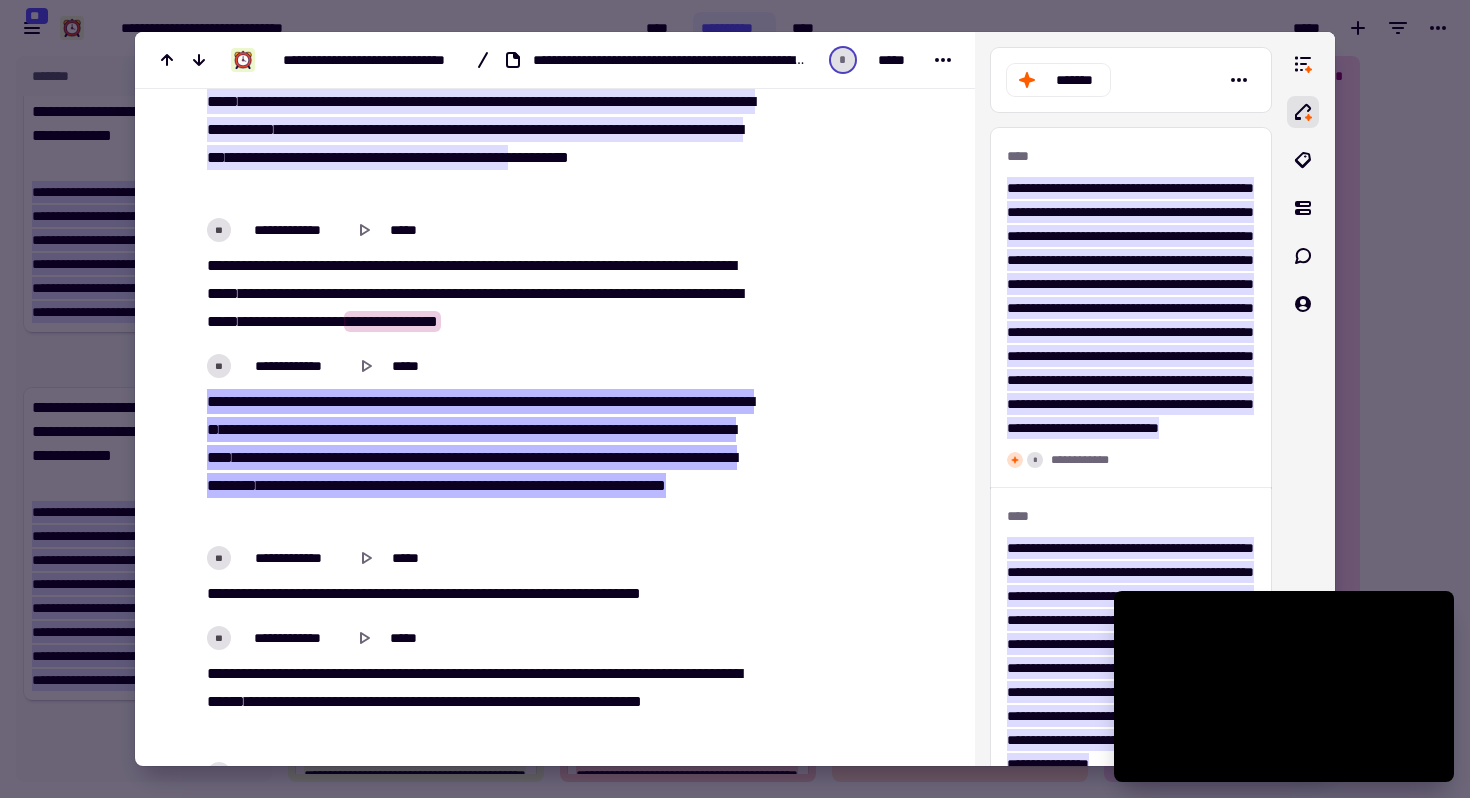 type on "*******" 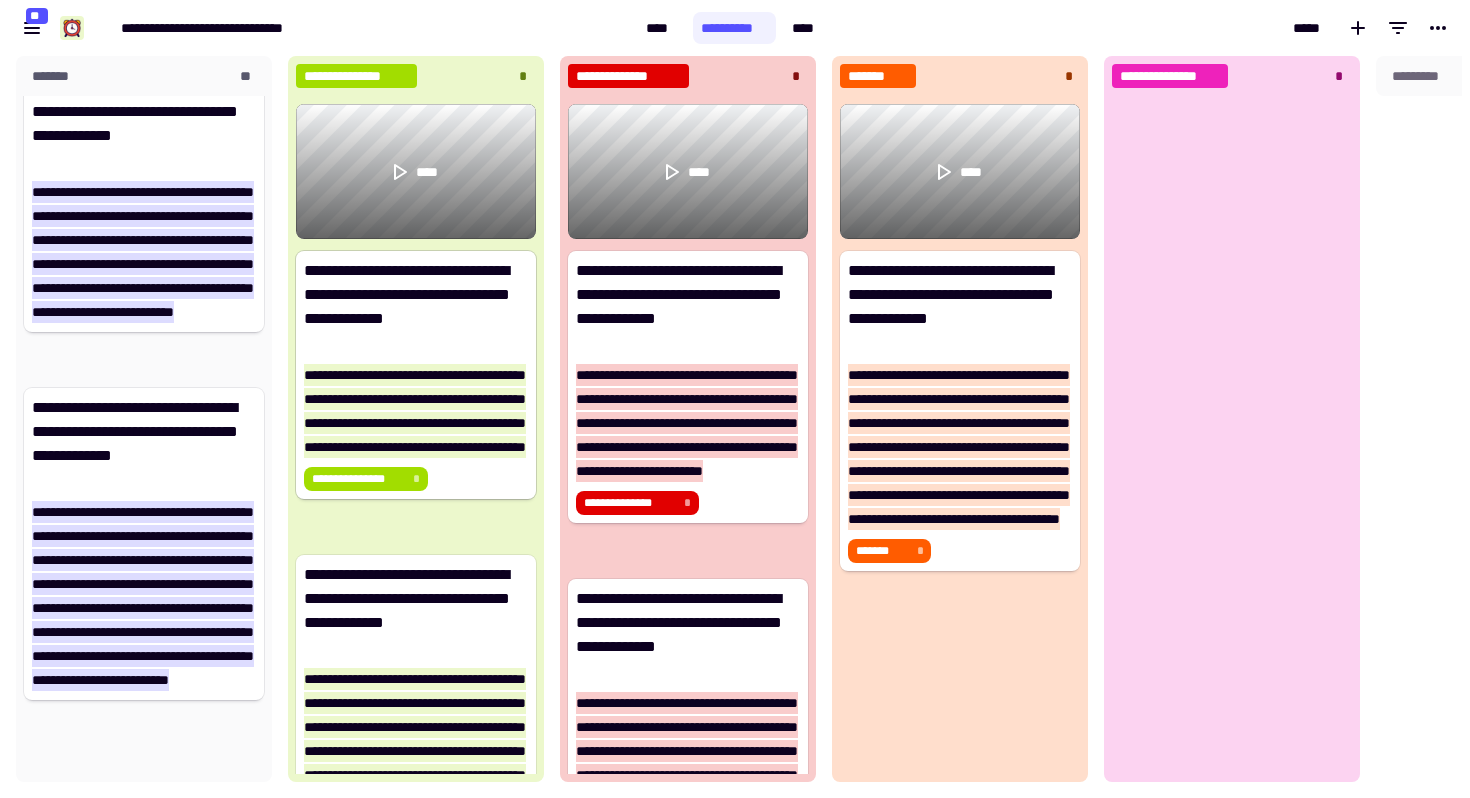 scroll, scrollTop: 1, scrollLeft: 1, axis: both 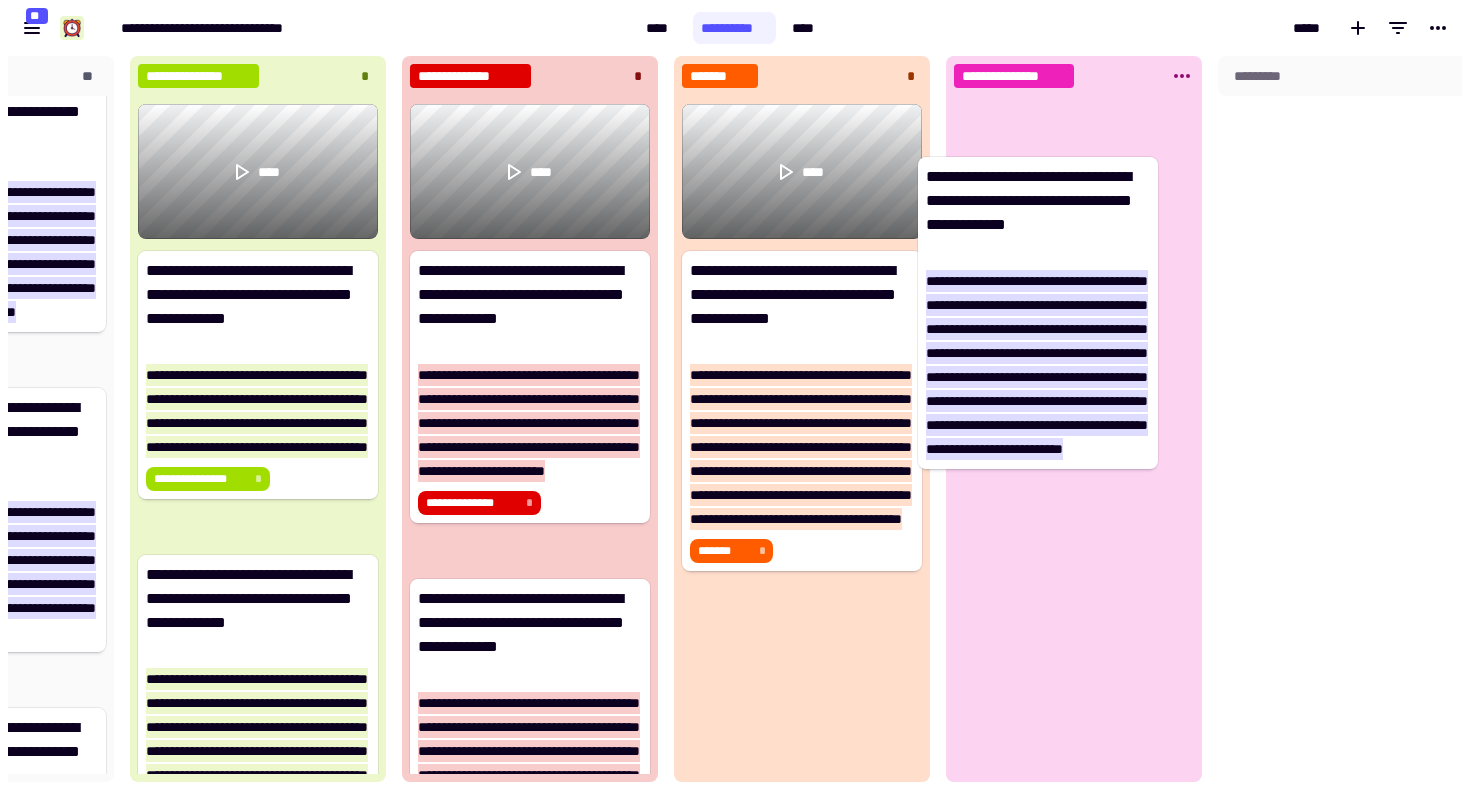 drag, startPoint x: 106, startPoint y: 510, endPoint x: 1011, endPoint y: 274, distance: 935.2652 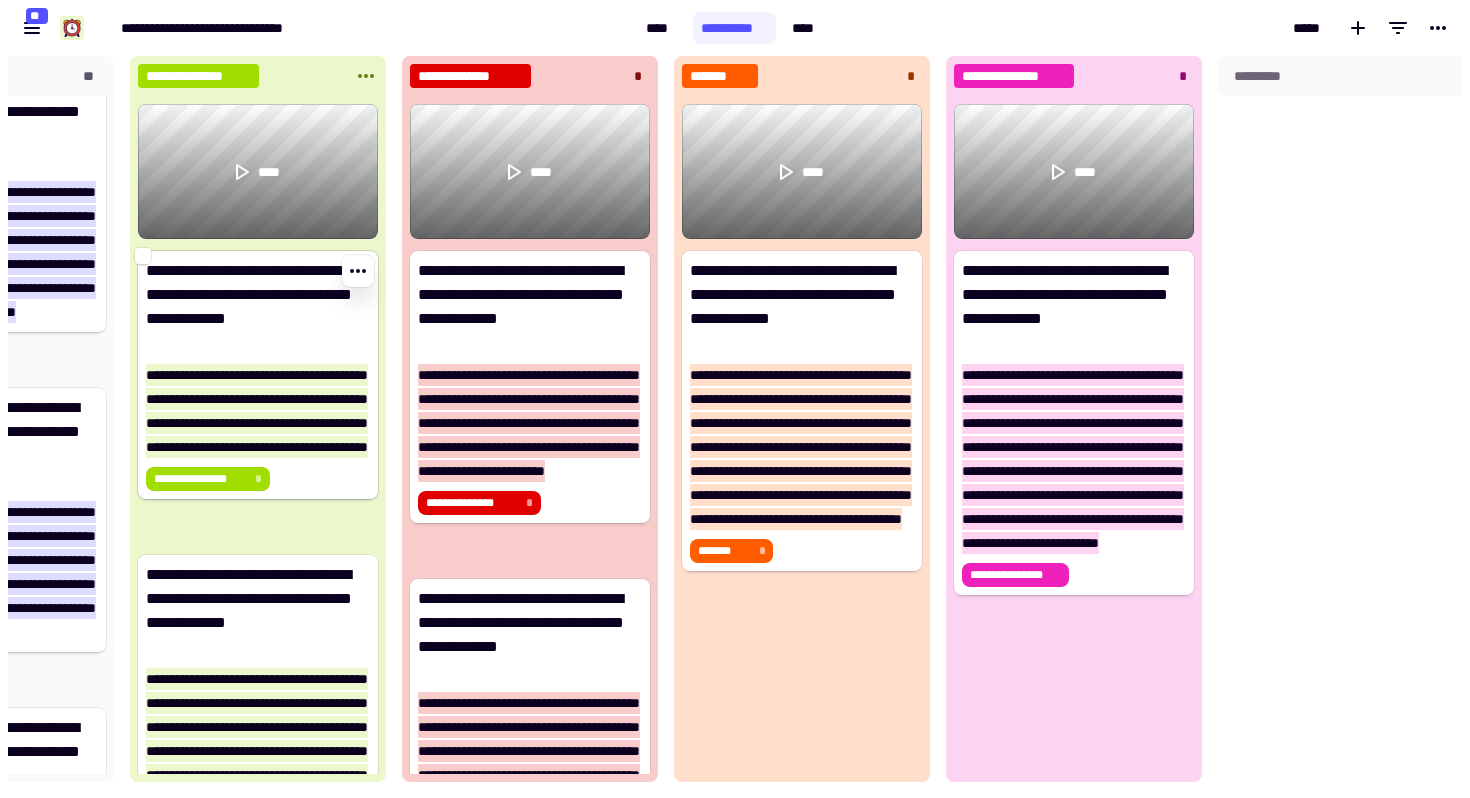 scroll, scrollTop: 0, scrollLeft: 0, axis: both 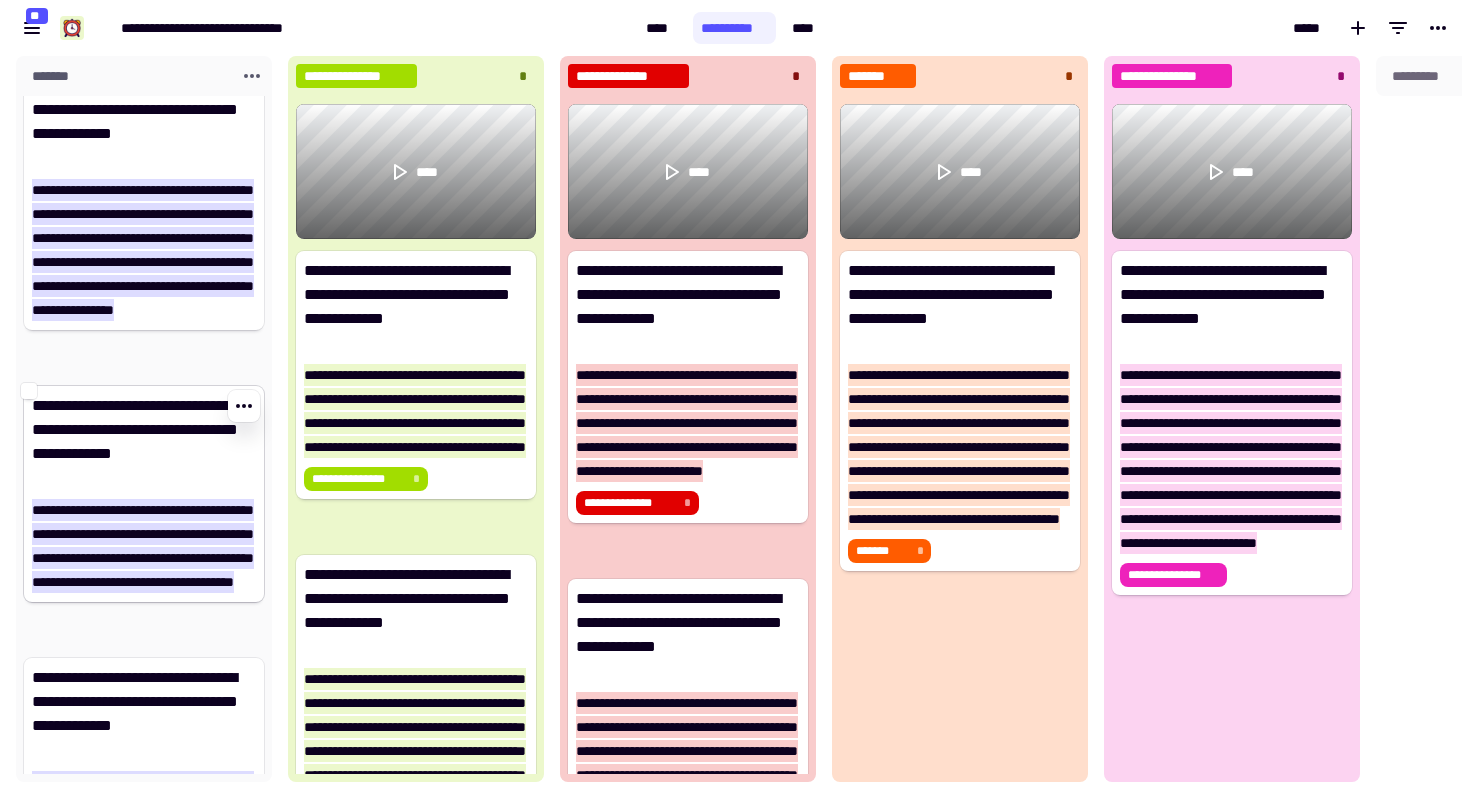 click on "**********" 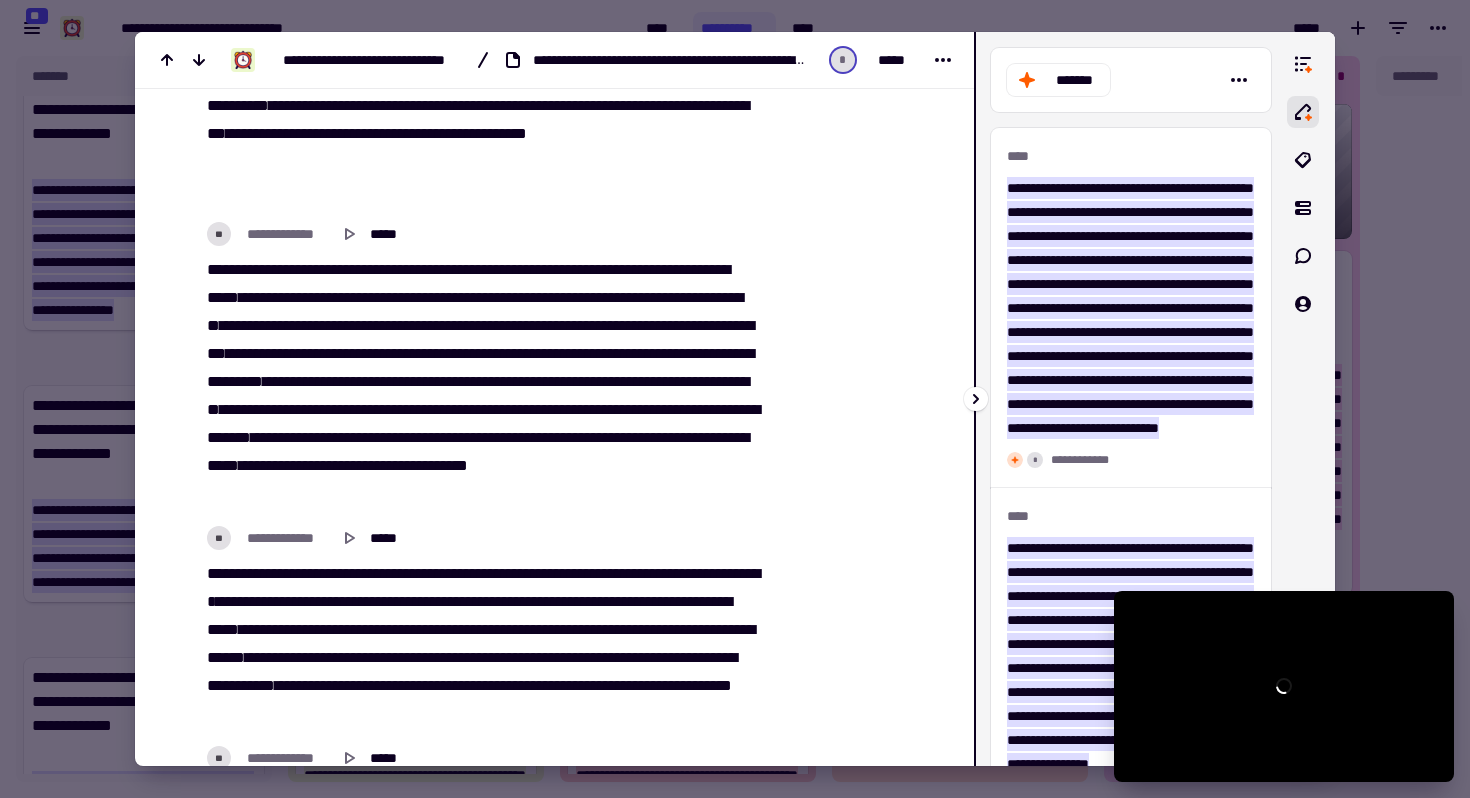 scroll, scrollTop: 8106, scrollLeft: 0, axis: vertical 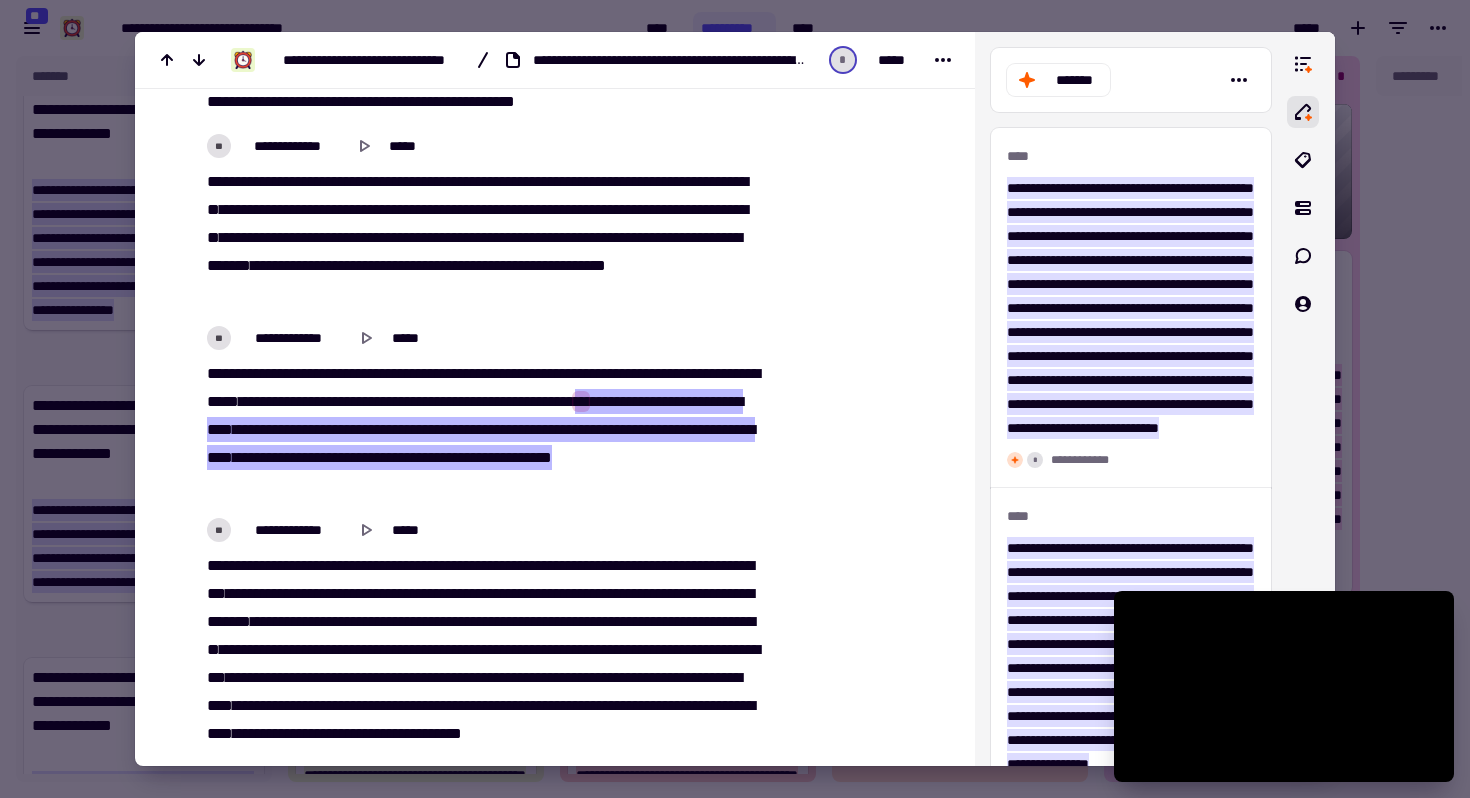 drag, startPoint x: 431, startPoint y: 491, endPoint x: 430, endPoint y: 478, distance: 13.038404 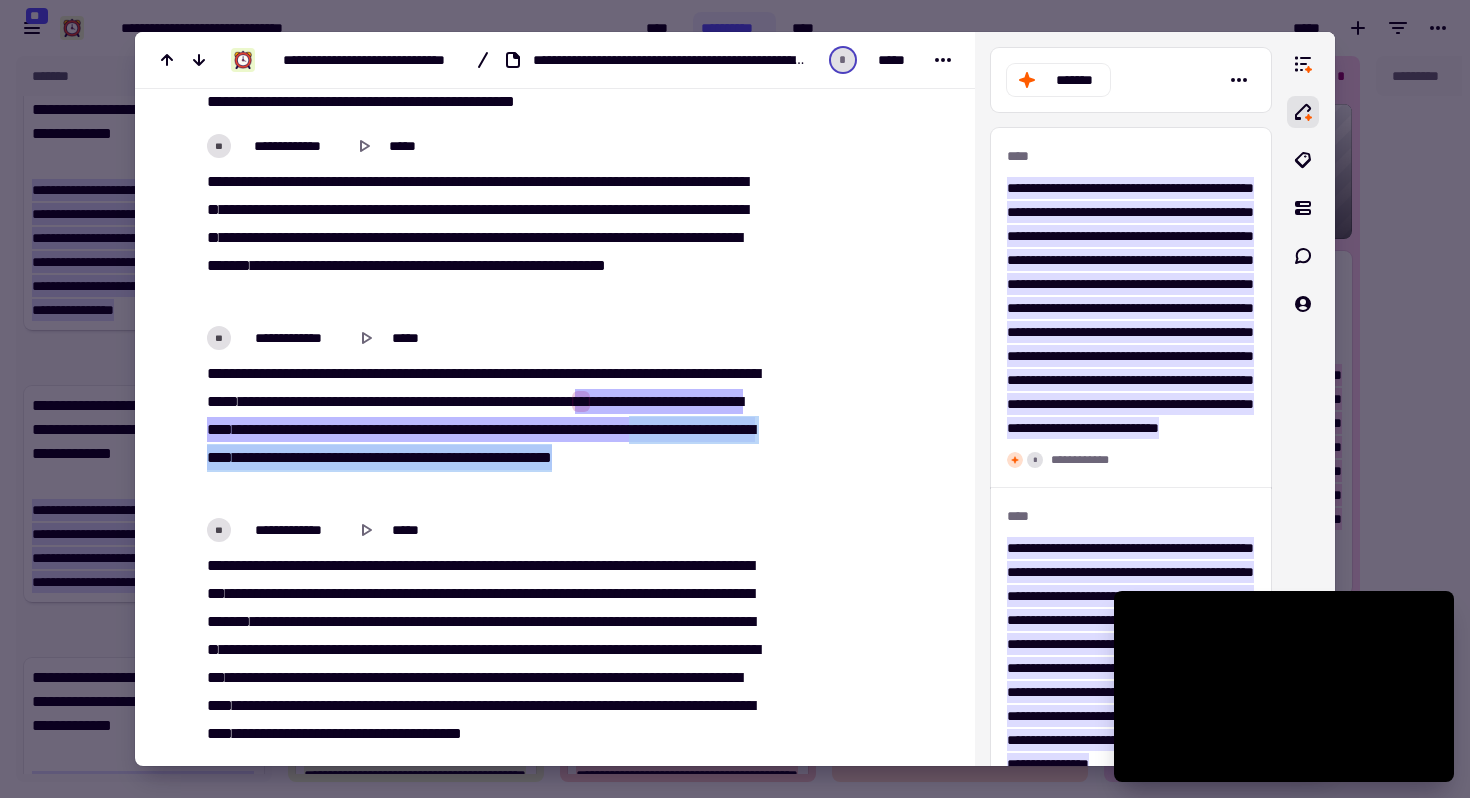 drag, startPoint x: 431, startPoint y: 478, endPoint x: 428, endPoint y: 454, distance: 24.186773 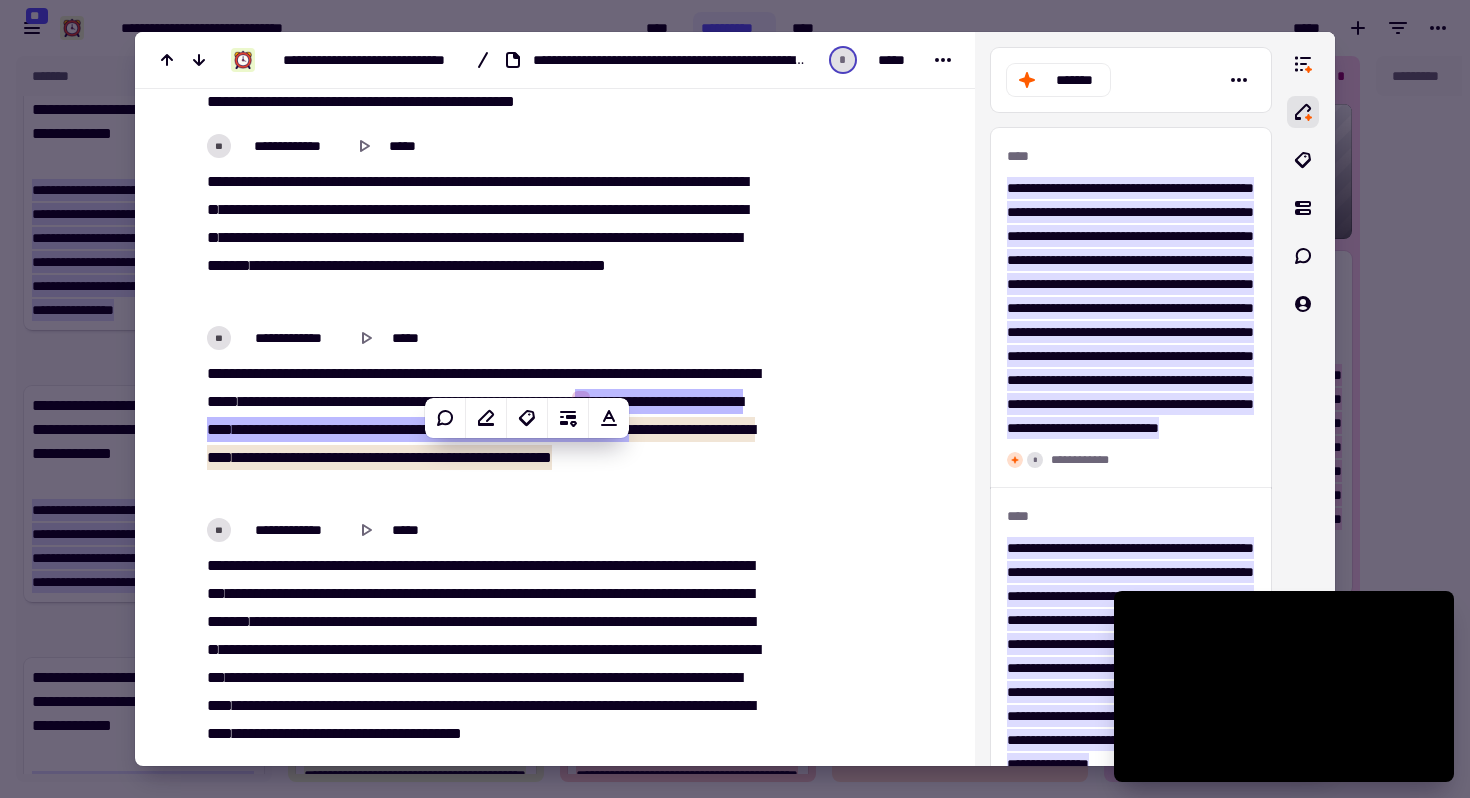 click on "**********" at bounding box center [480, 430] 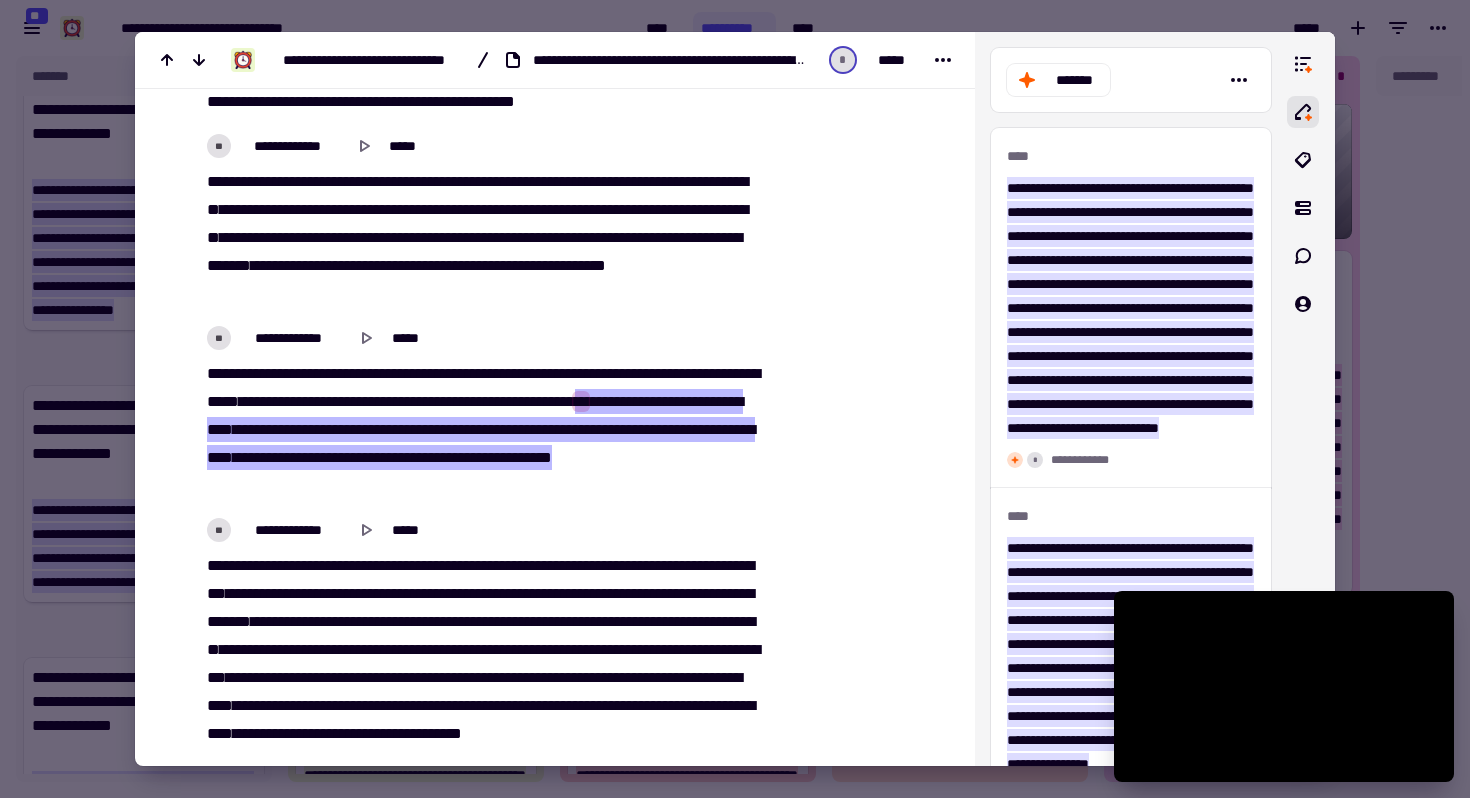 type on "******" 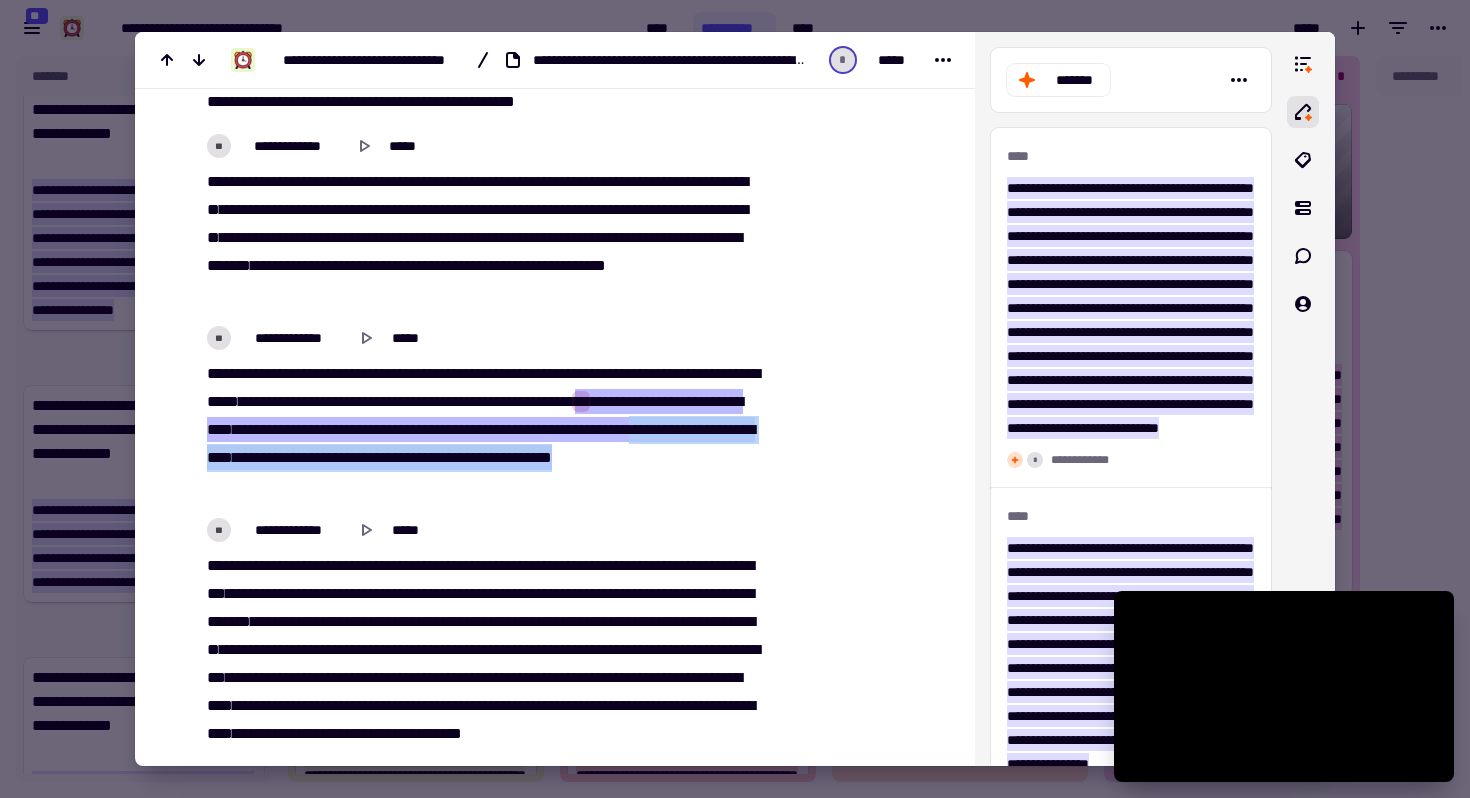 drag, startPoint x: 429, startPoint y: 494, endPoint x: 427, endPoint y: 462, distance: 32.06244 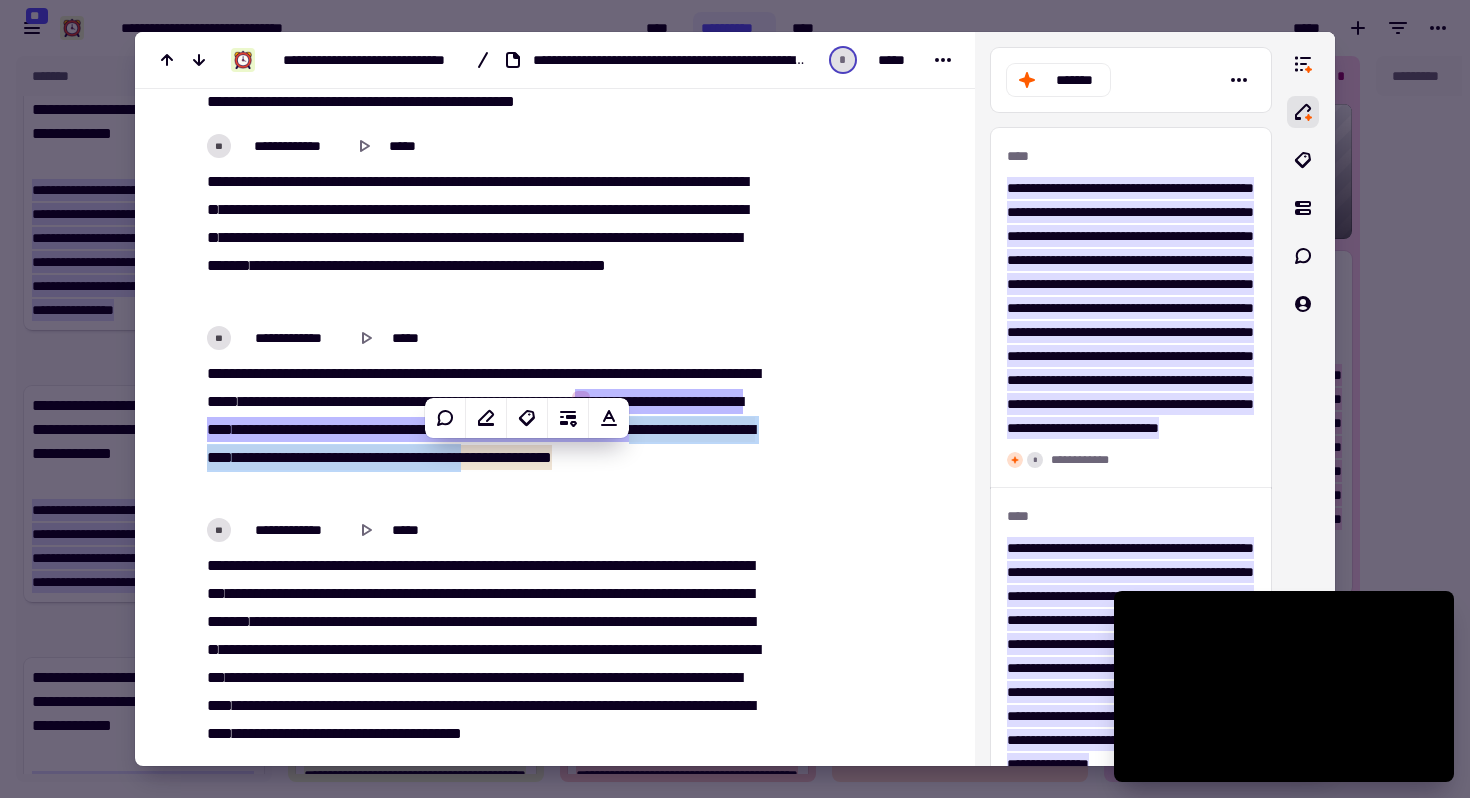 click at bounding box center (735, 399) 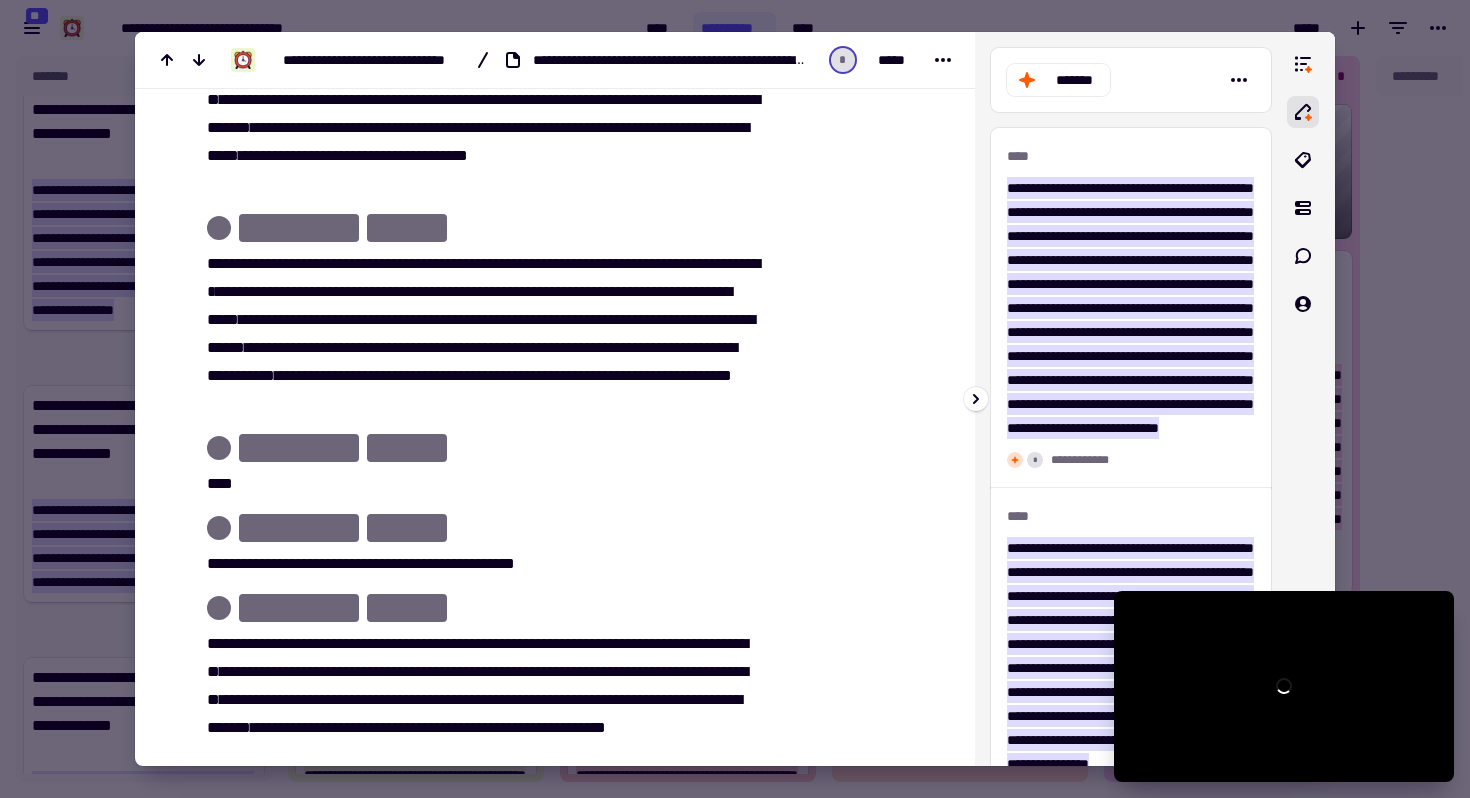 scroll, scrollTop: 8106, scrollLeft: 0, axis: vertical 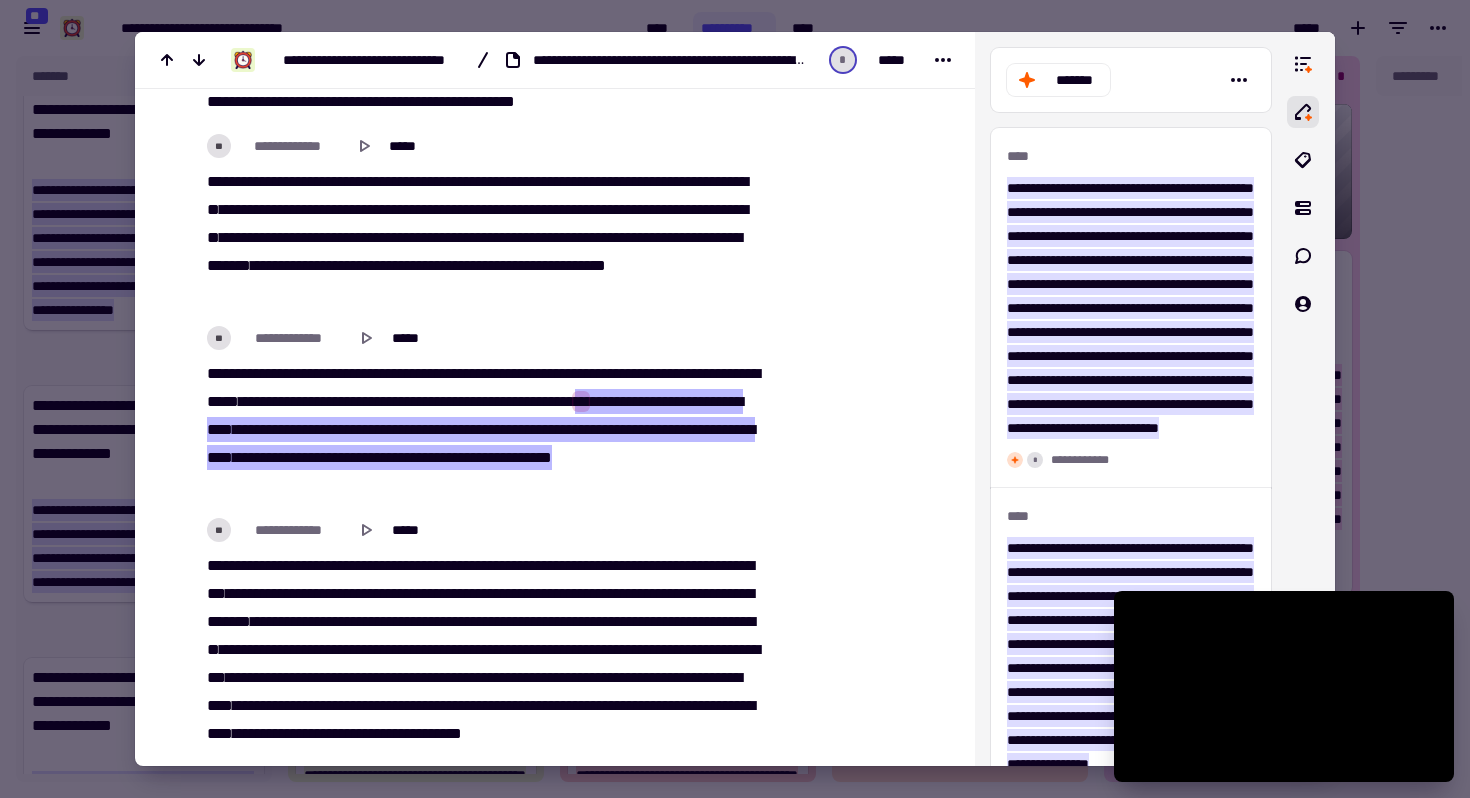 type on "******" 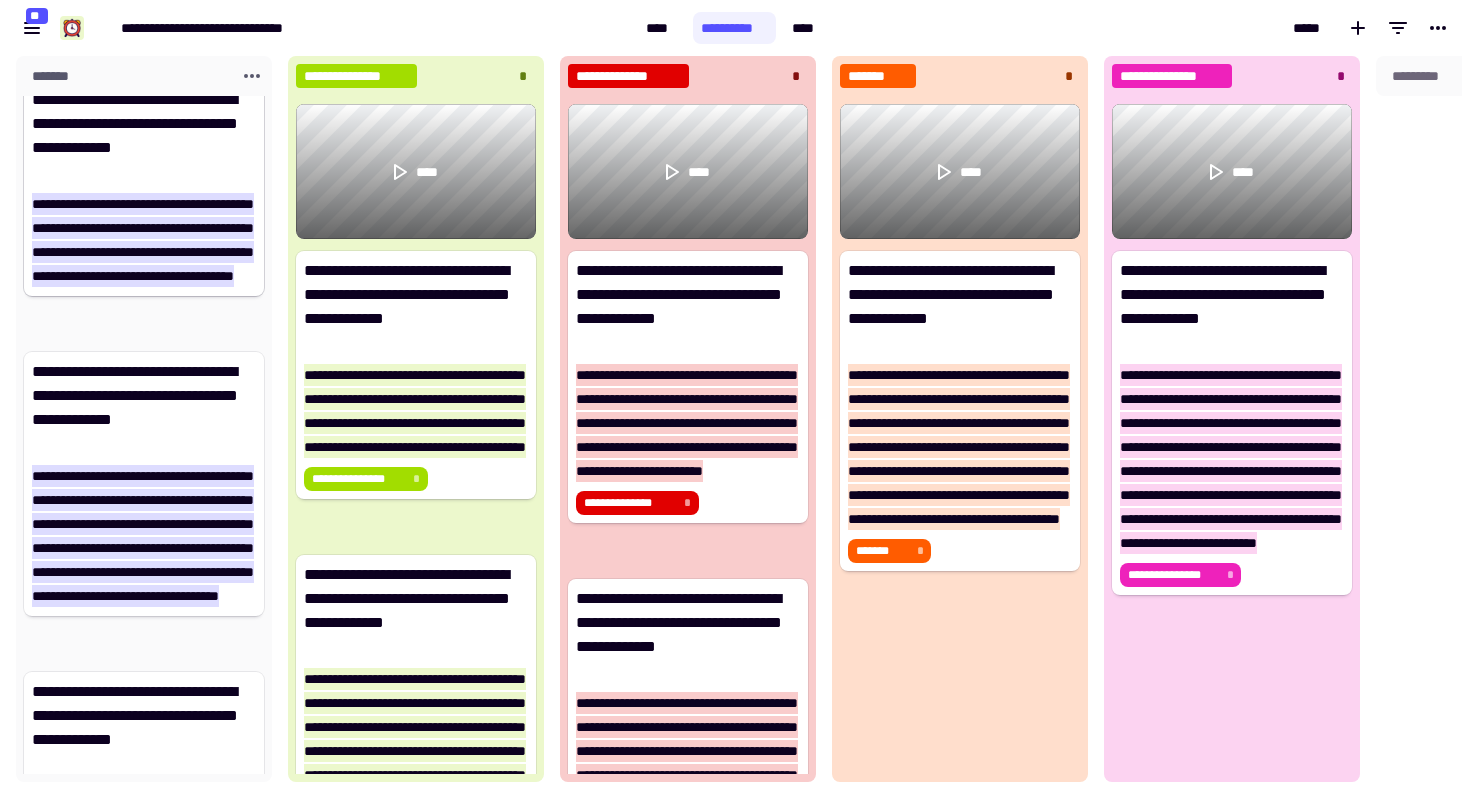 scroll, scrollTop: 2370, scrollLeft: 0, axis: vertical 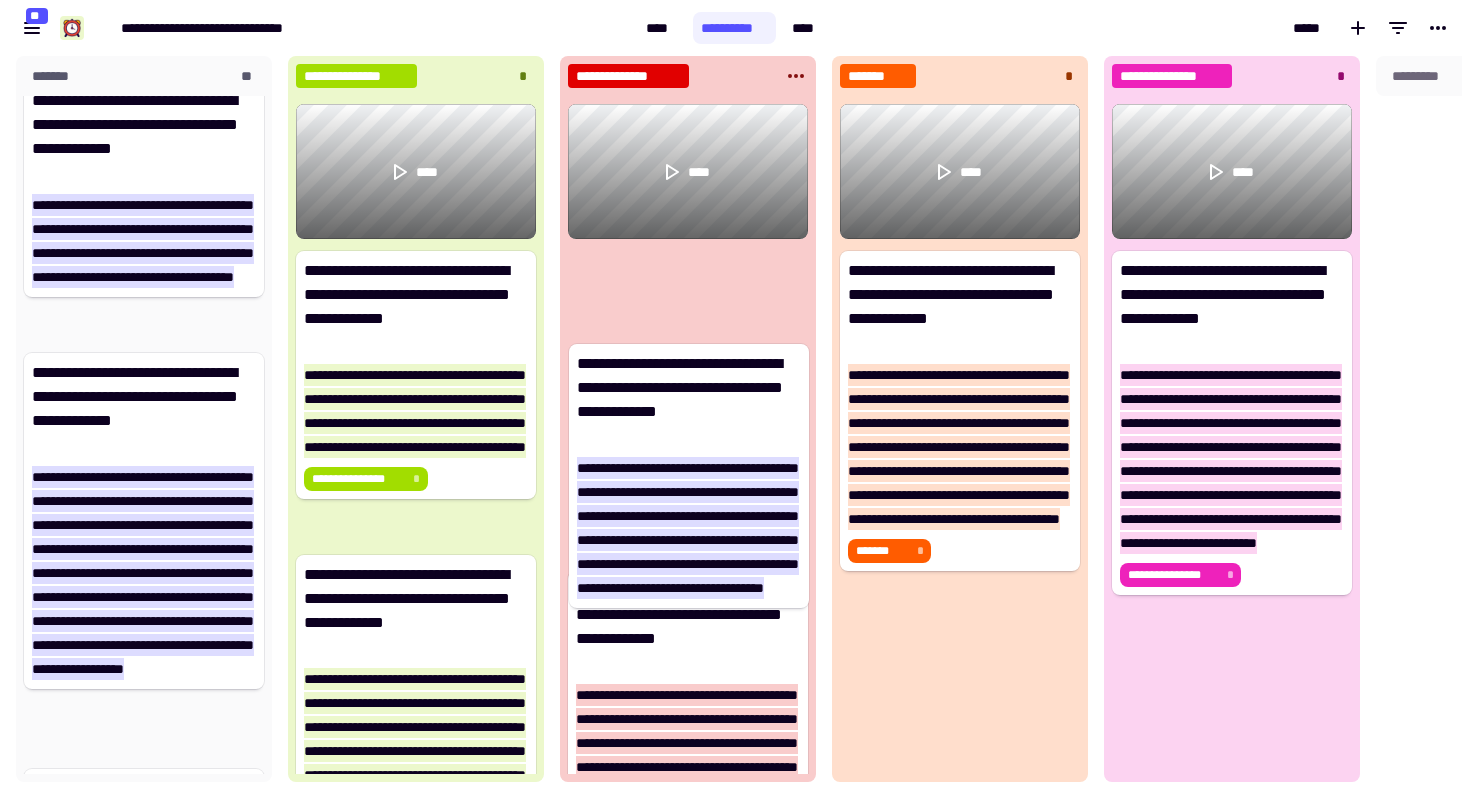 drag, startPoint x: 201, startPoint y: 404, endPoint x: 755, endPoint y: 393, distance: 554.1092 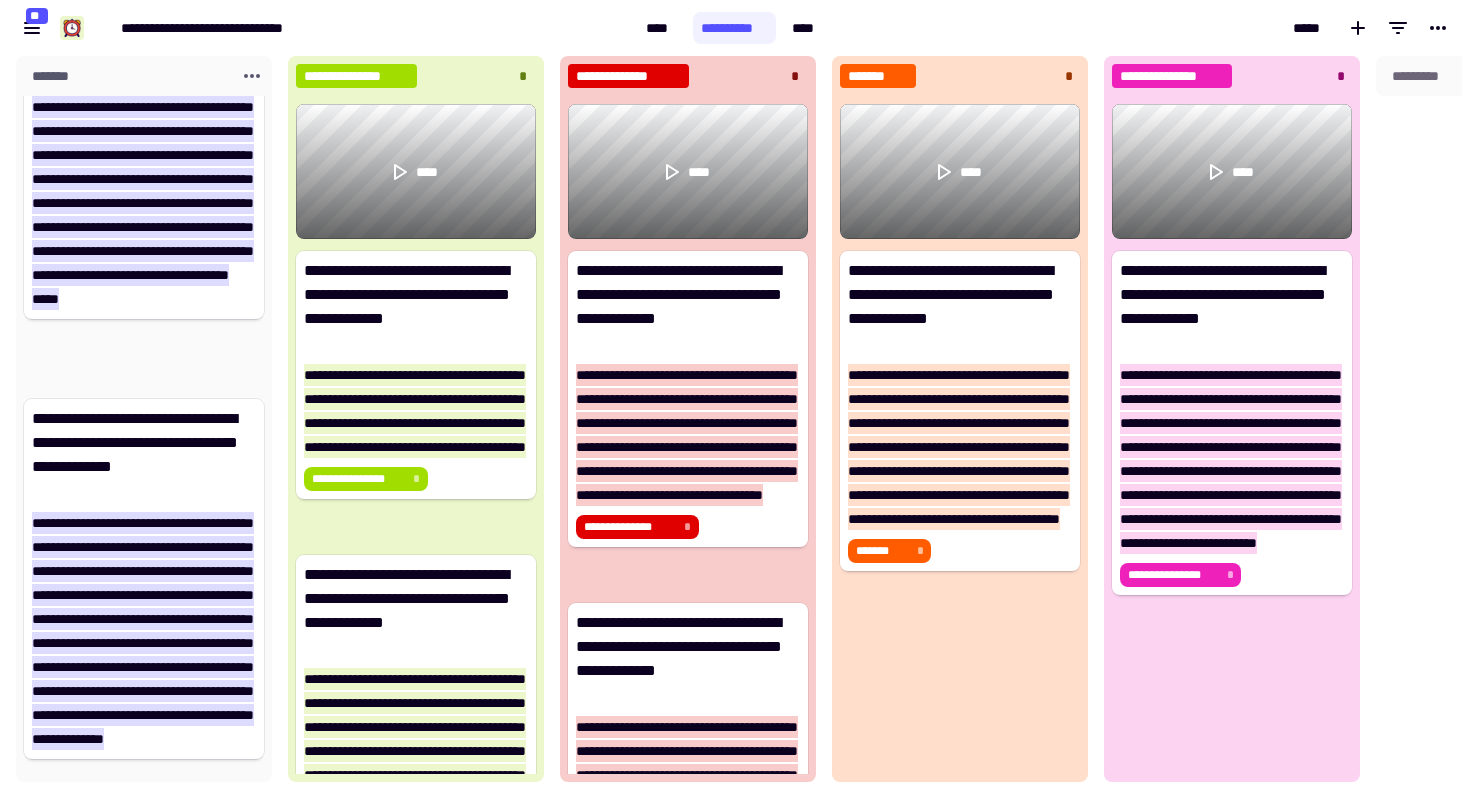 scroll, scrollTop: 3448, scrollLeft: 0, axis: vertical 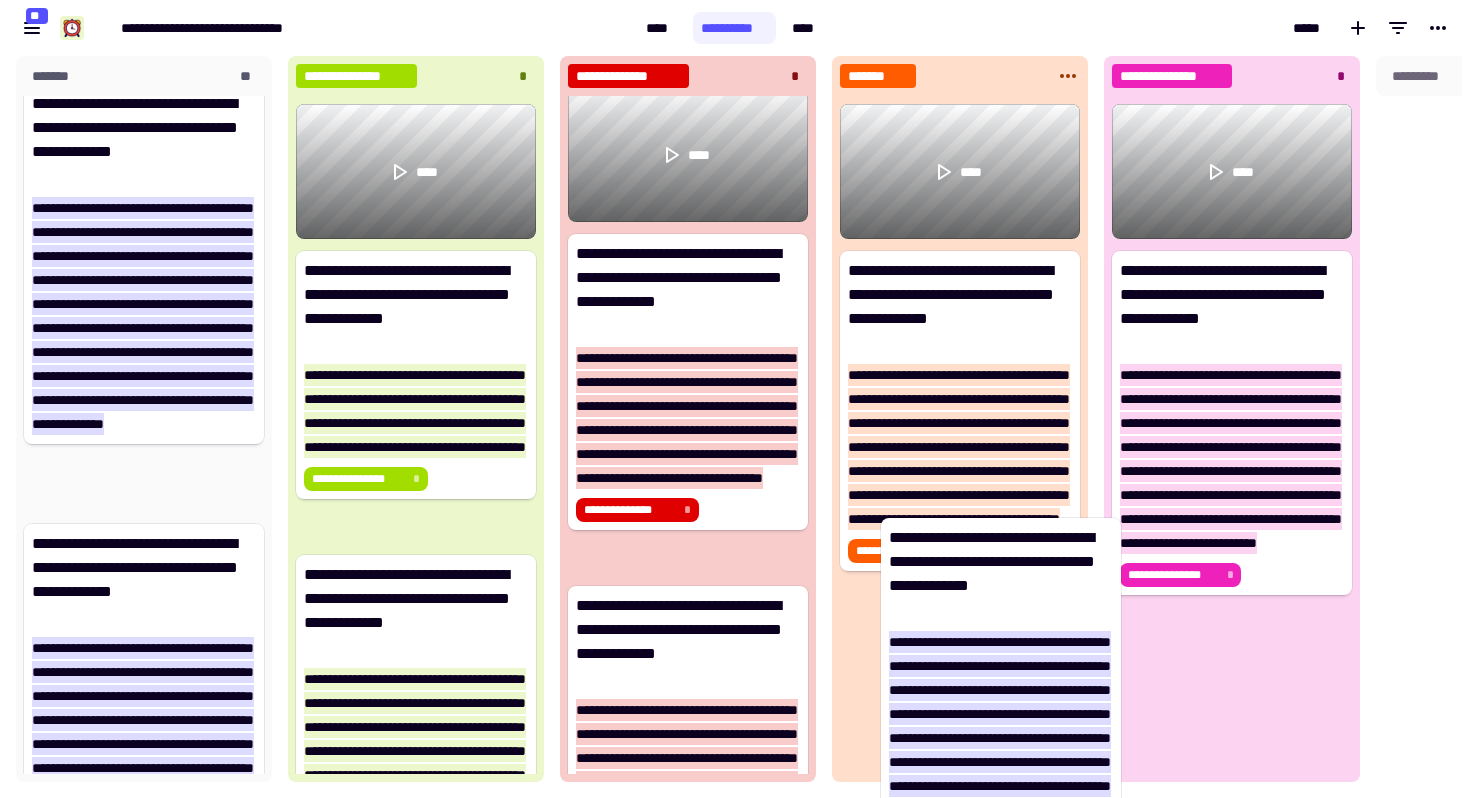 drag, startPoint x: 132, startPoint y: 152, endPoint x: 997, endPoint y: 590, distance: 969.57153 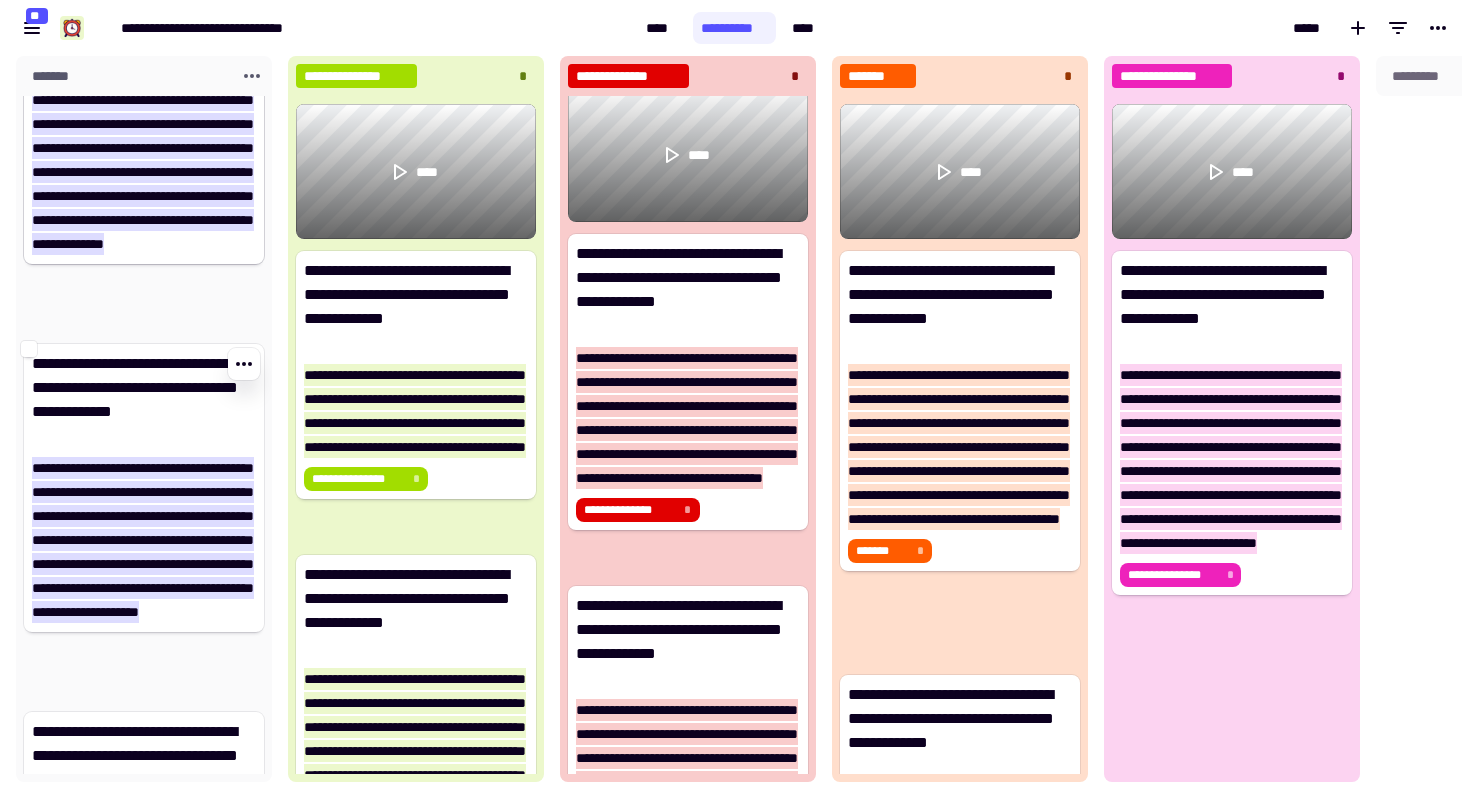 scroll, scrollTop: 3629, scrollLeft: 0, axis: vertical 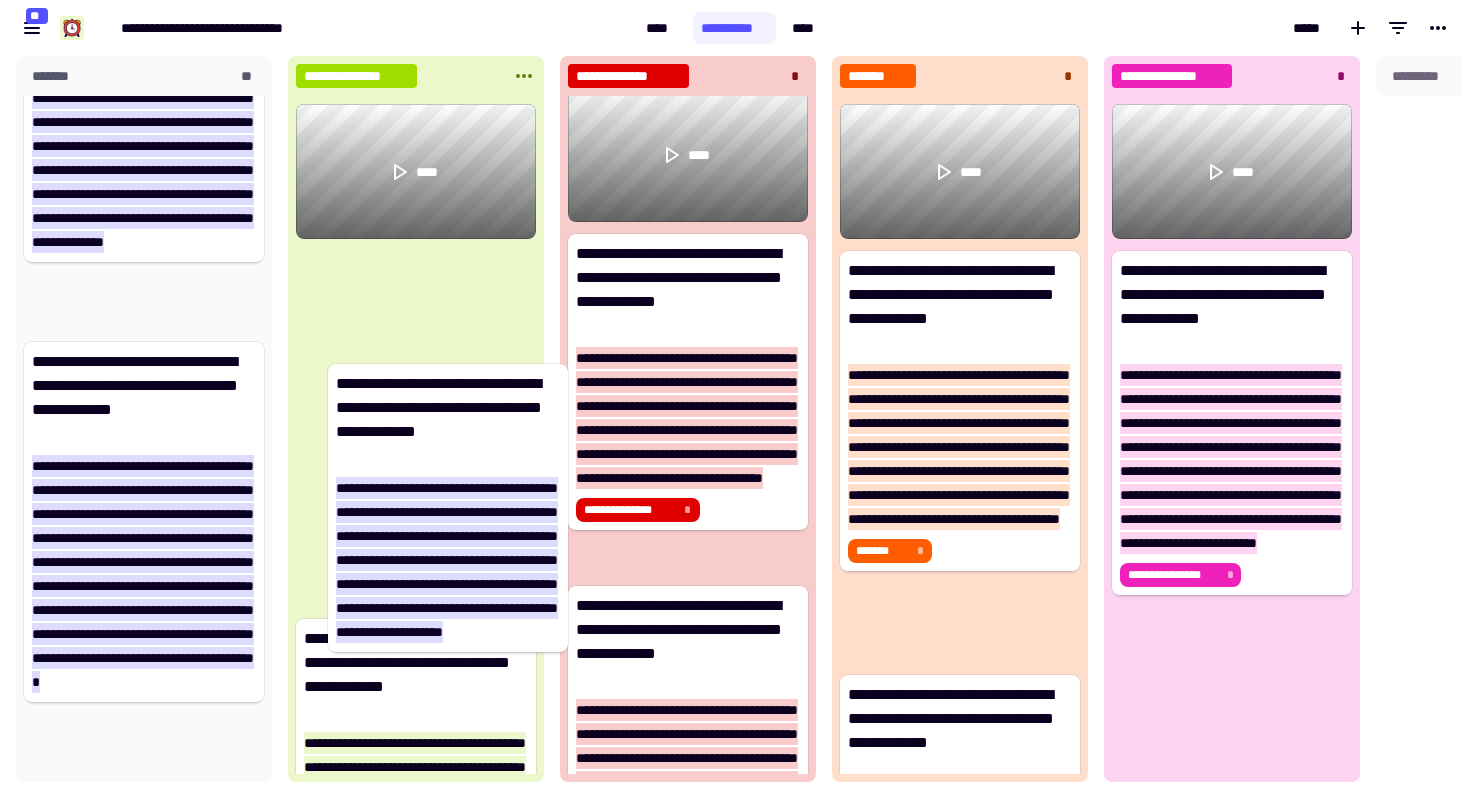 drag, startPoint x: 89, startPoint y: 410, endPoint x: 401, endPoint y: 432, distance: 312.7747 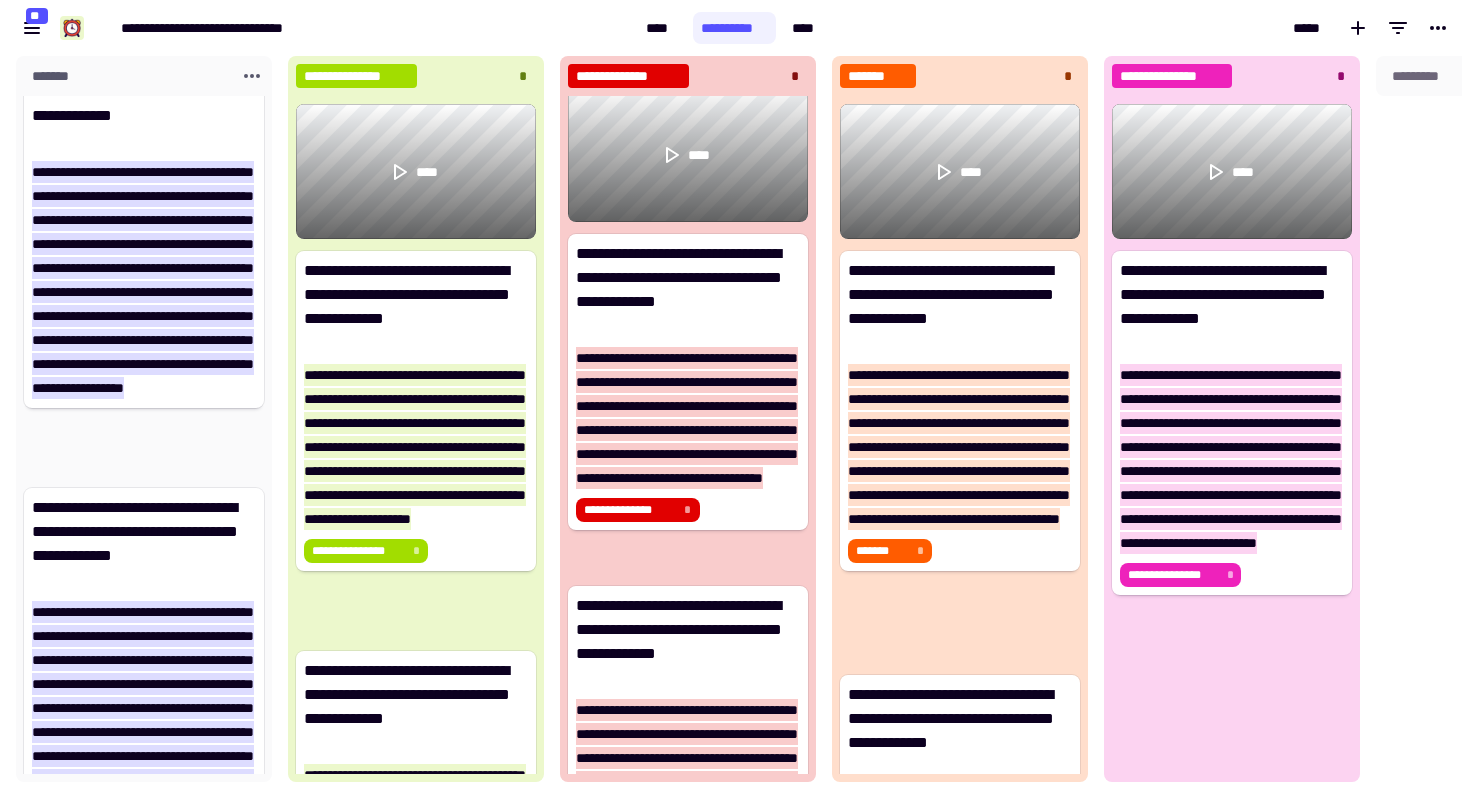 scroll, scrollTop: 2845, scrollLeft: 0, axis: vertical 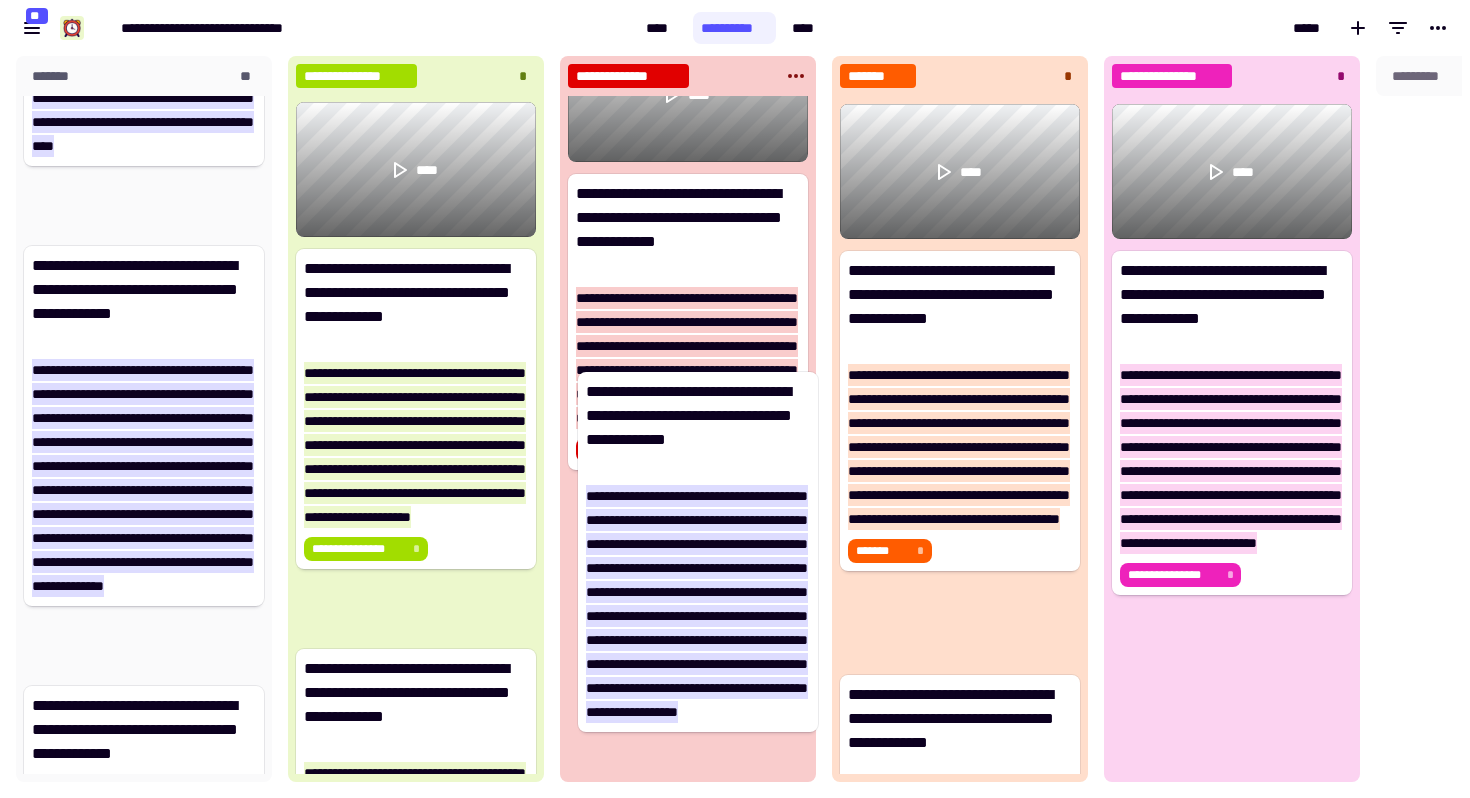 drag, startPoint x: 133, startPoint y: 373, endPoint x: 689, endPoint y: 505, distance: 571.4543 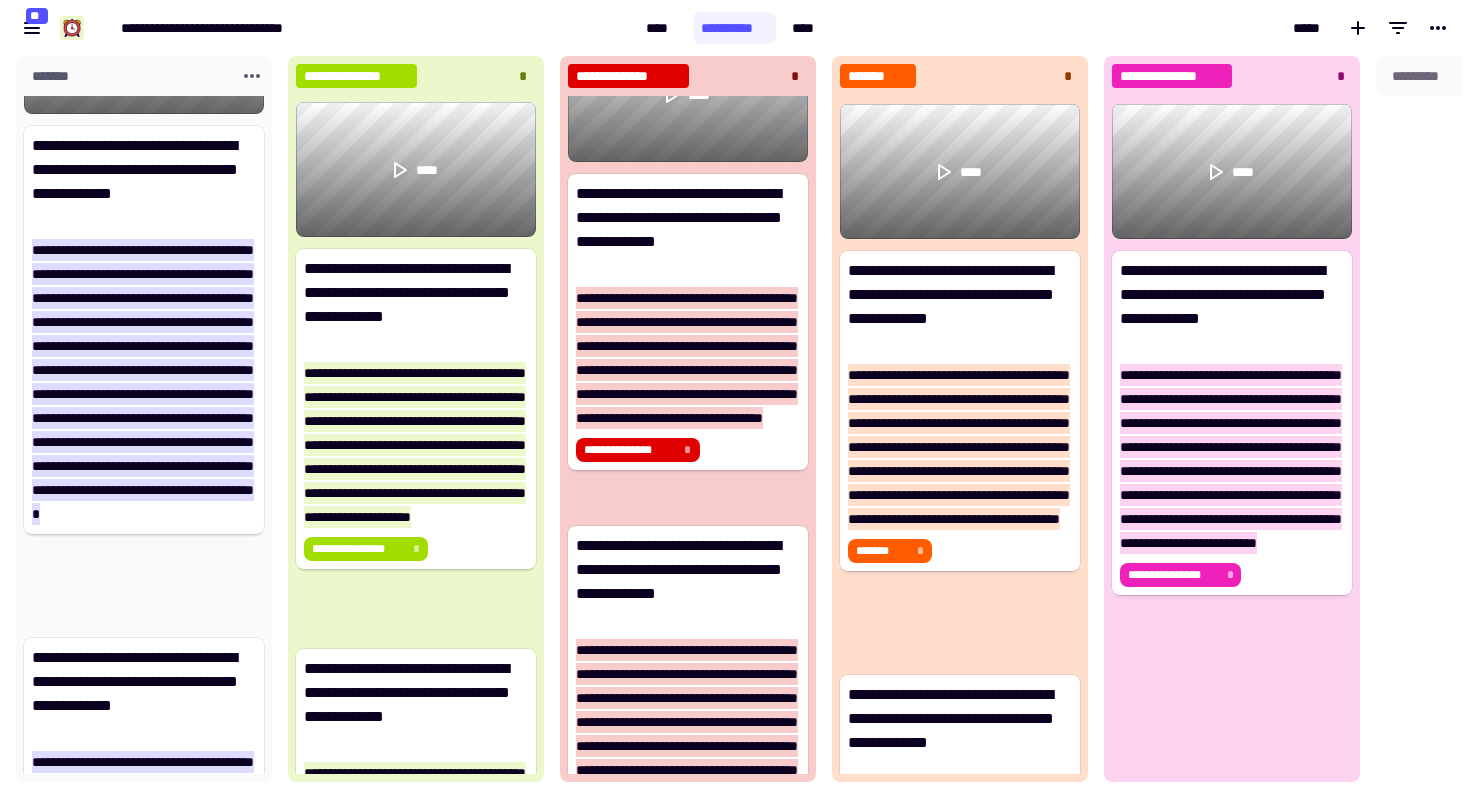 scroll, scrollTop: 126, scrollLeft: 0, axis: vertical 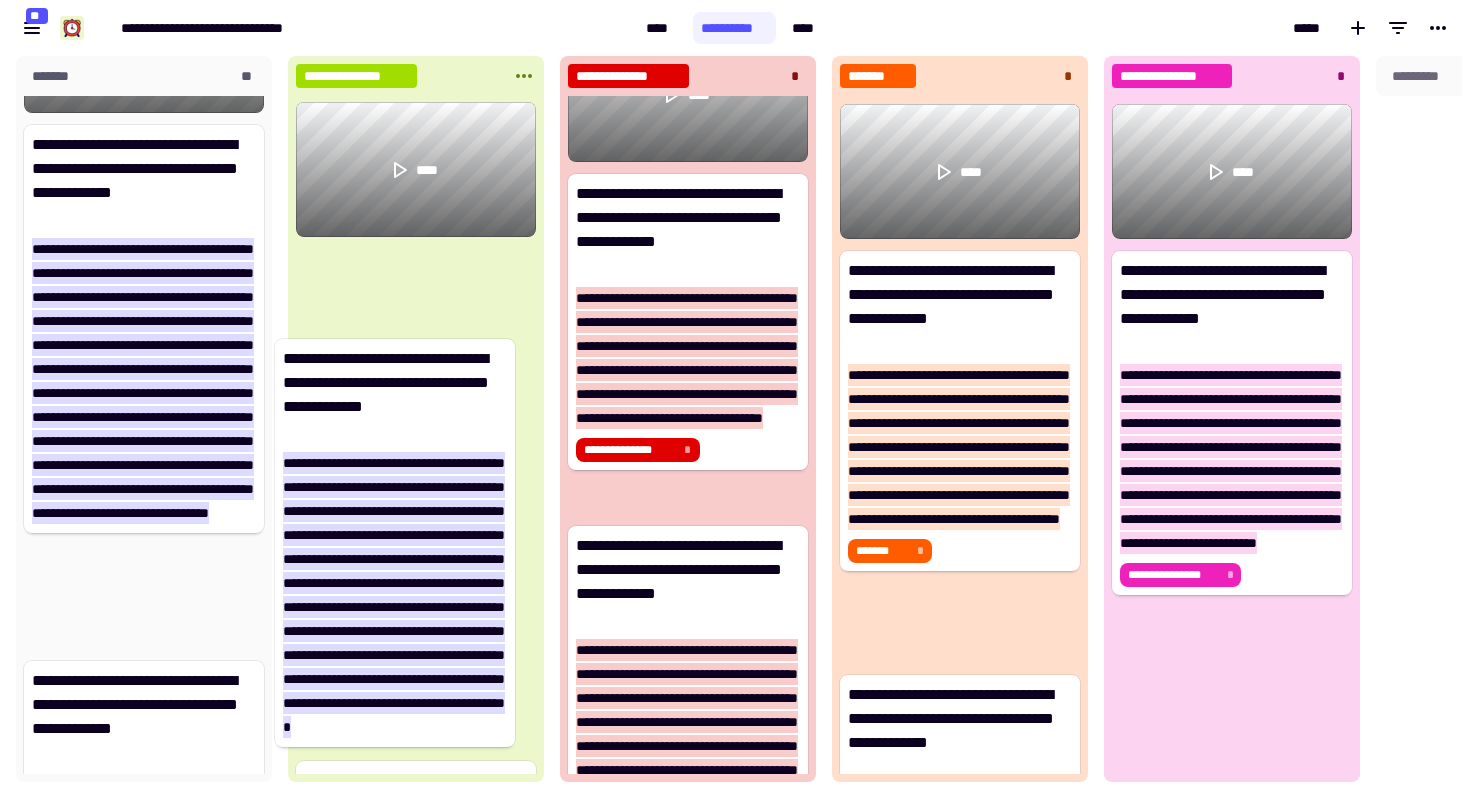 drag, startPoint x: 95, startPoint y: 371, endPoint x: 359, endPoint y: 590, distance: 343.01166 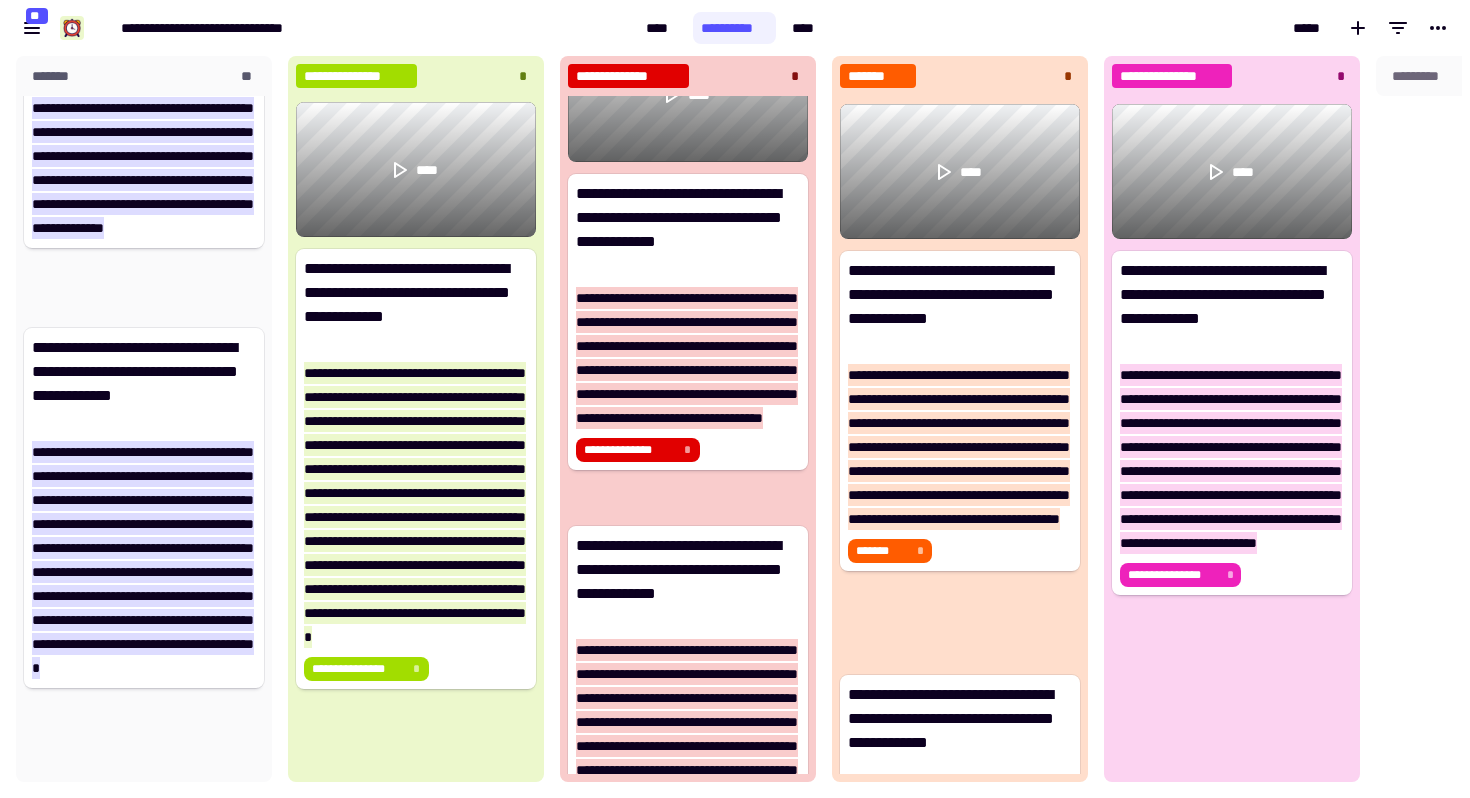 scroll, scrollTop: 2567, scrollLeft: 0, axis: vertical 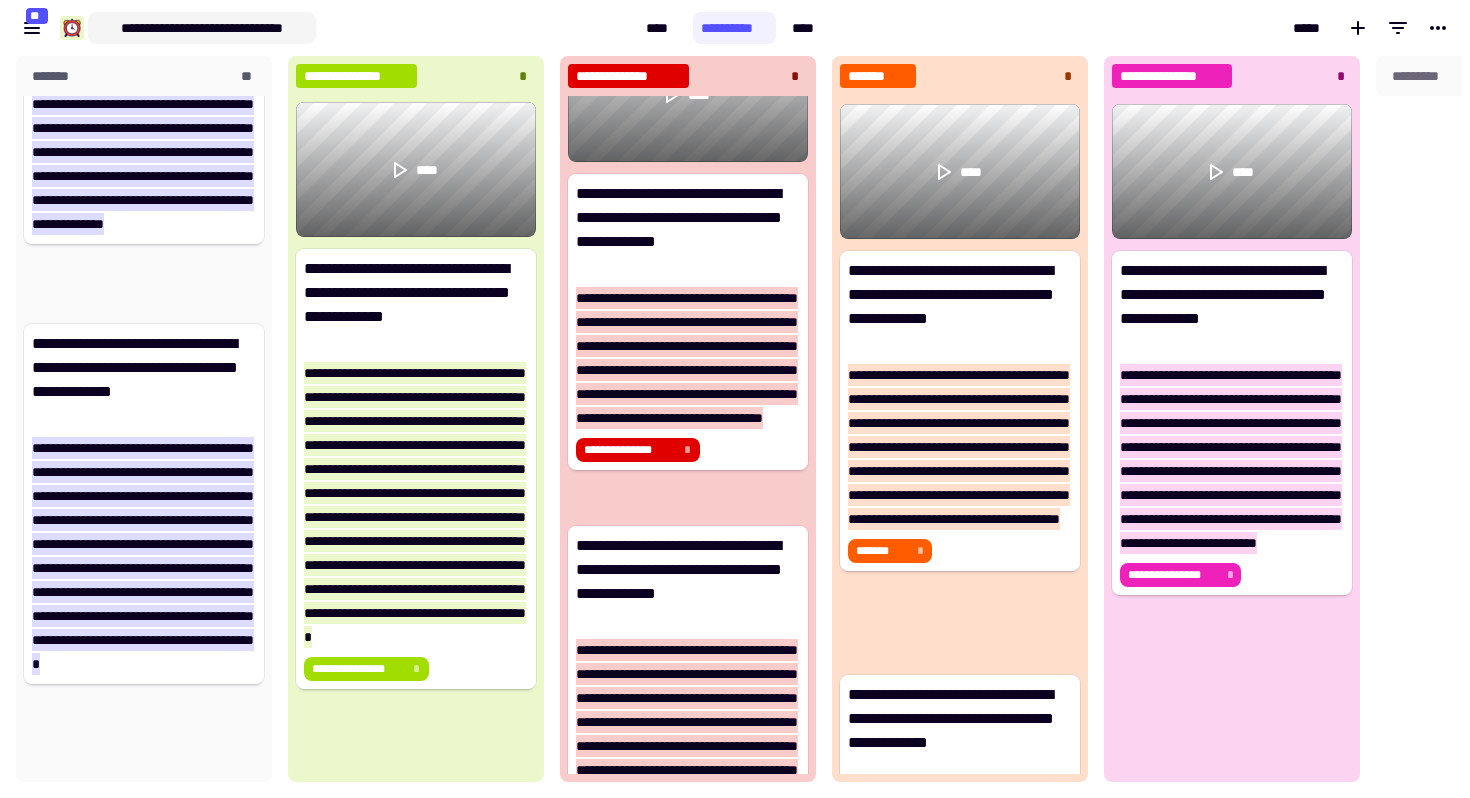 click on "**********" 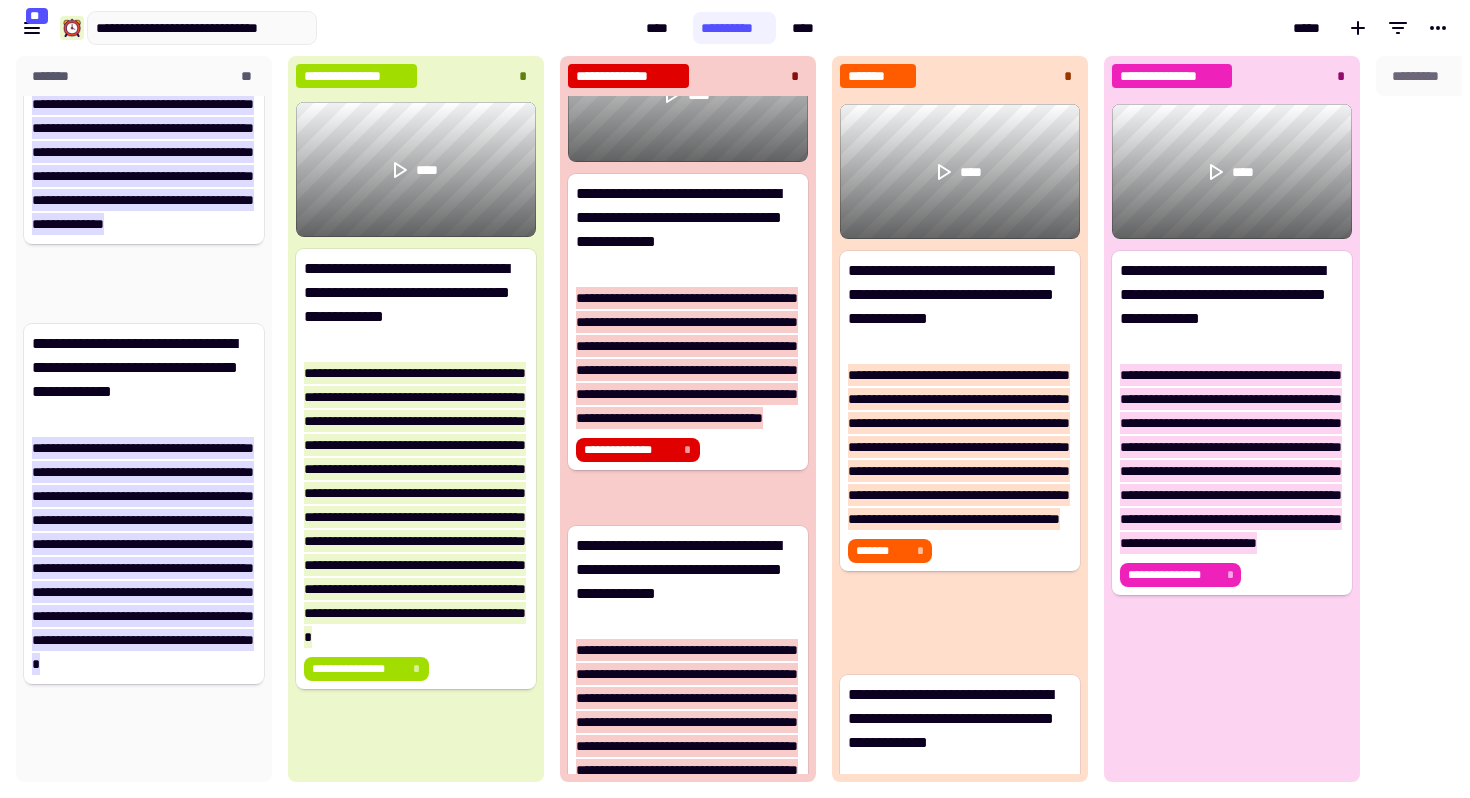 click on "**********" at bounding box center [319, 28] 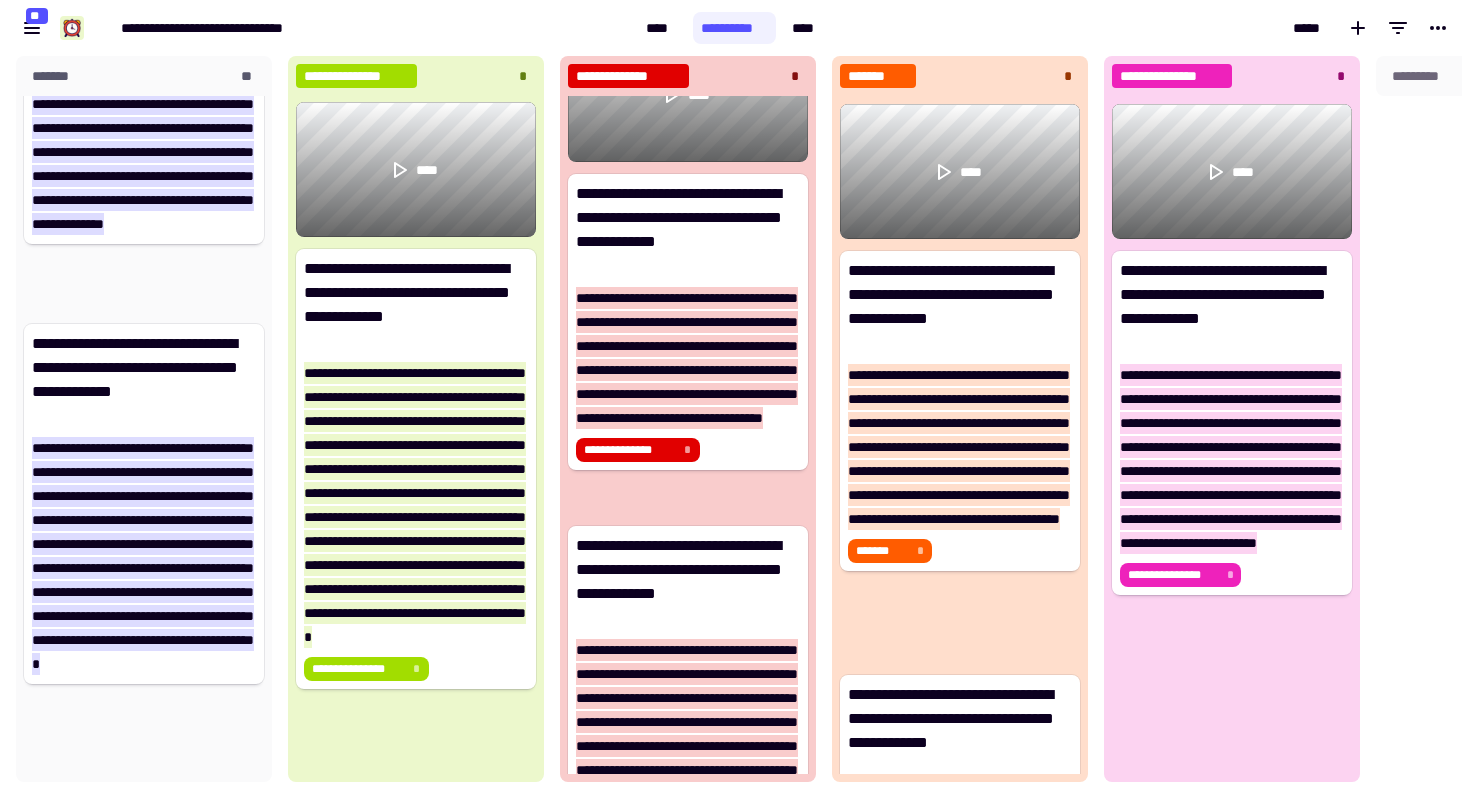 click on "**********" at bounding box center [734, 28] 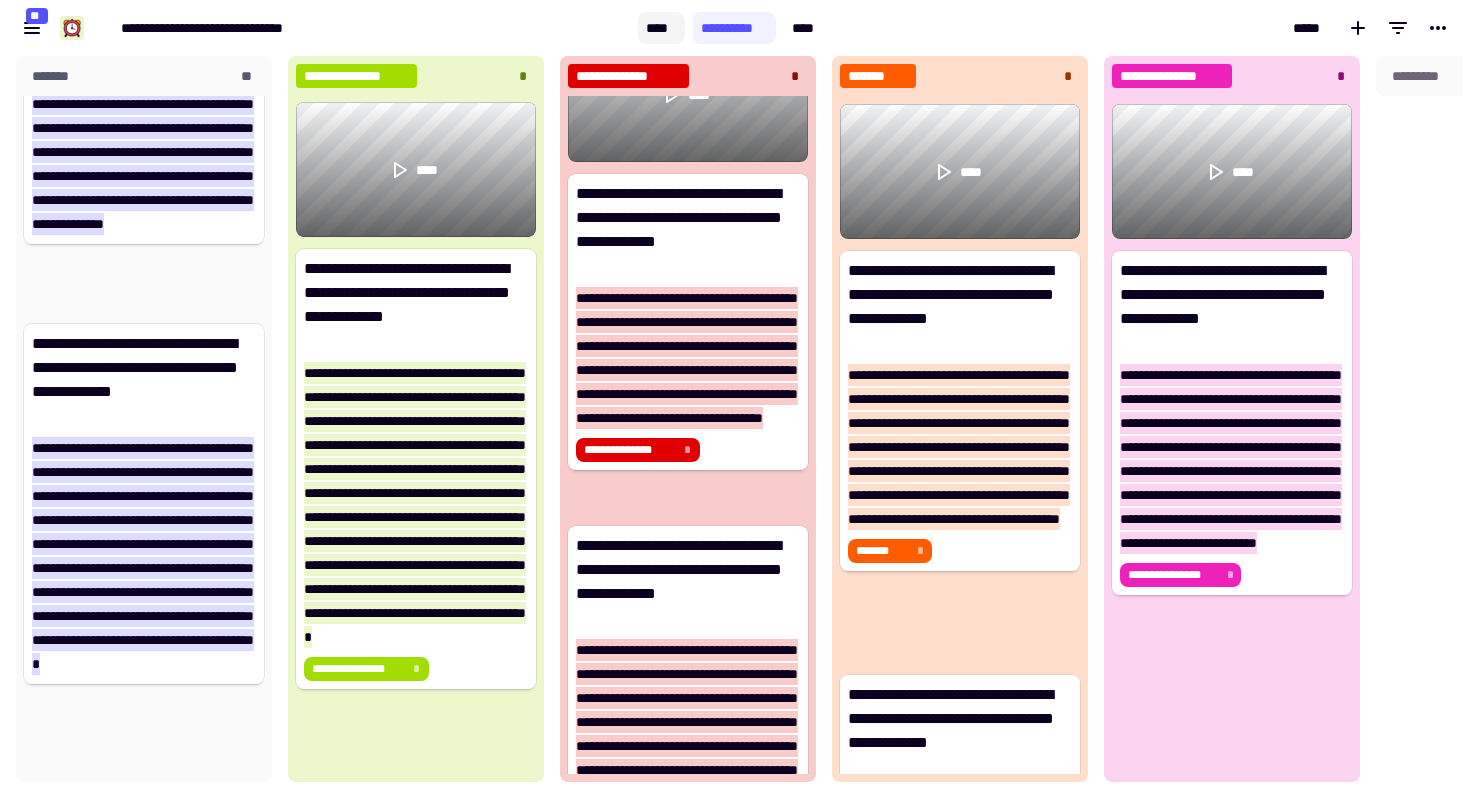 click on "****" 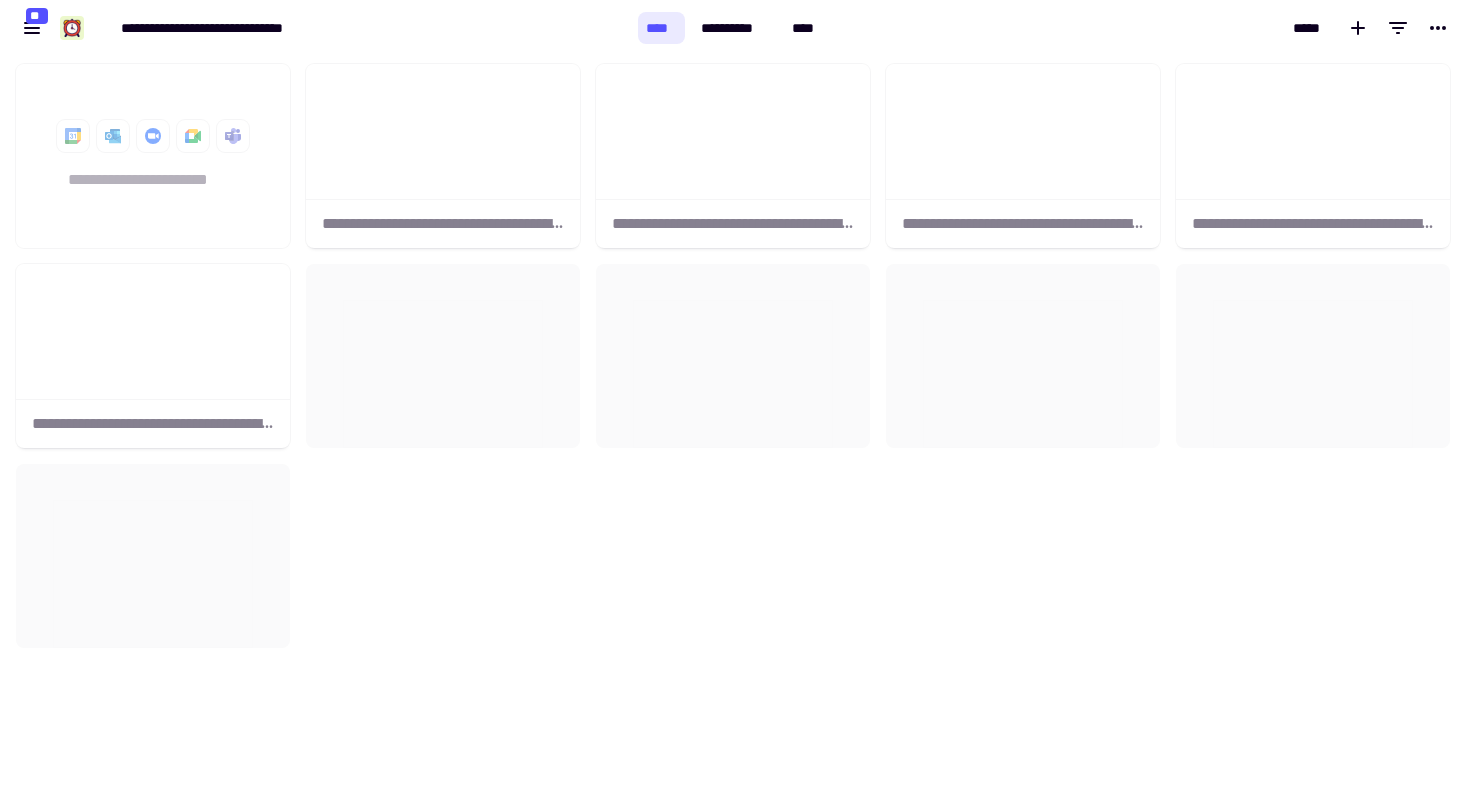 scroll, scrollTop: 742, scrollLeft: 1470, axis: both 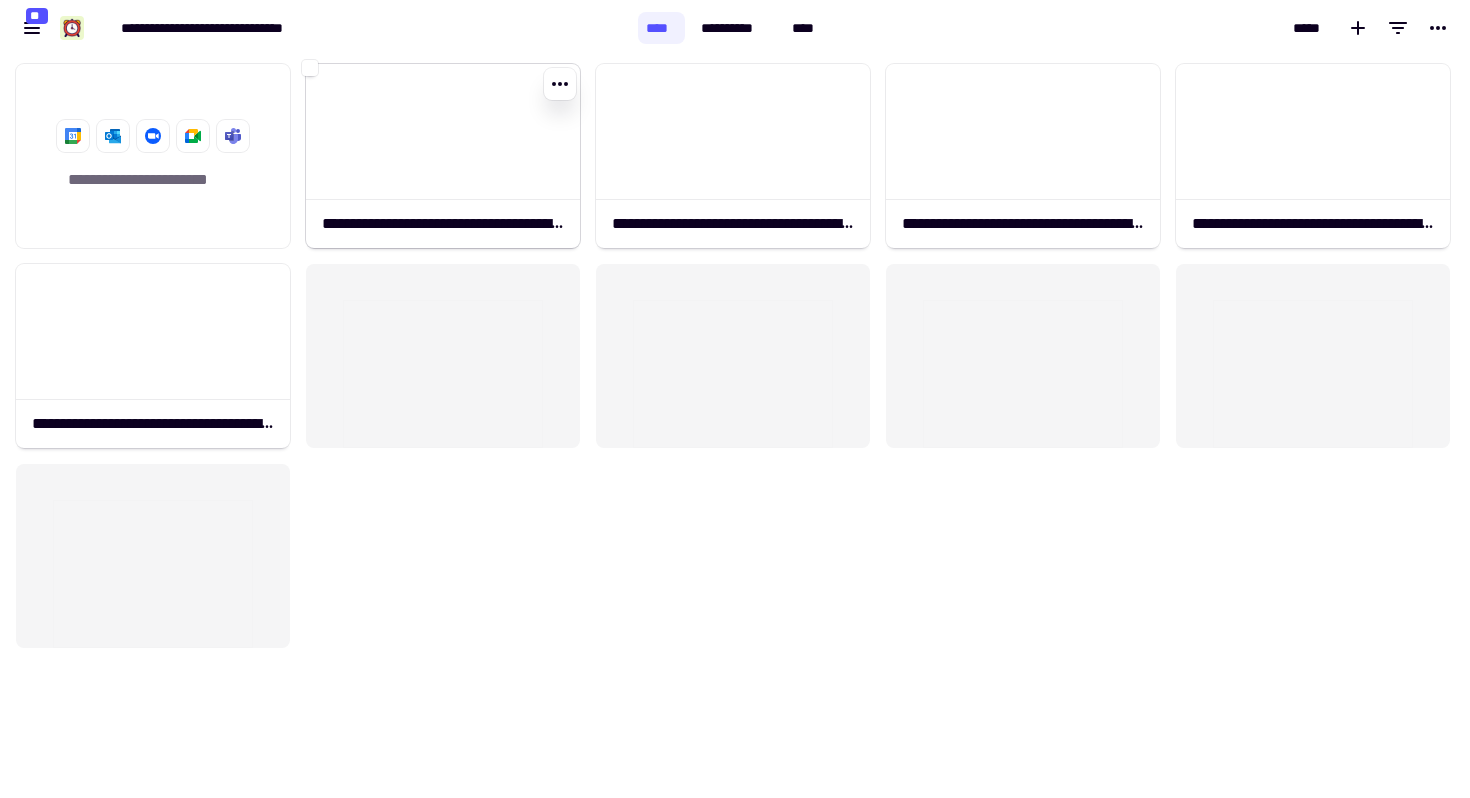 click on "**********" 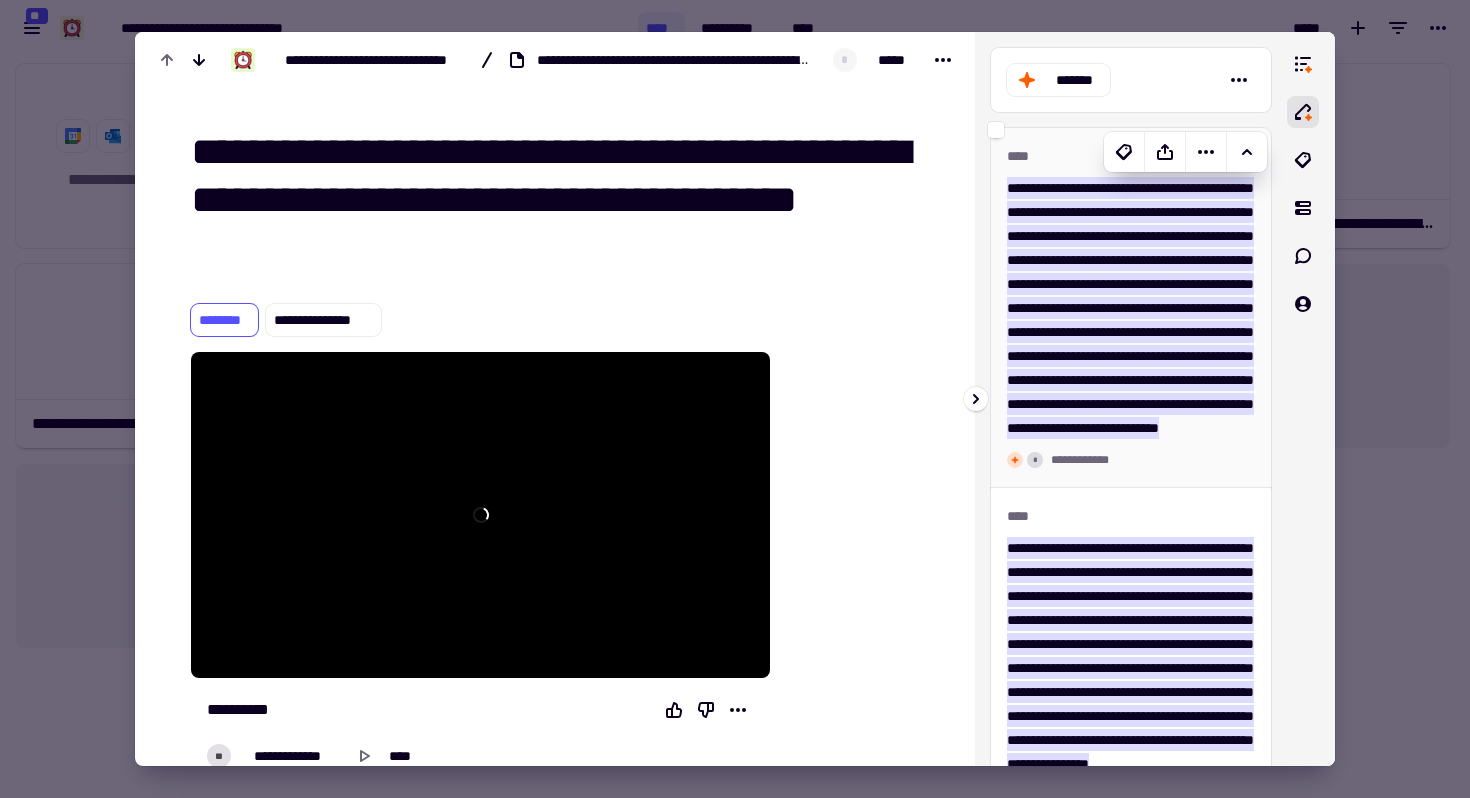 click on "**********" at bounding box center (1130, 308) 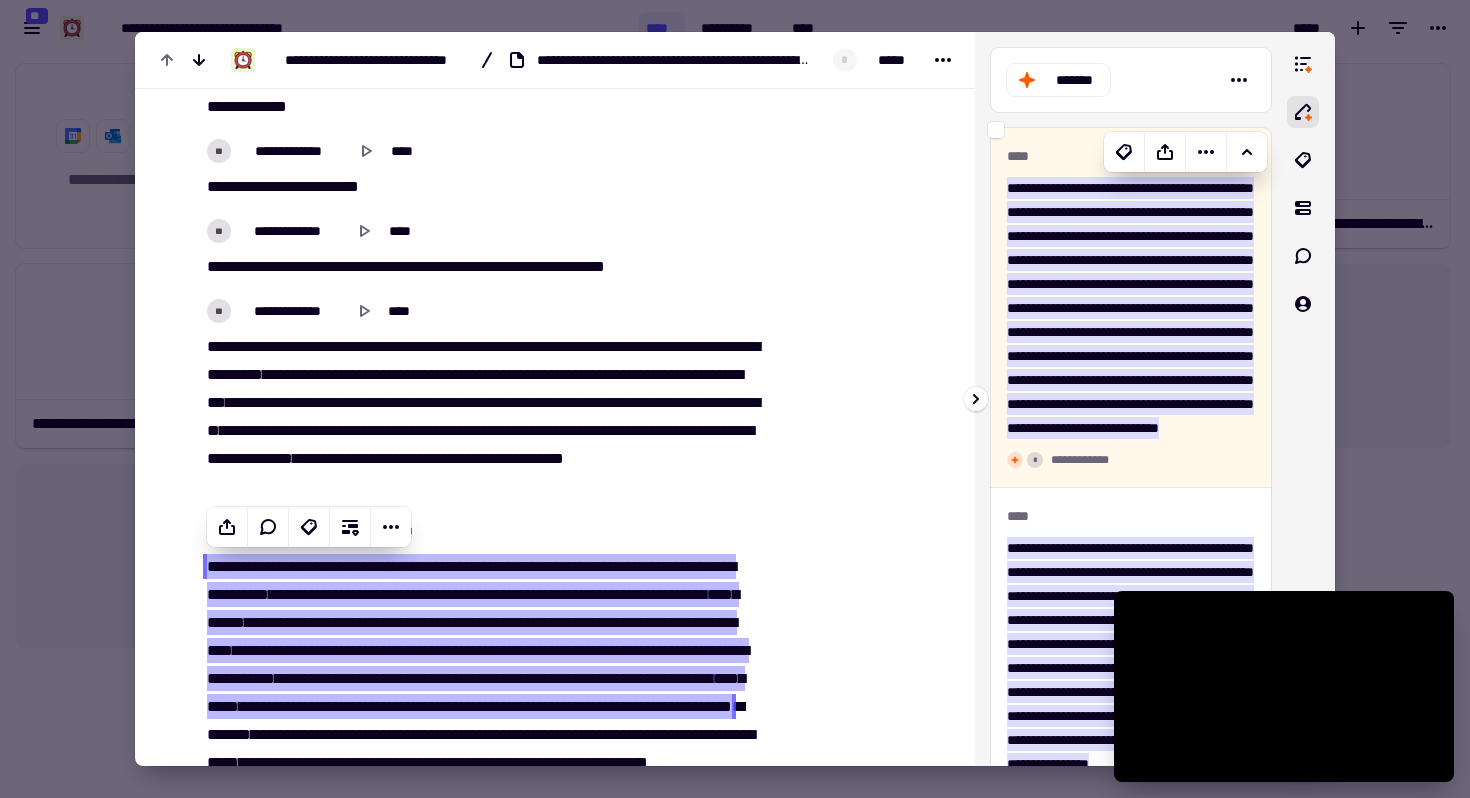 scroll, scrollTop: 892, scrollLeft: 0, axis: vertical 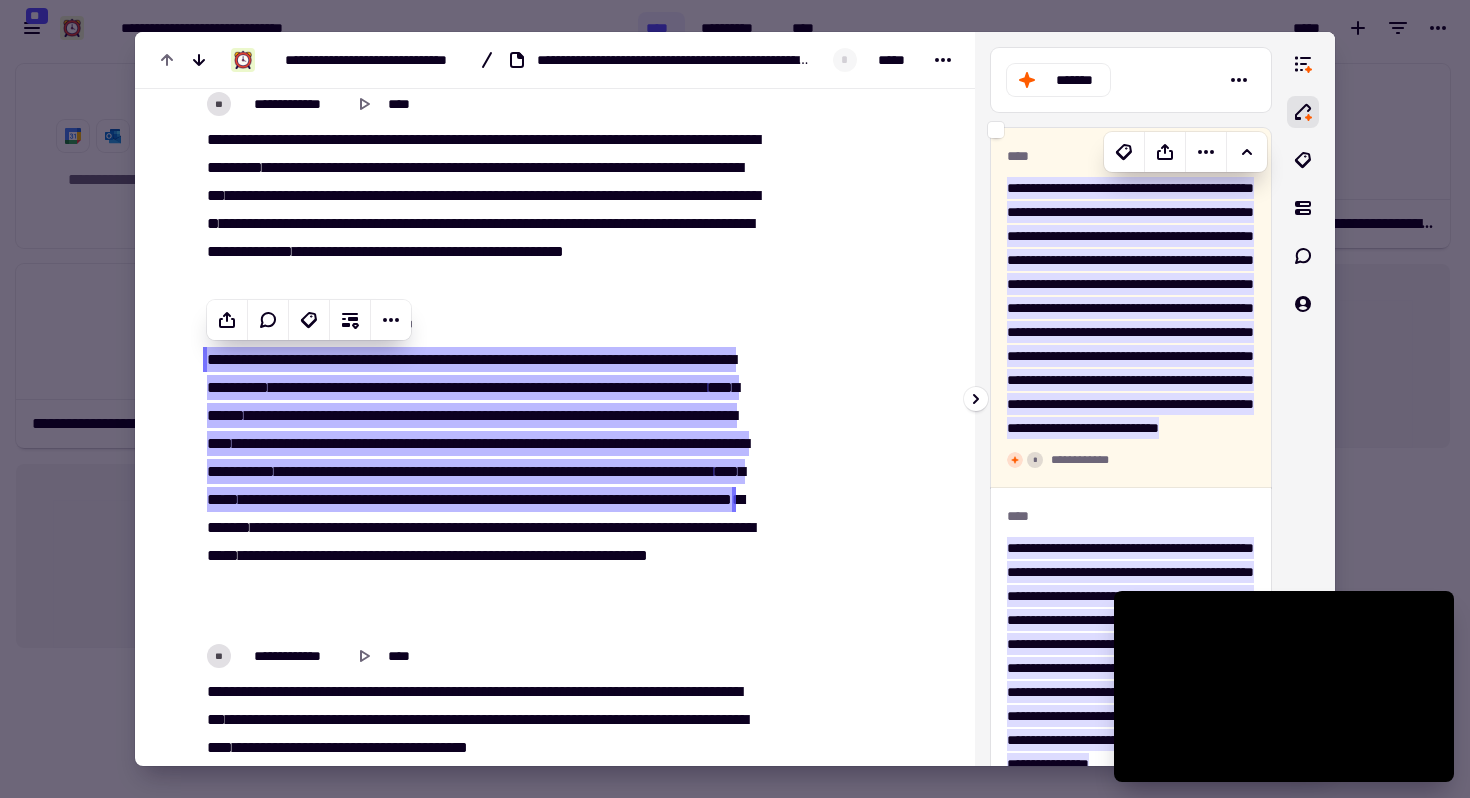 type on "*****" 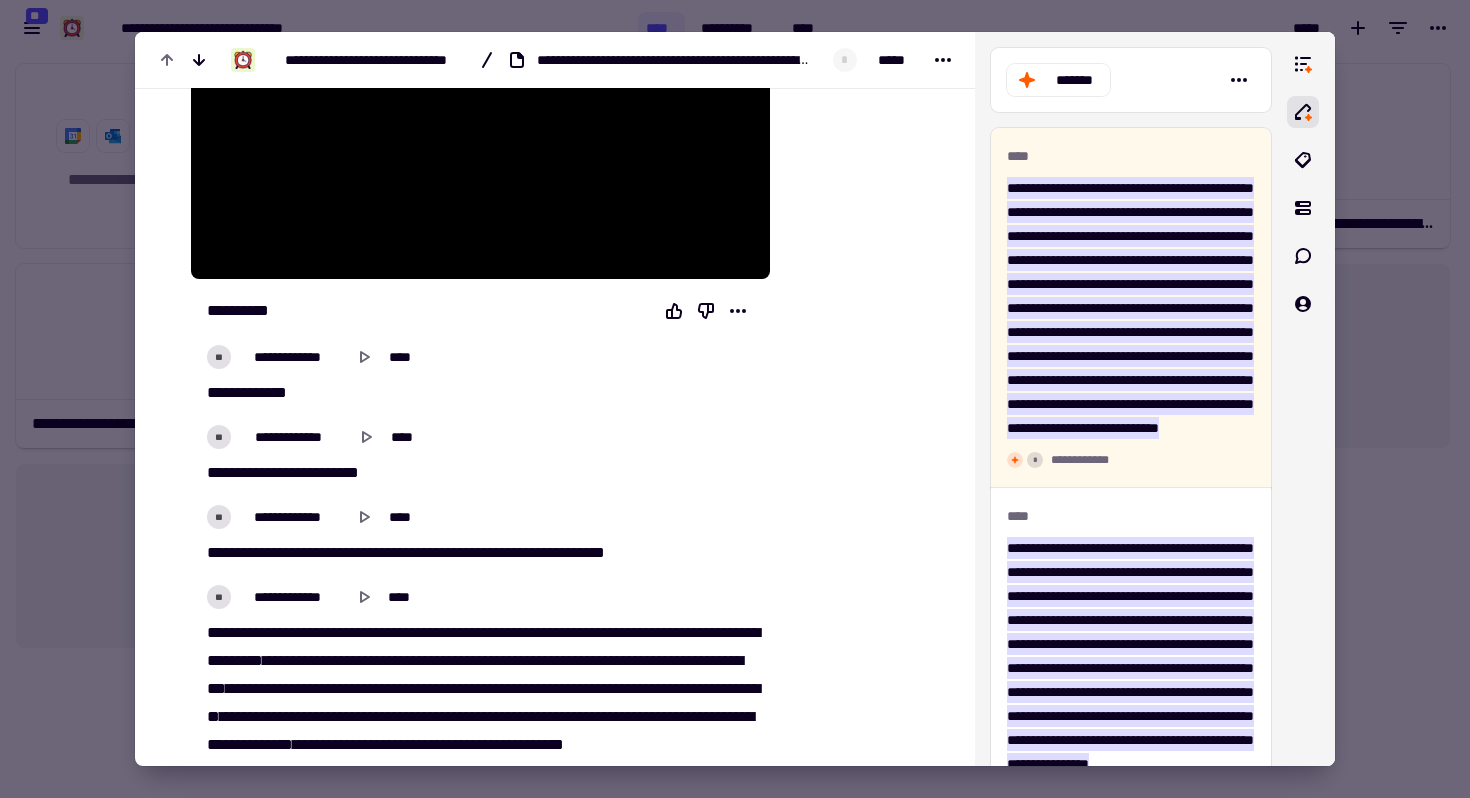 scroll, scrollTop: 390, scrollLeft: 0, axis: vertical 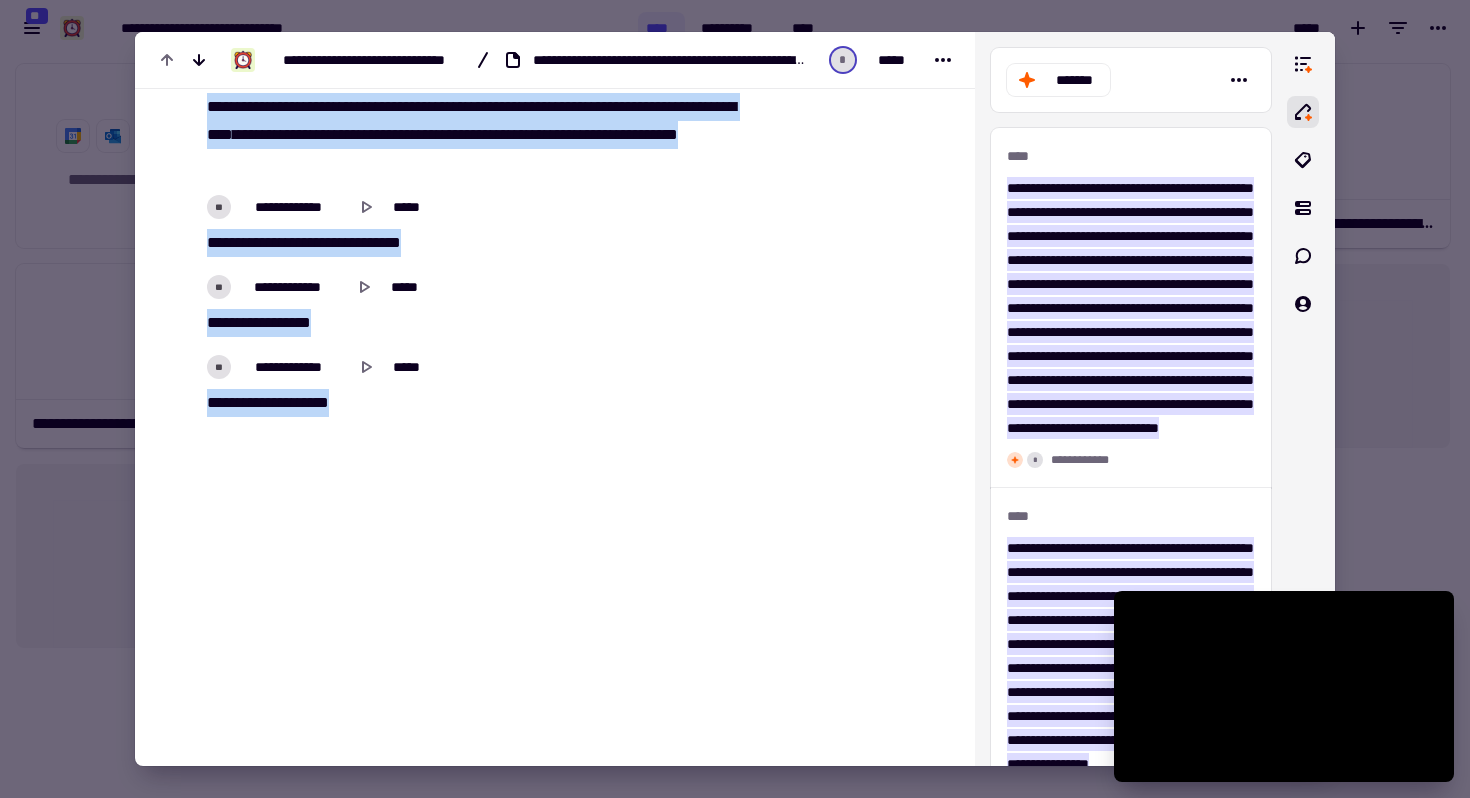 drag, startPoint x: 201, startPoint y: 384, endPoint x: 377, endPoint y: 405, distance: 177.24841 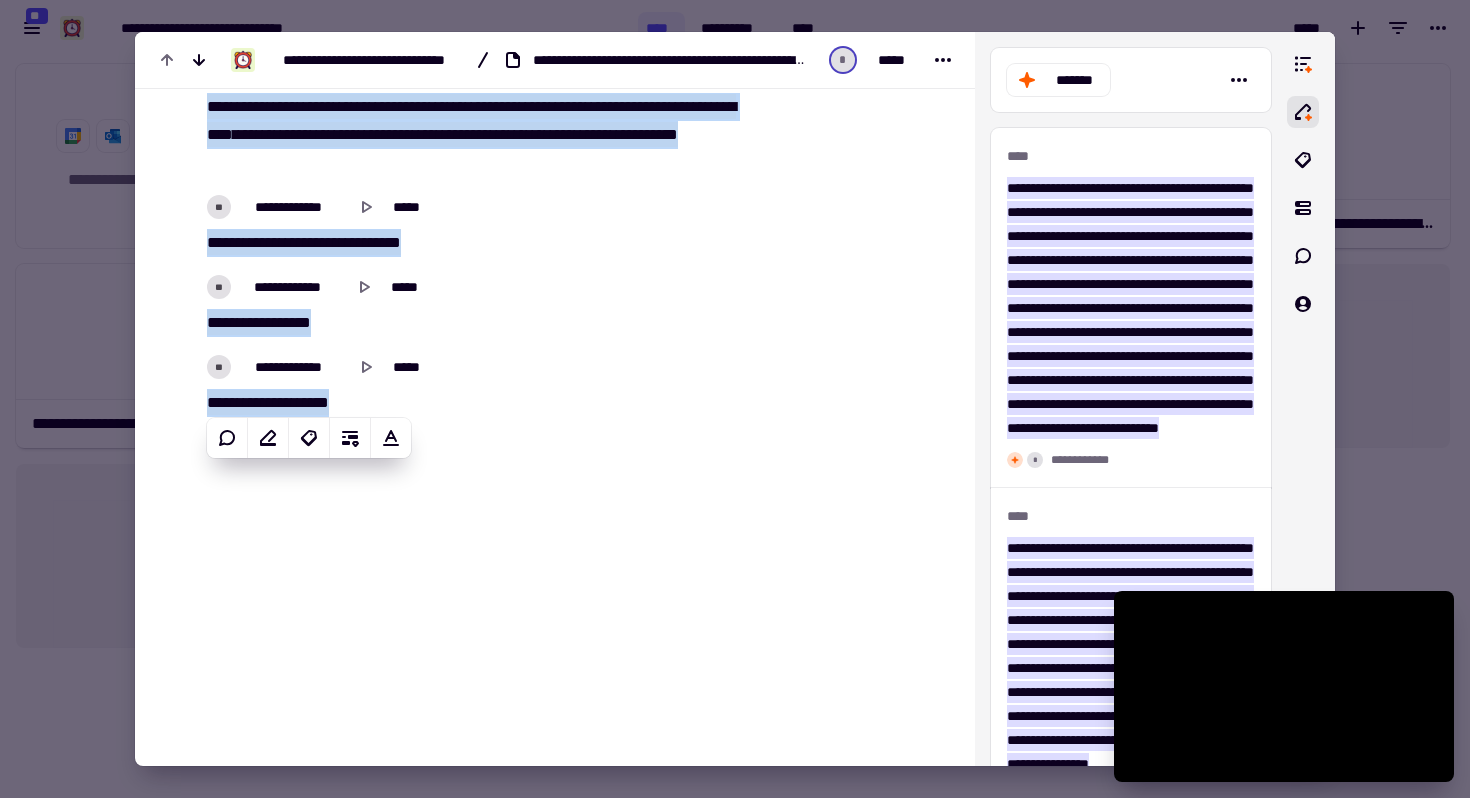 copy on "**********" 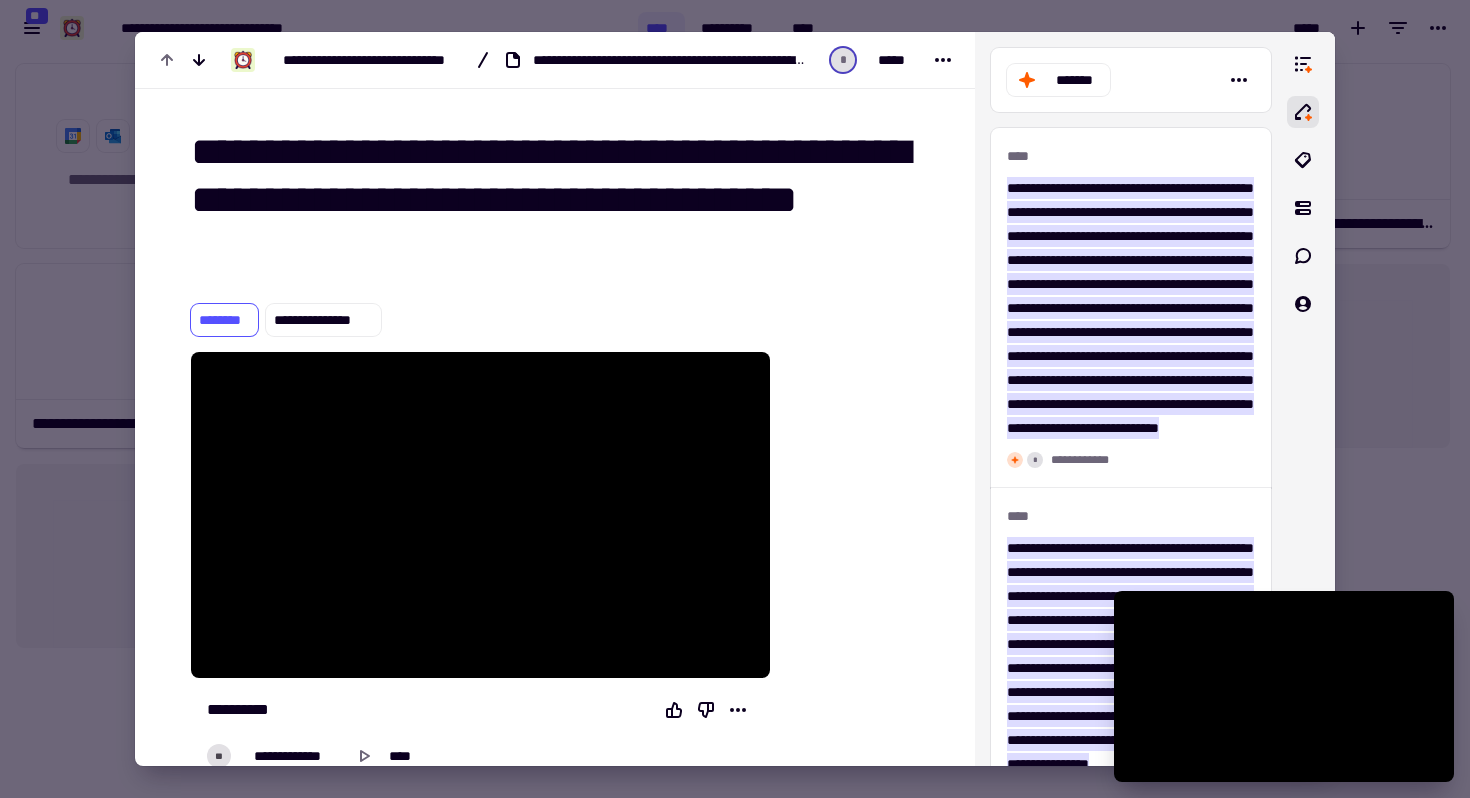 scroll, scrollTop: 0, scrollLeft: 0, axis: both 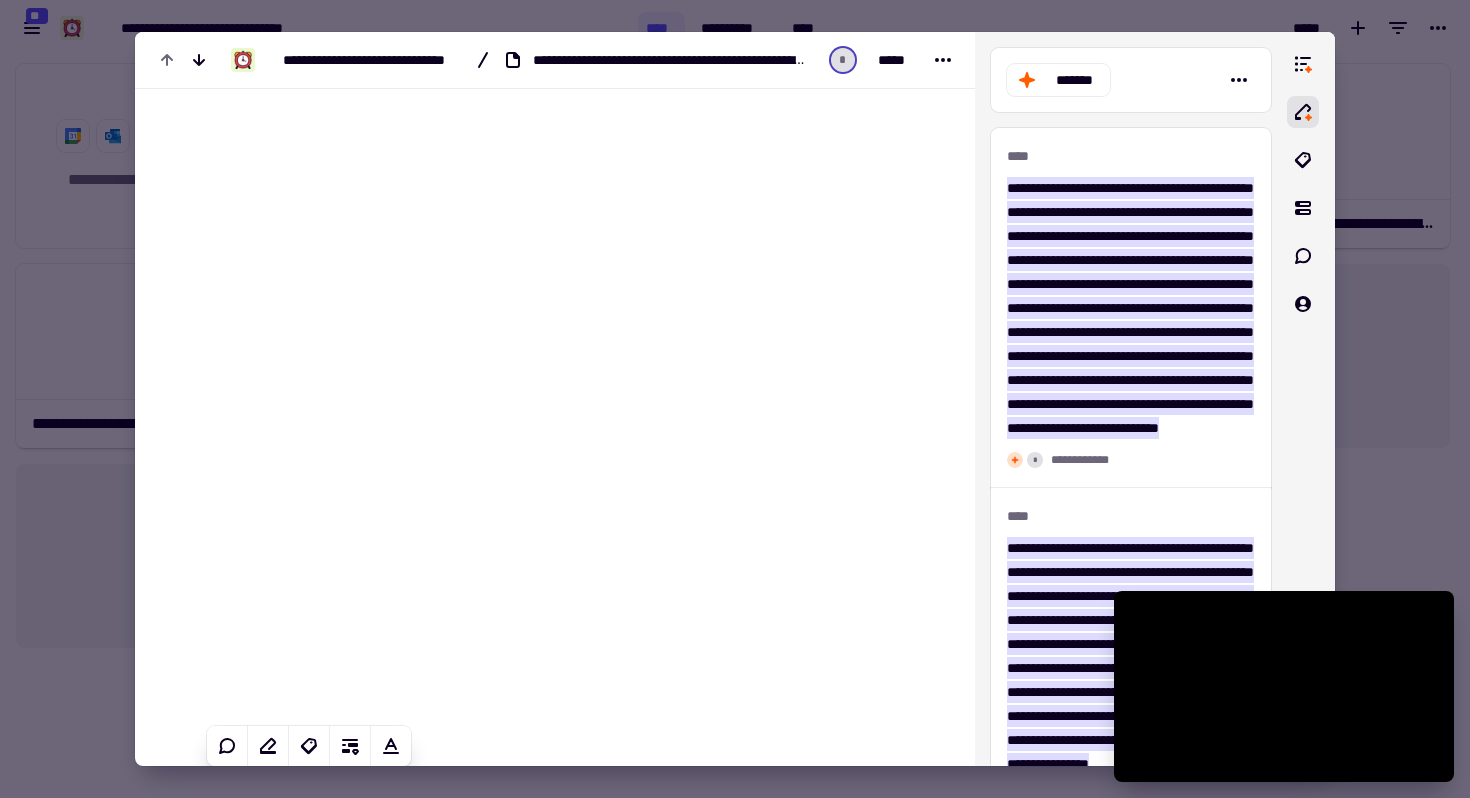 click at bounding box center [735, 399] 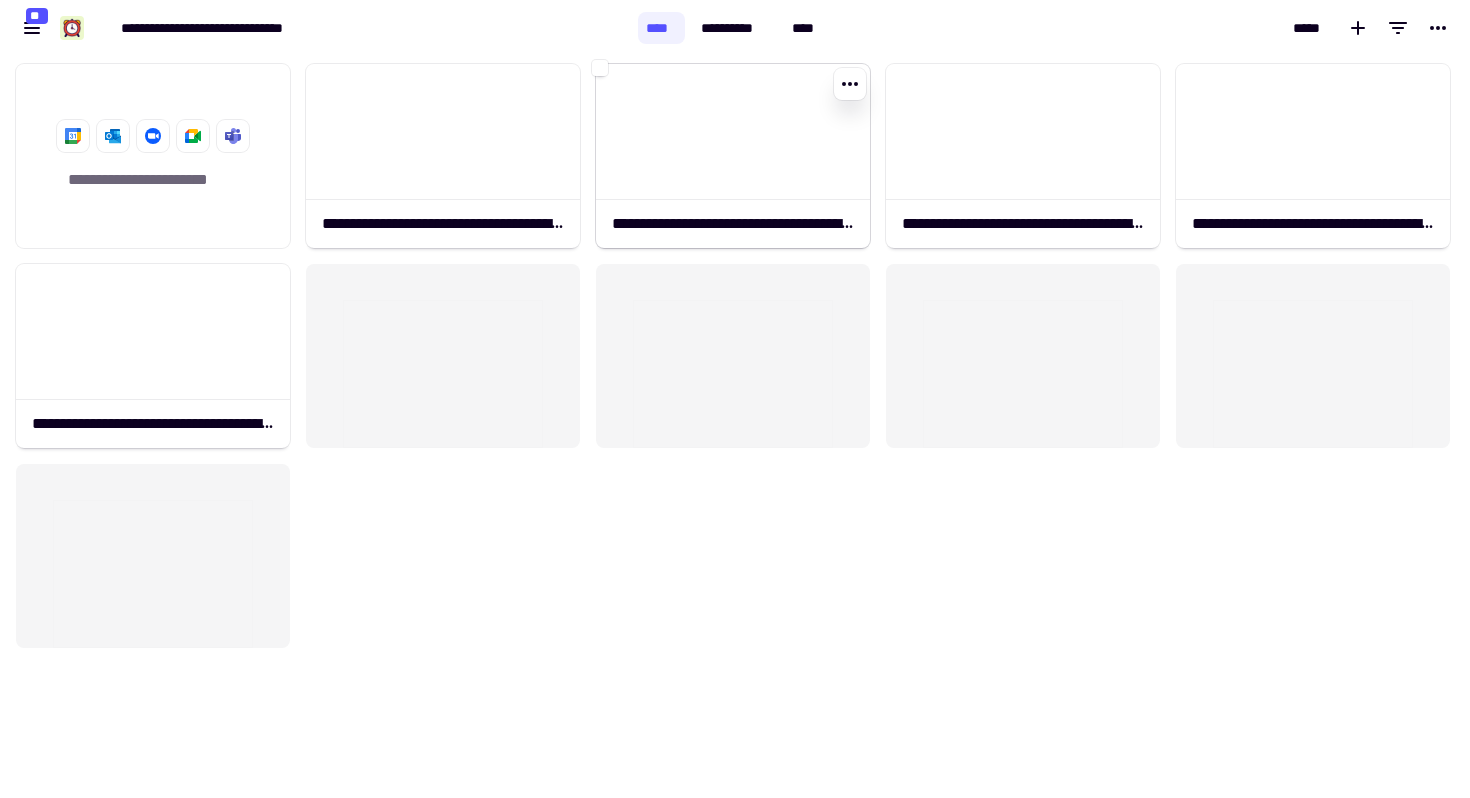 click 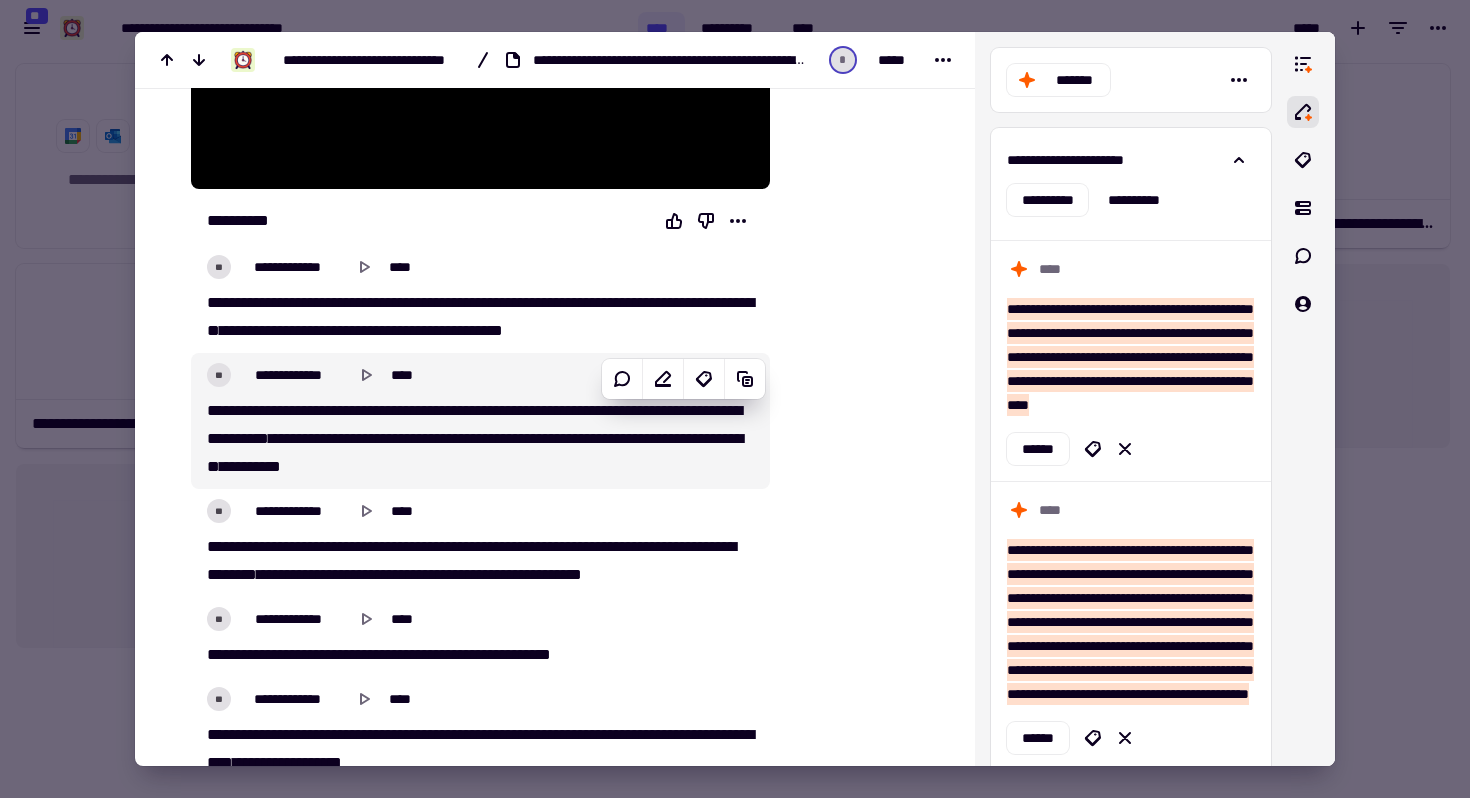 scroll, scrollTop: 511, scrollLeft: 0, axis: vertical 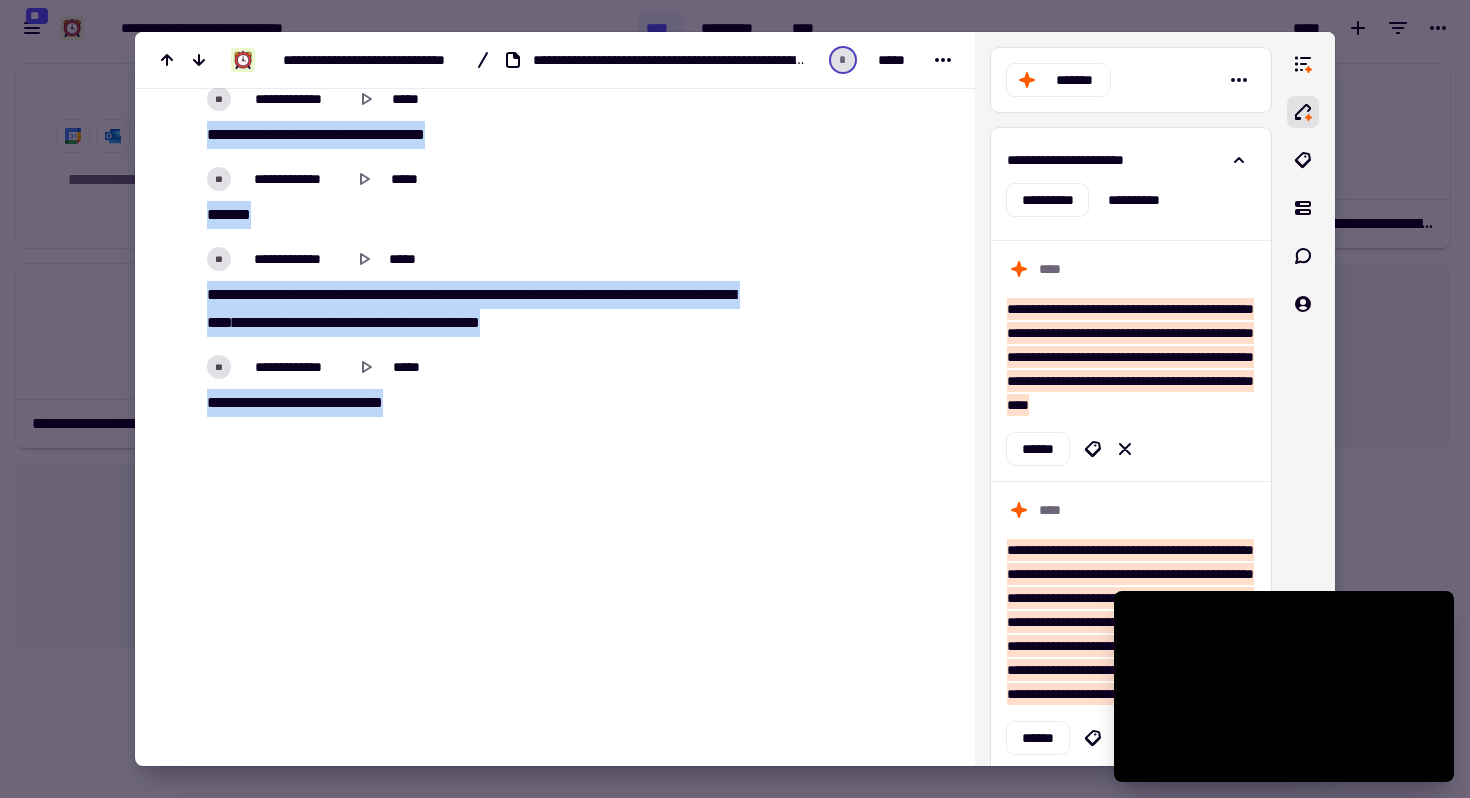 drag, startPoint x: 198, startPoint y: 272, endPoint x: 432, endPoint y: 408, distance: 270.65106 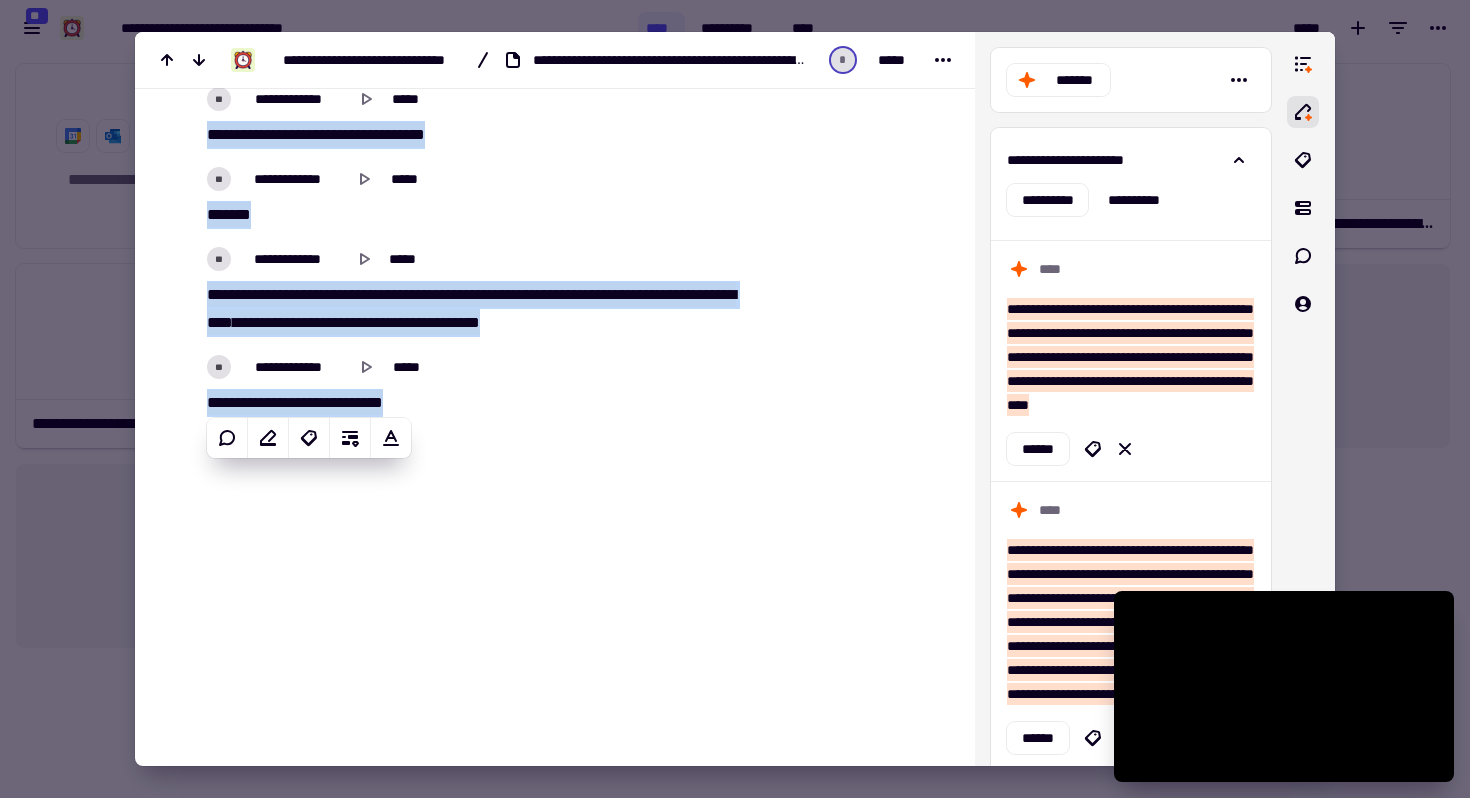 copy on "**********" 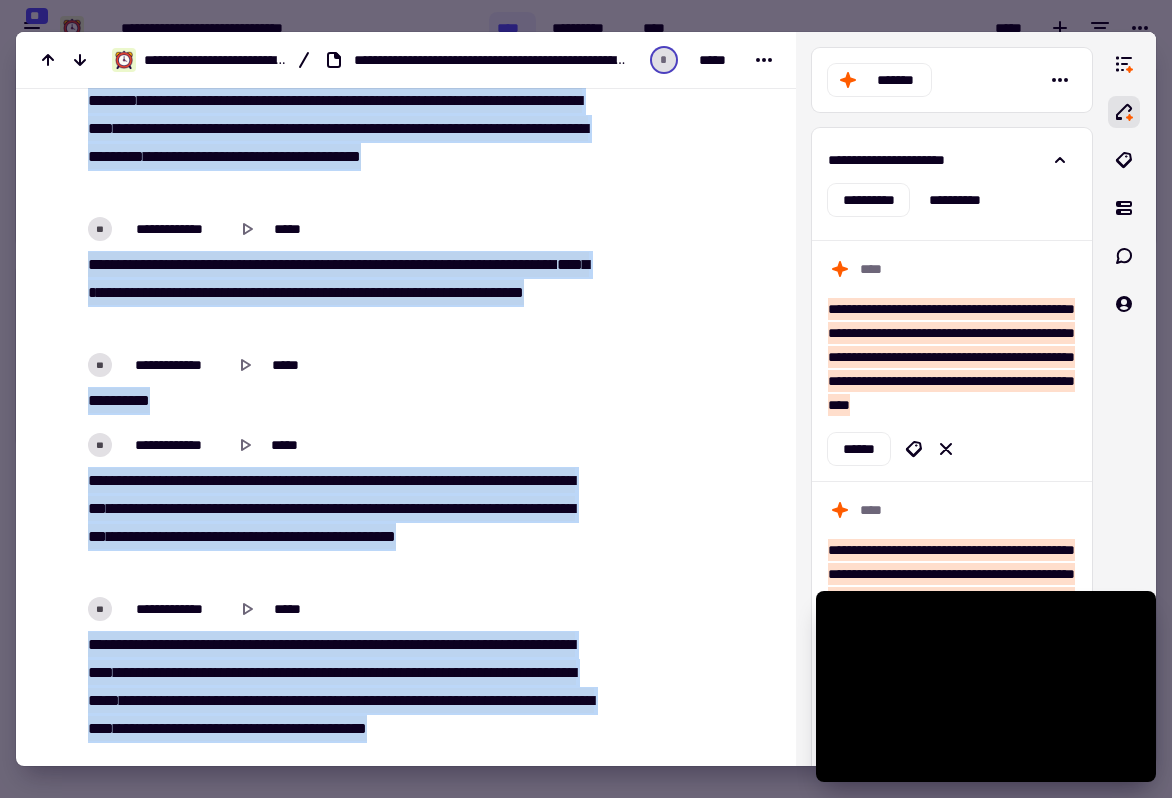 scroll, scrollTop: 742, scrollLeft: 1172, axis: both 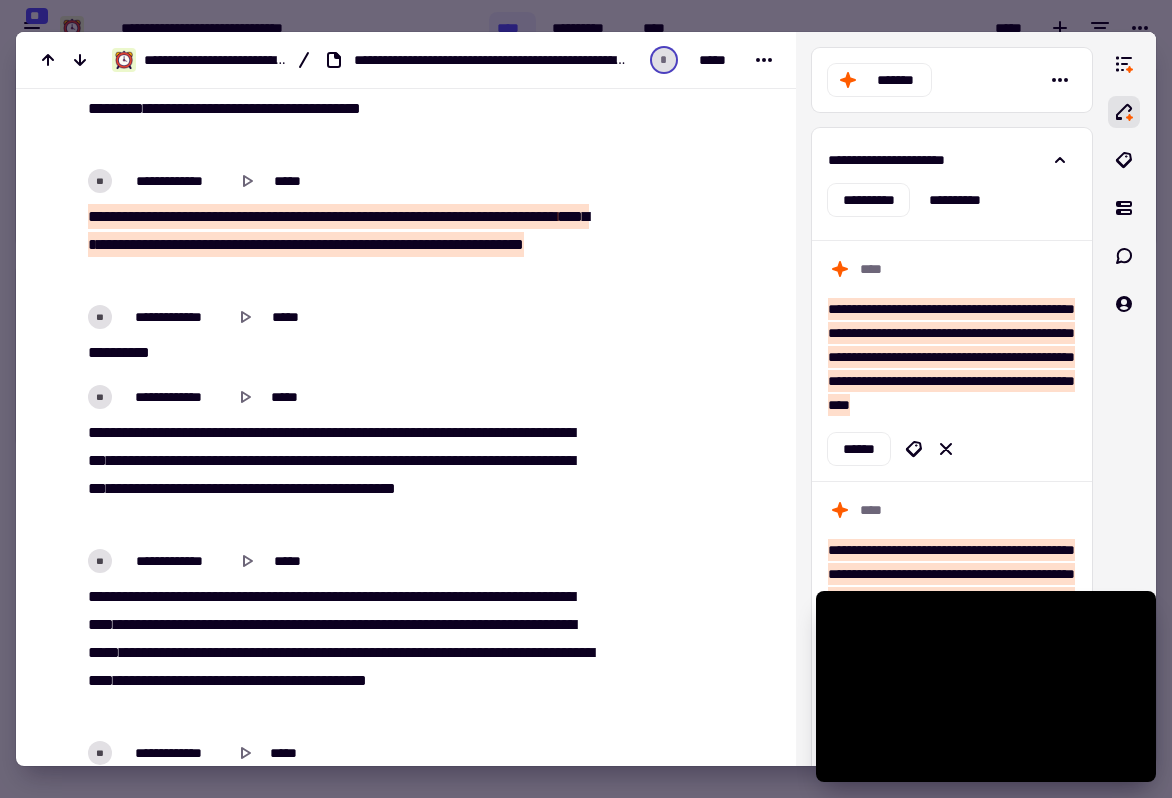 click at bounding box center [586, 399] 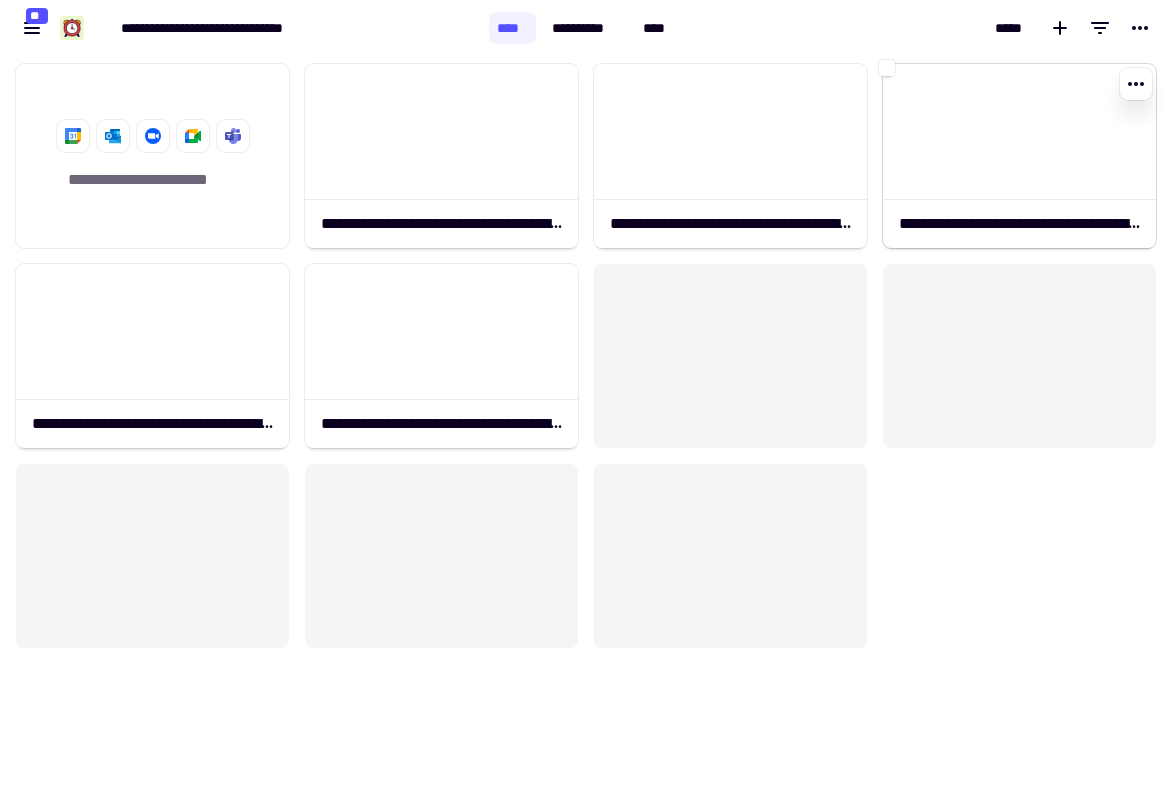 click 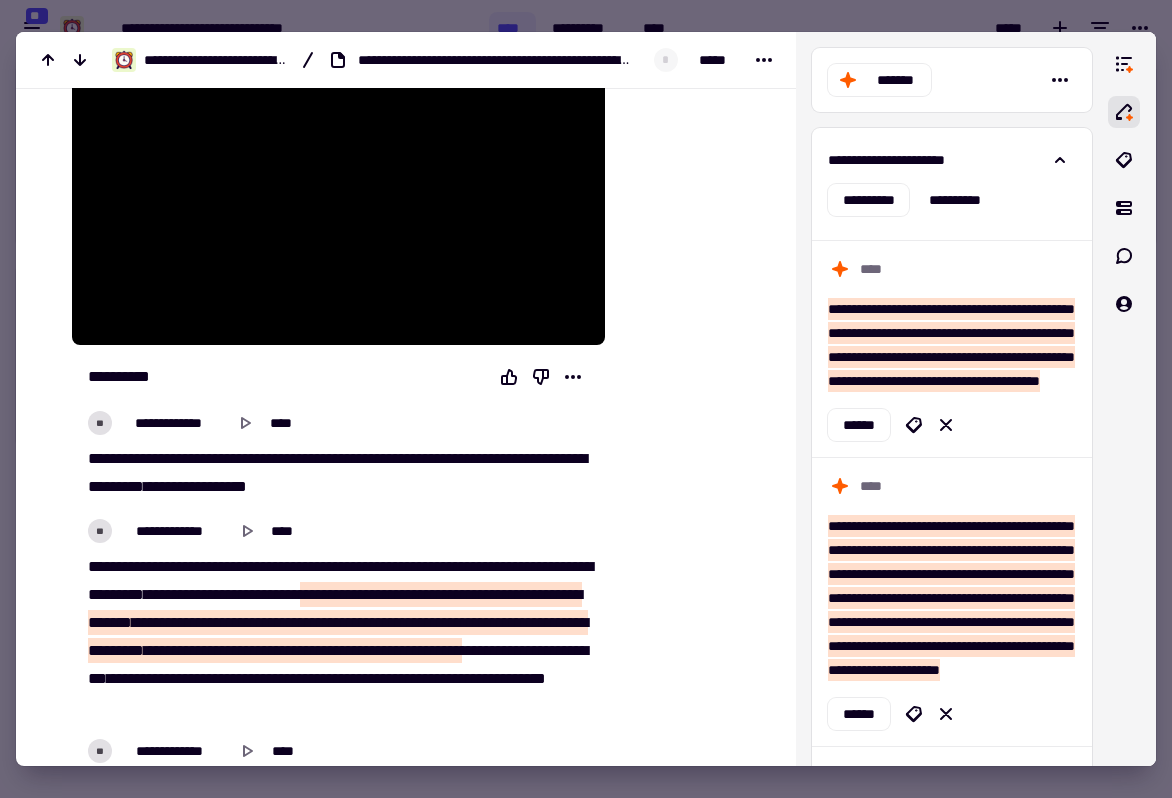 scroll, scrollTop: 483, scrollLeft: 0, axis: vertical 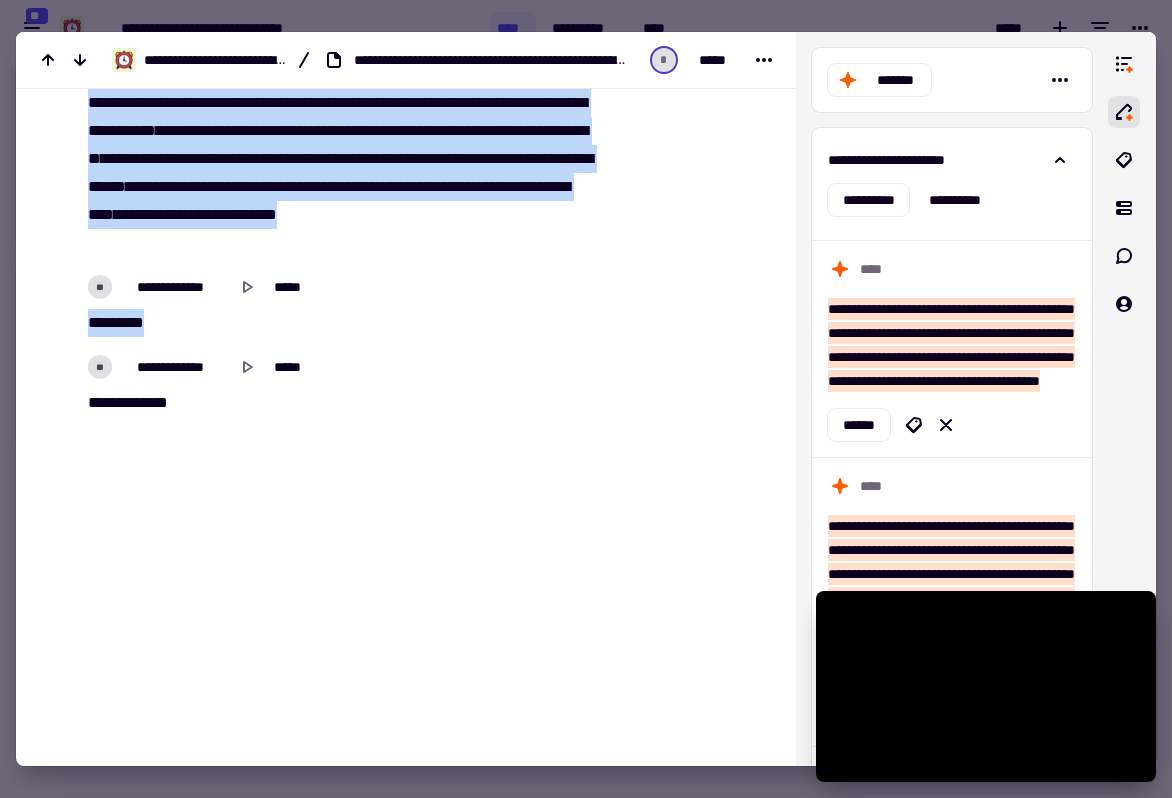 drag, startPoint x: 87, startPoint y: 330, endPoint x: 241, endPoint y: 386, distance: 163.8658 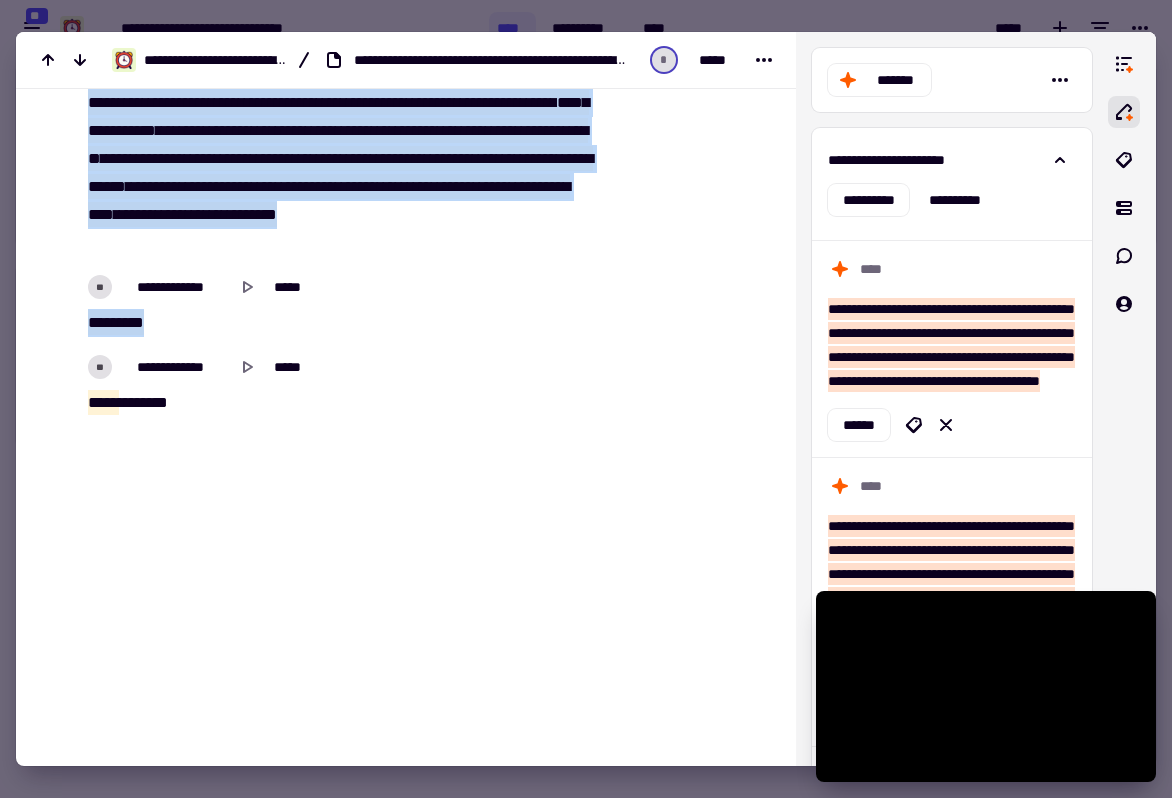 click on "*****   *   ****" at bounding box center (338, 403) 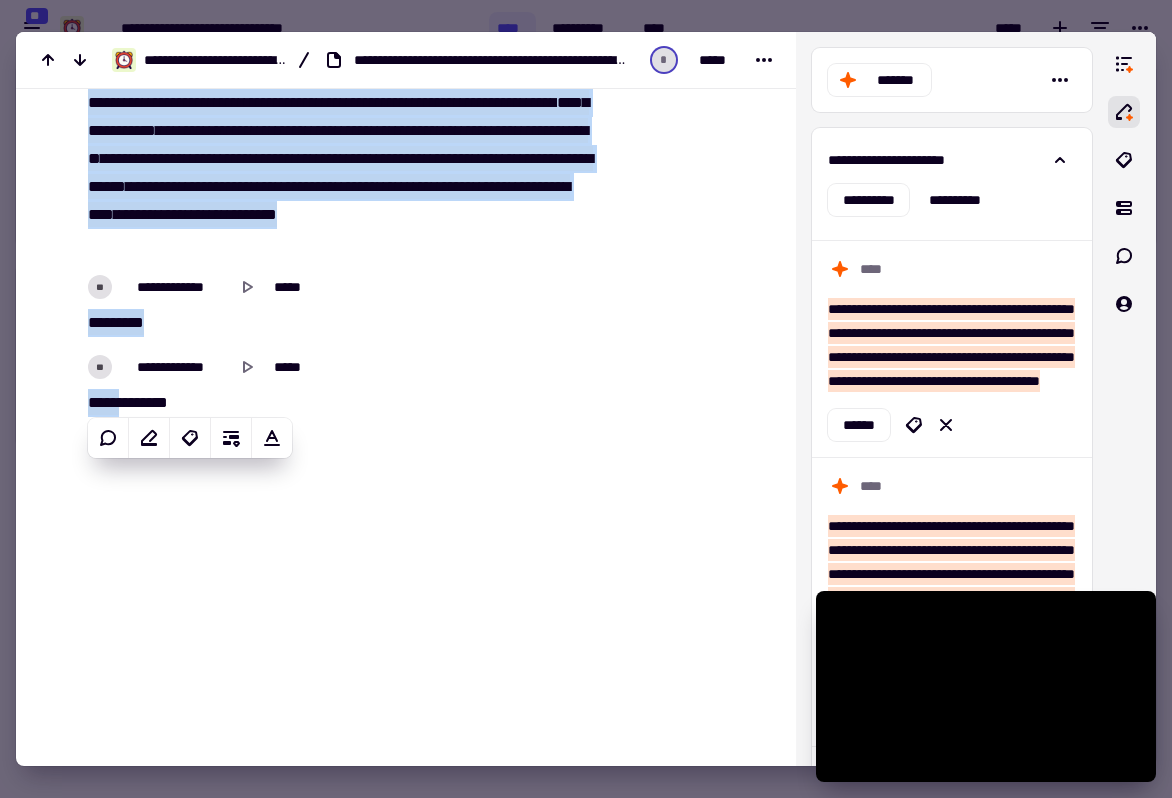 copy on "**********" 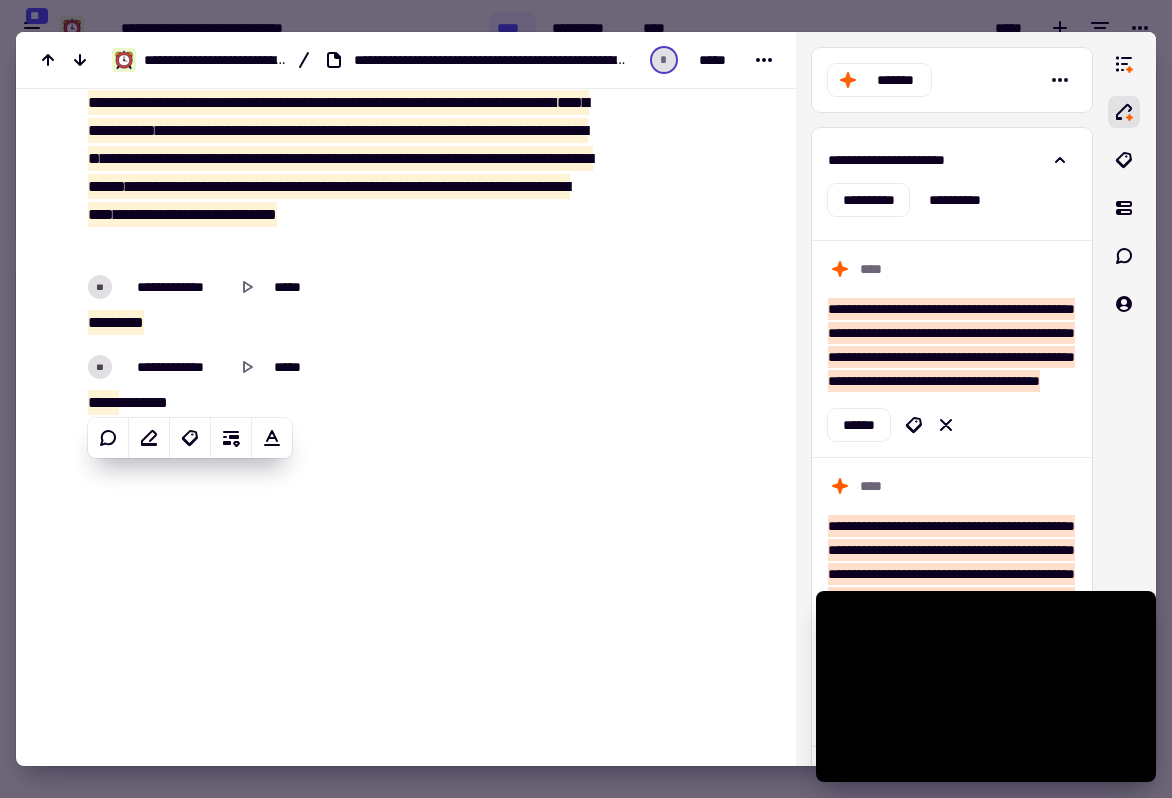 click at bounding box center (586, 399) 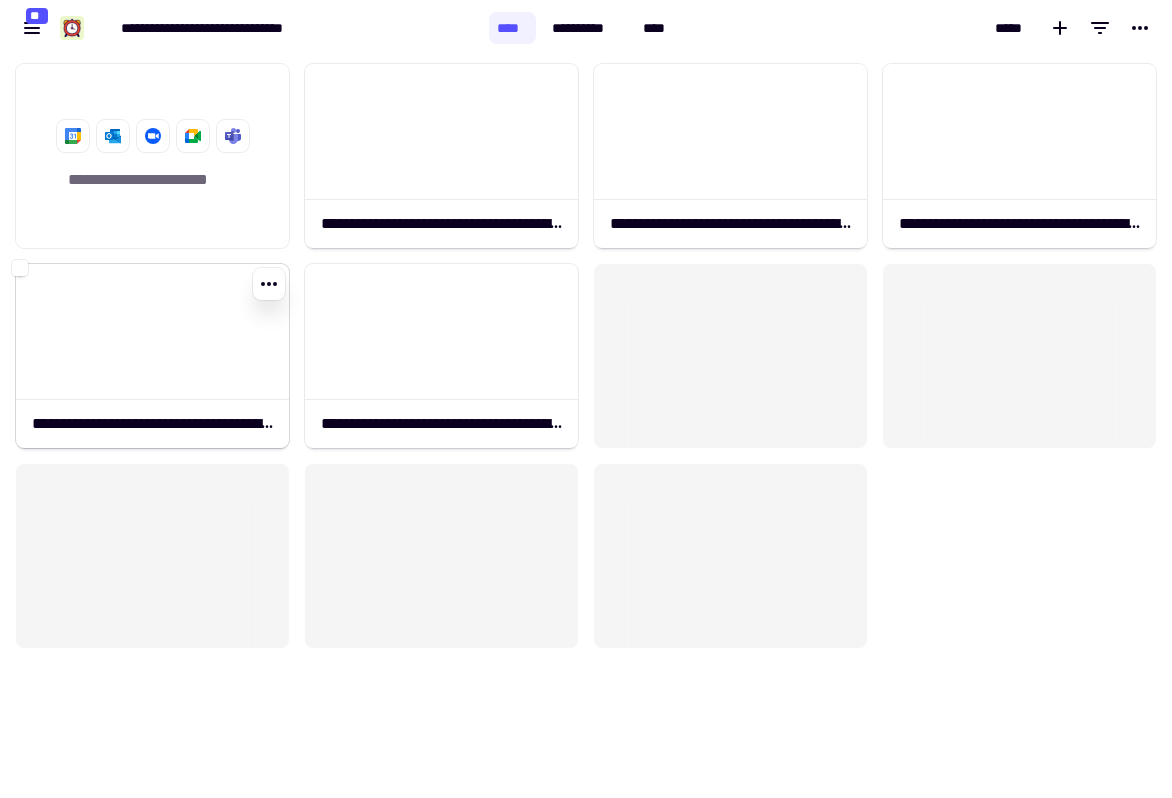 click 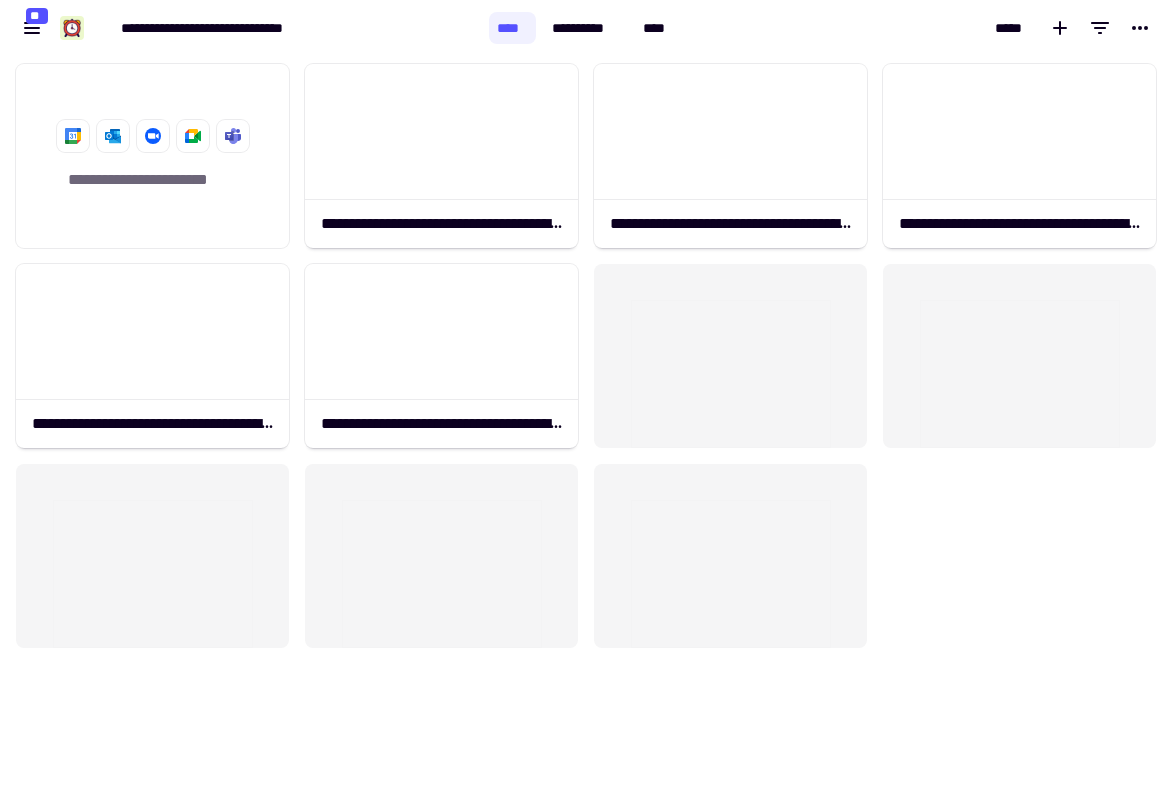 scroll, scrollTop: 0, scrollLeft: 0, axis: both 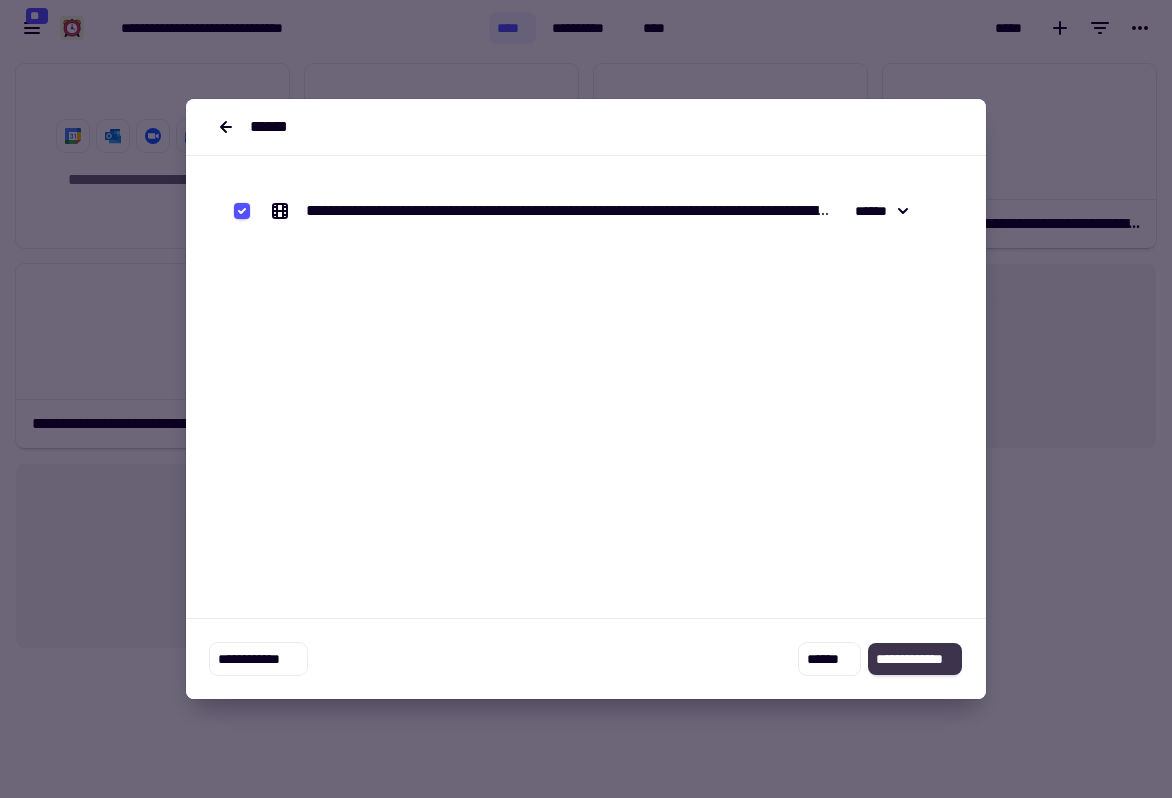 click on "**********" 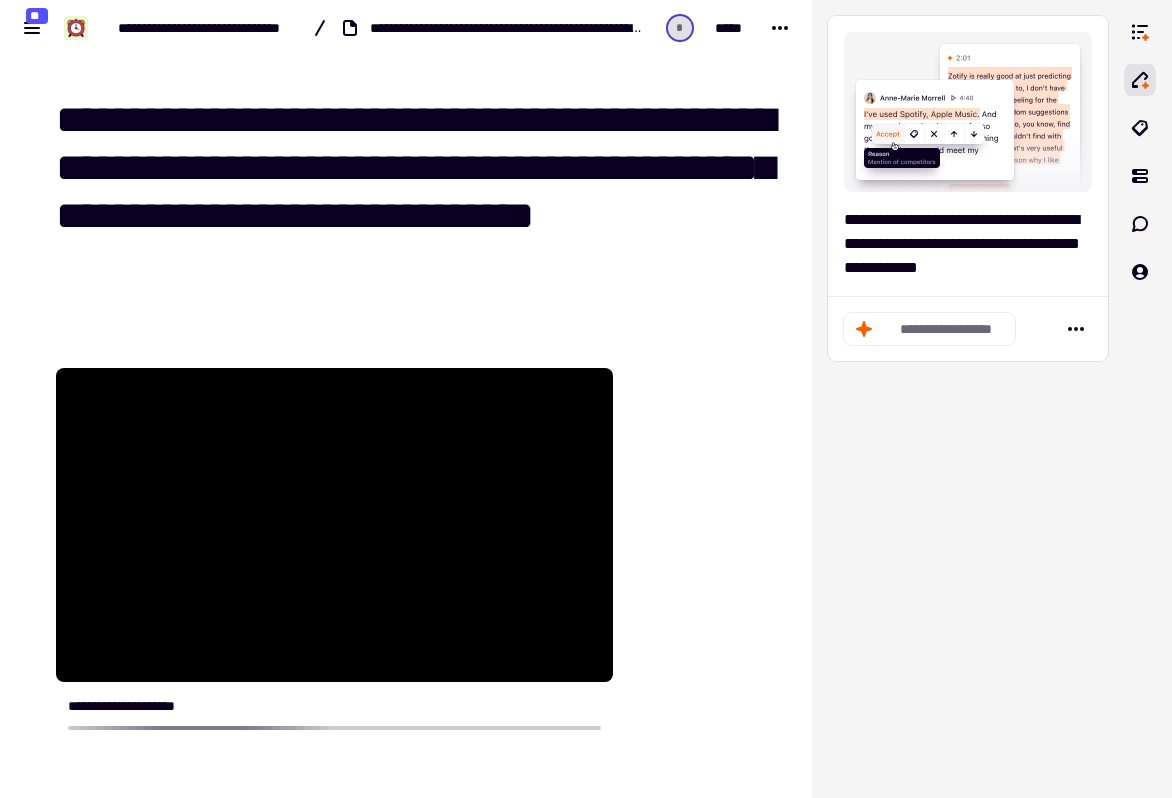 click on "**********" at bounding box center (406, 564) 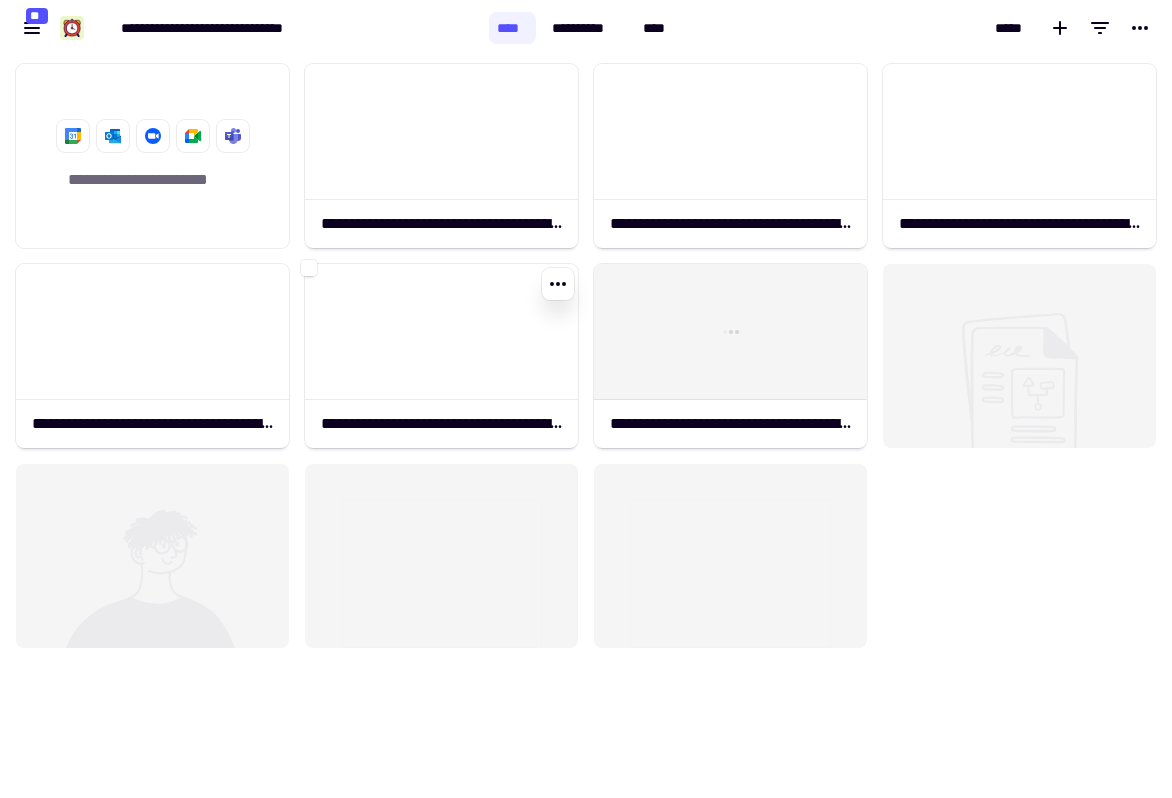 scroll, scrollTop: 1, scrollLeft: 1, axis: both 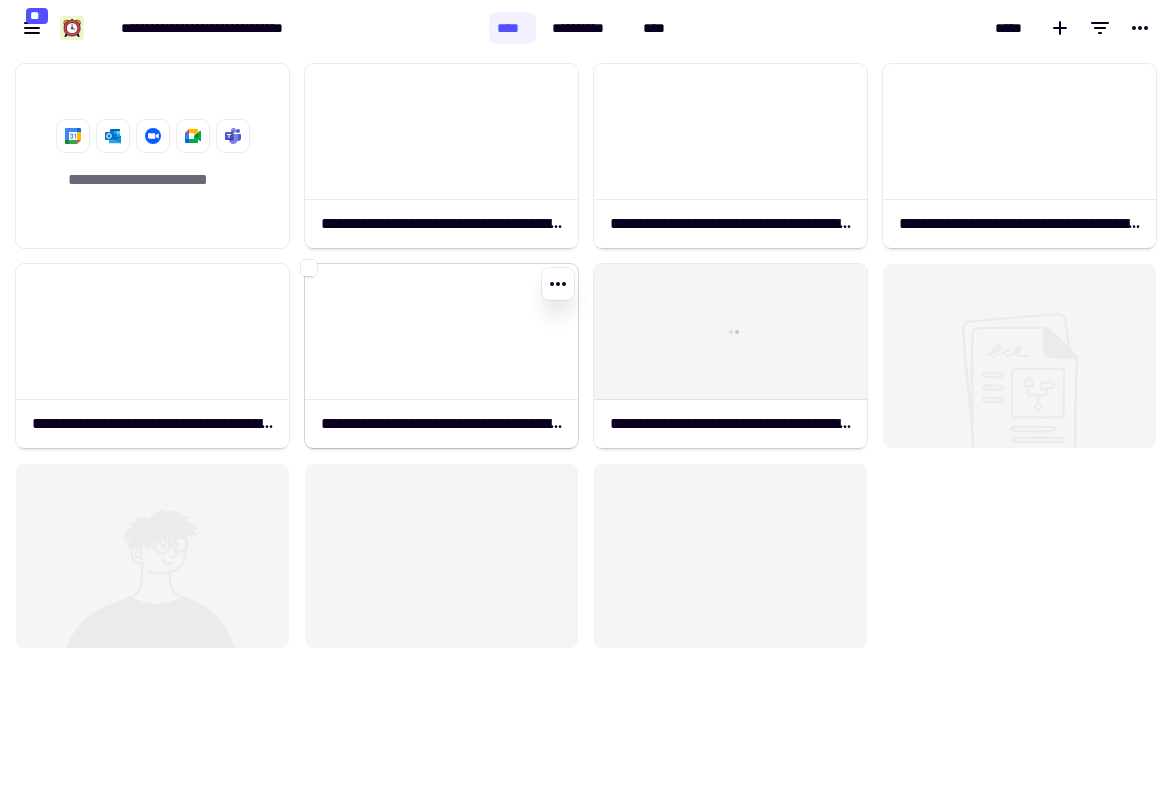 click 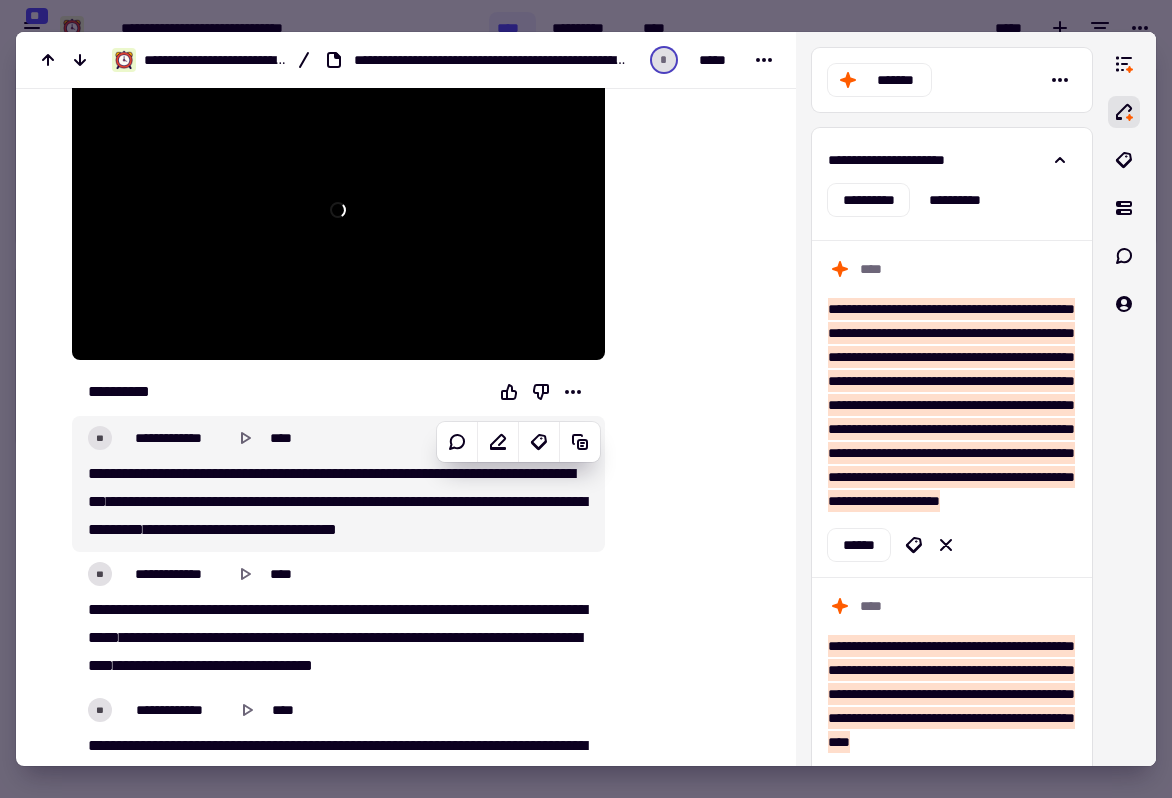 scroll, scrollTop: 384, scrollLeft: 0, axis: vertical 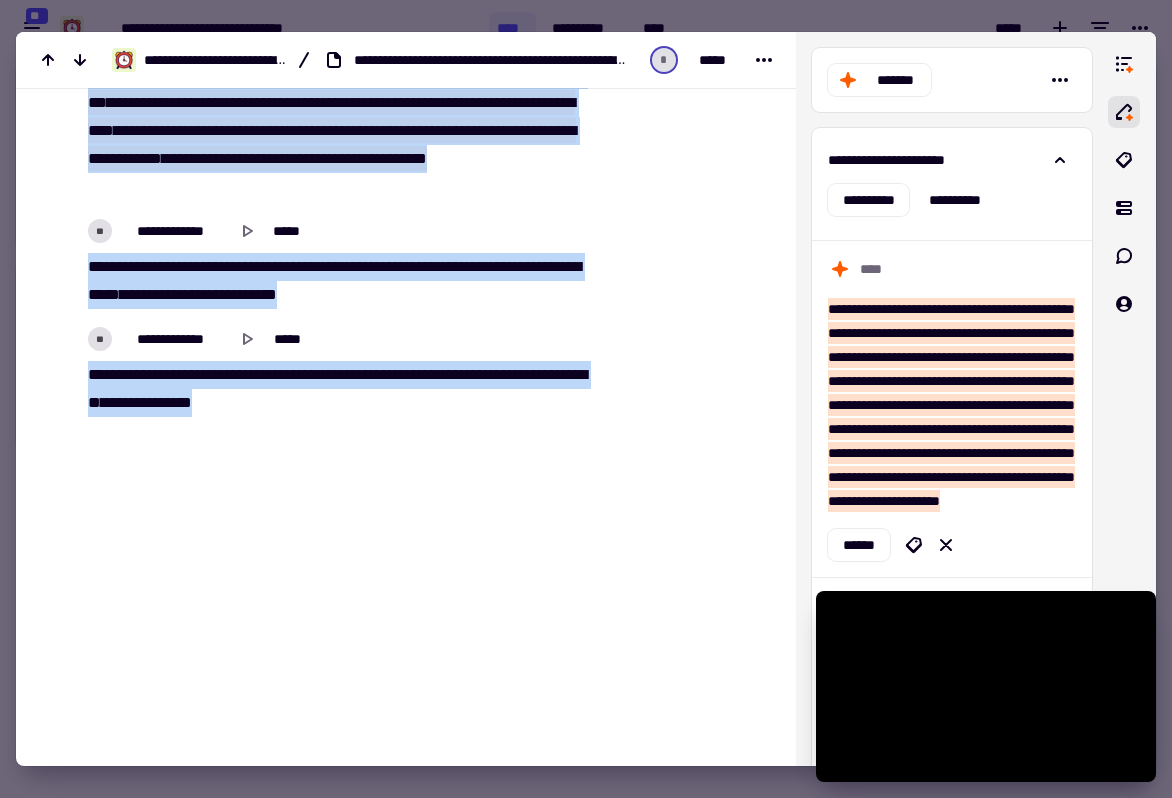 drag, startPoint x: 81, startPoint y: 433, endPoint x: 433, endPoint y: 728, distance: 459.27008 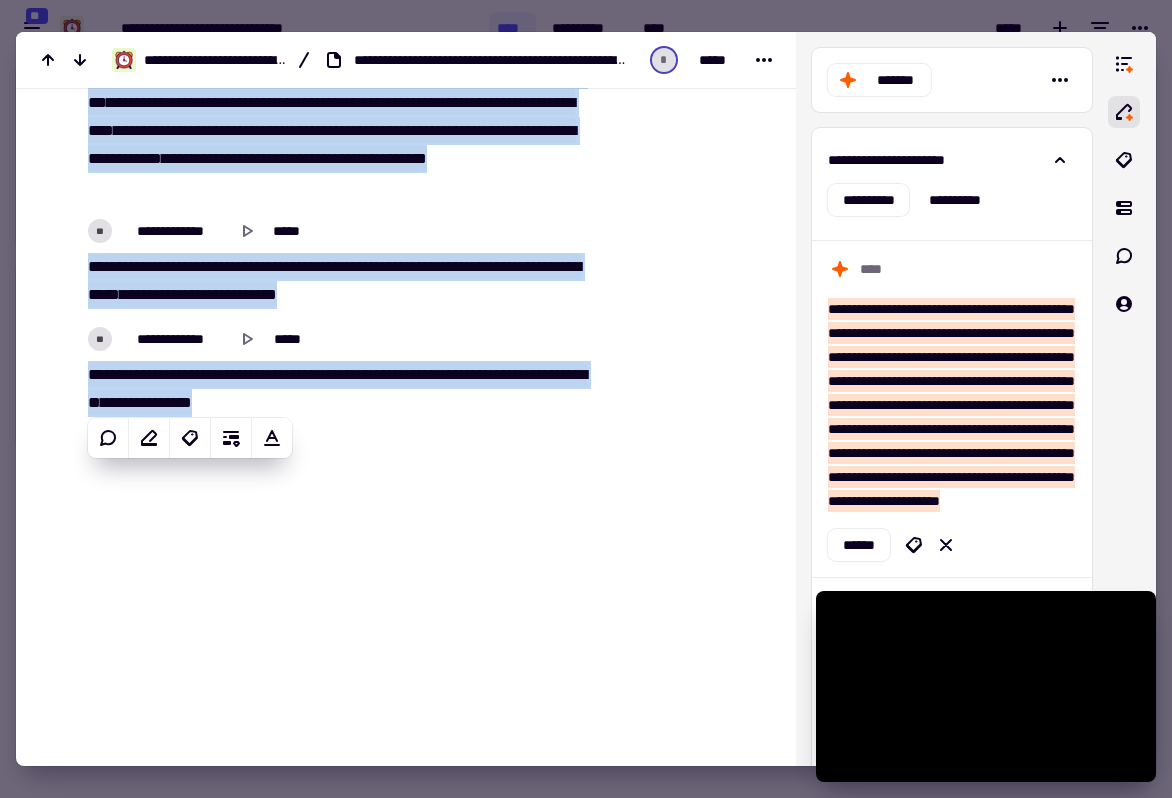 copy on "**********" 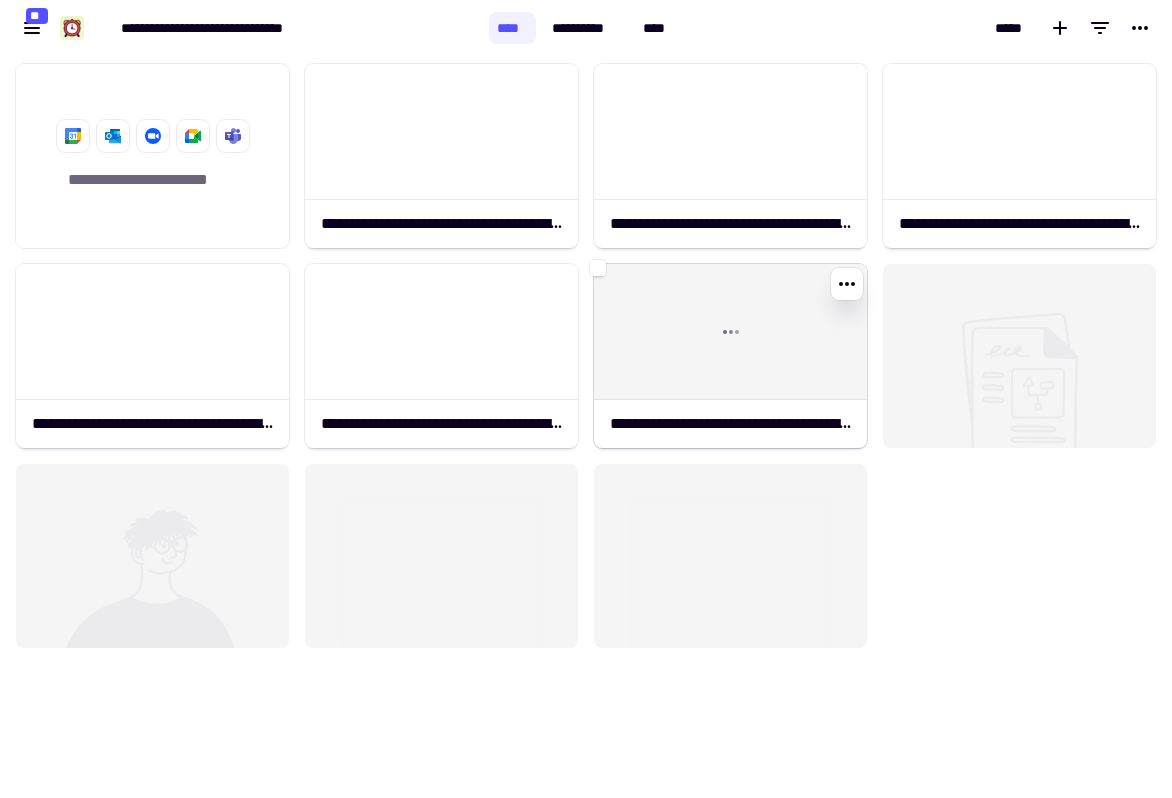 click 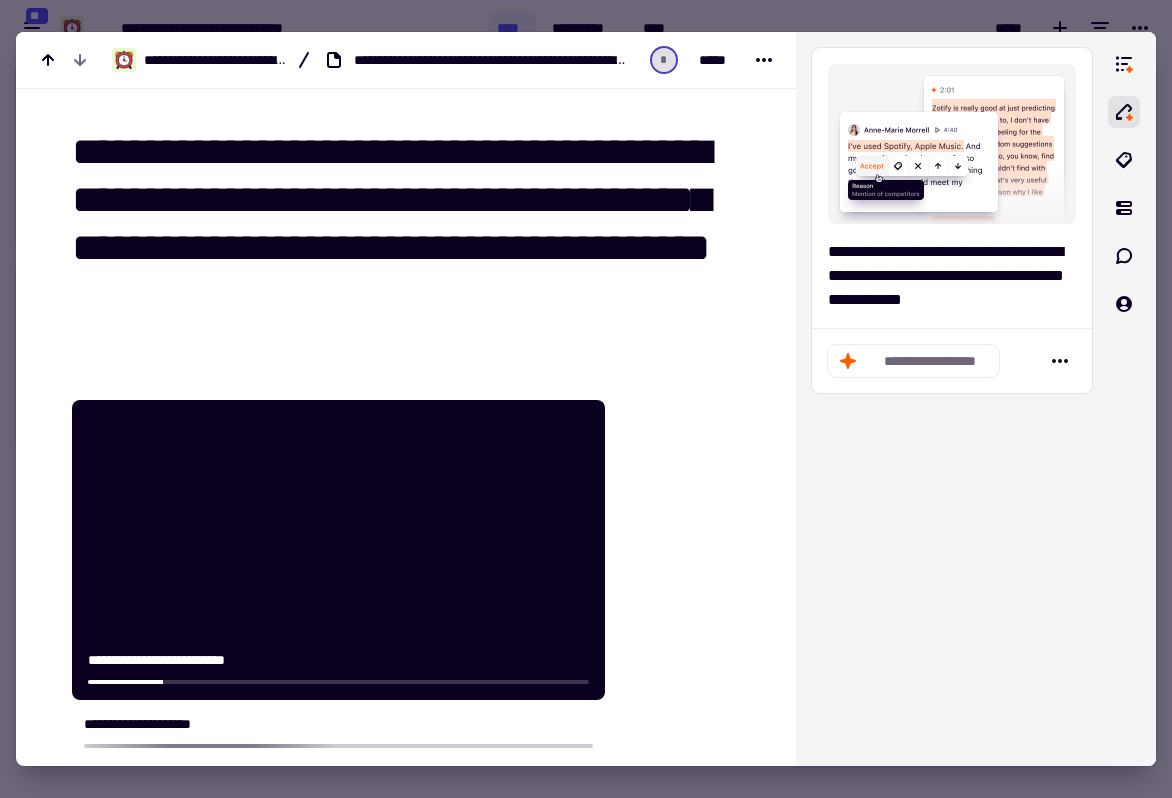 scroll, scrollTop: 323, scrollLeft: 0, axis: vertical 